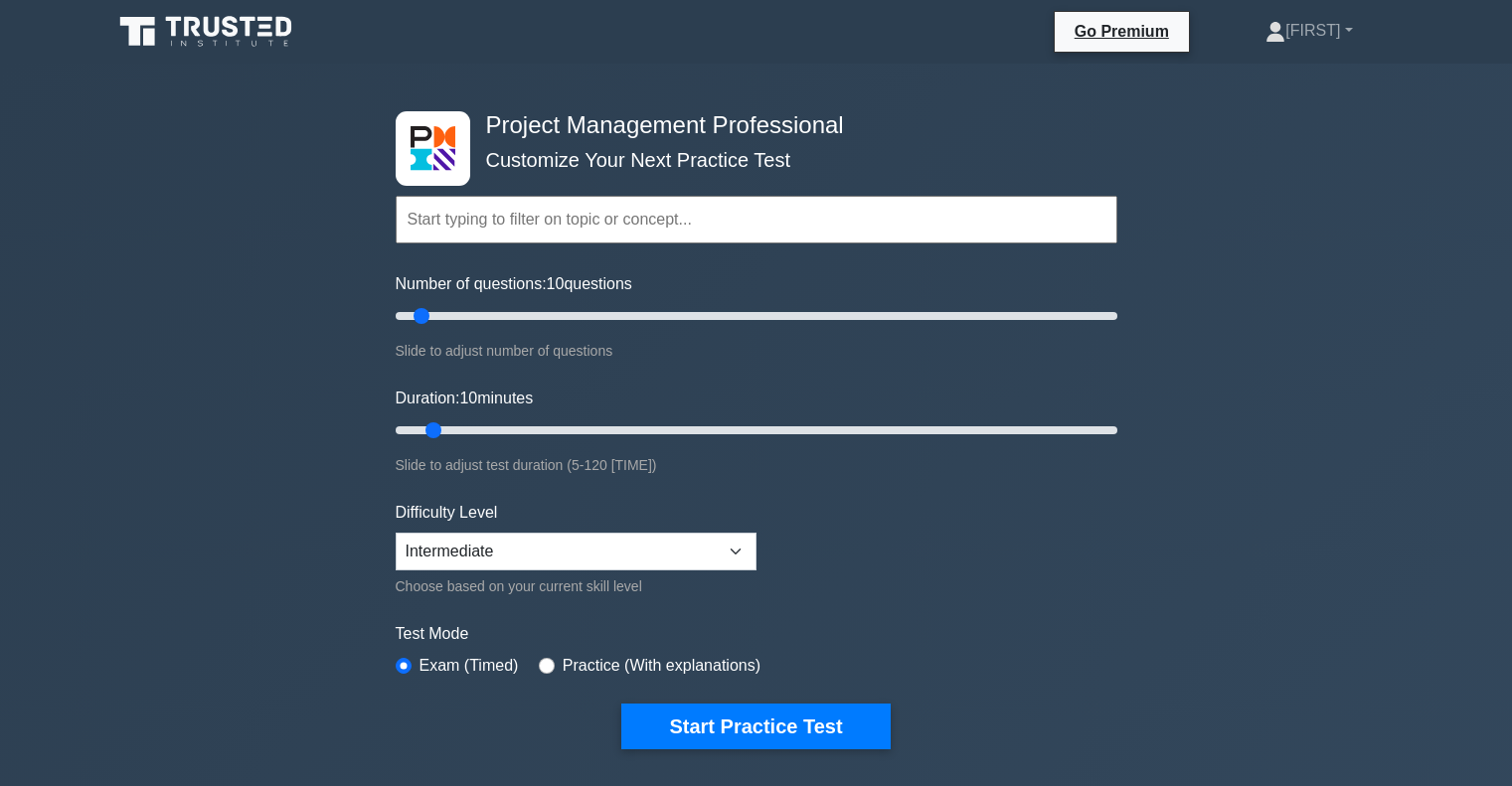scroll, scrollTop: 7335, scrollLeft: 0, axis: vertical 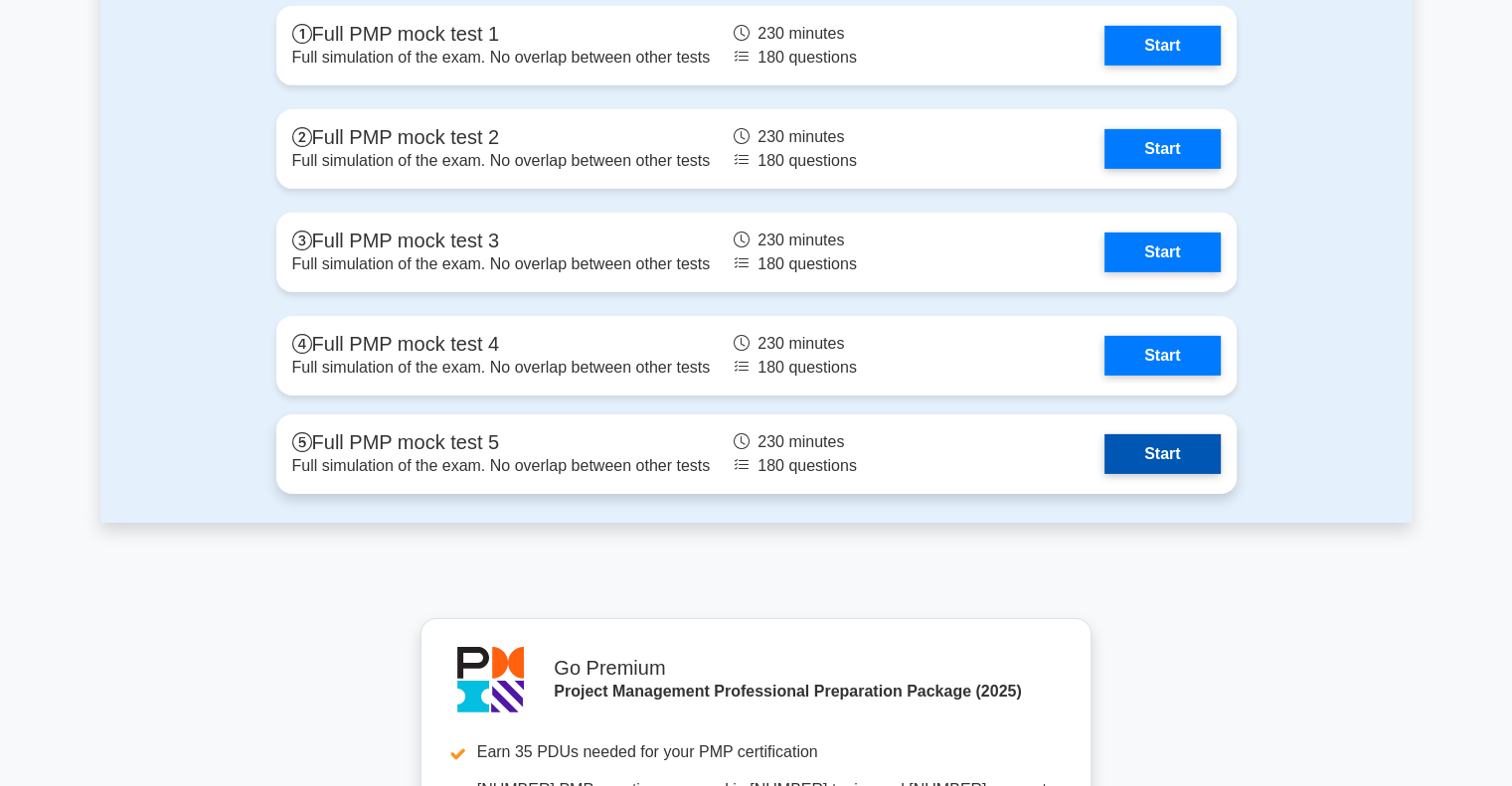 click on "Start" at bounding box center [1162, 454] 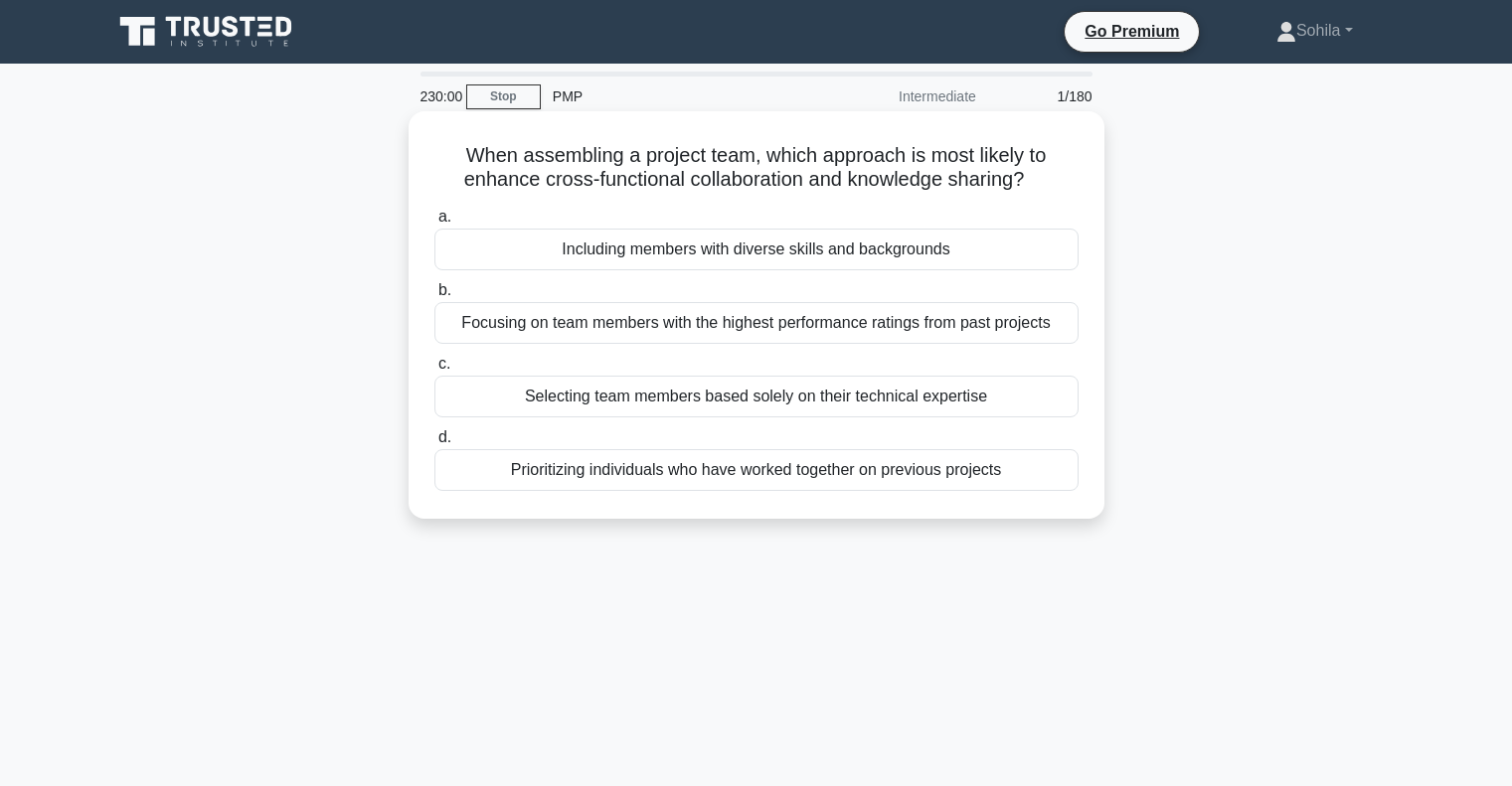 scroll, scrollTop: 0, scrollLeft: 0, axis: both 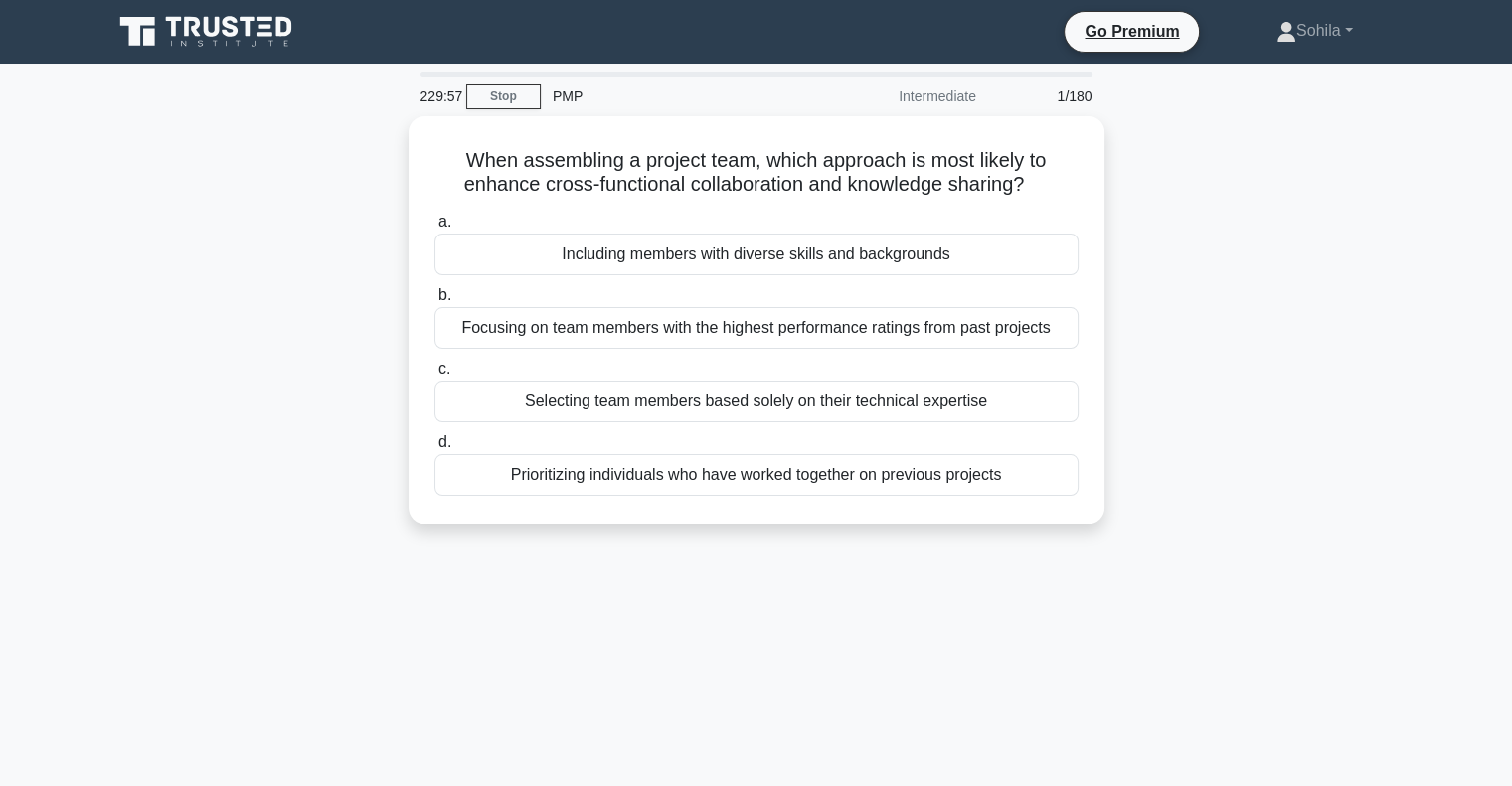 click on "229:57
Stop
PMP
Intermediate
1/180
When assembling a project team, which approach is most likely to enhance cross-functional collaboration and knowledge sharing?
.spinner_0XTQ{transform-origin:center;animation:spinner_y6GP .75s linear infinite}@keyframes spinner_y6GP{100%{transform:rotate(360deg)}}
a.
b. c." at bounding box center (756, 568) 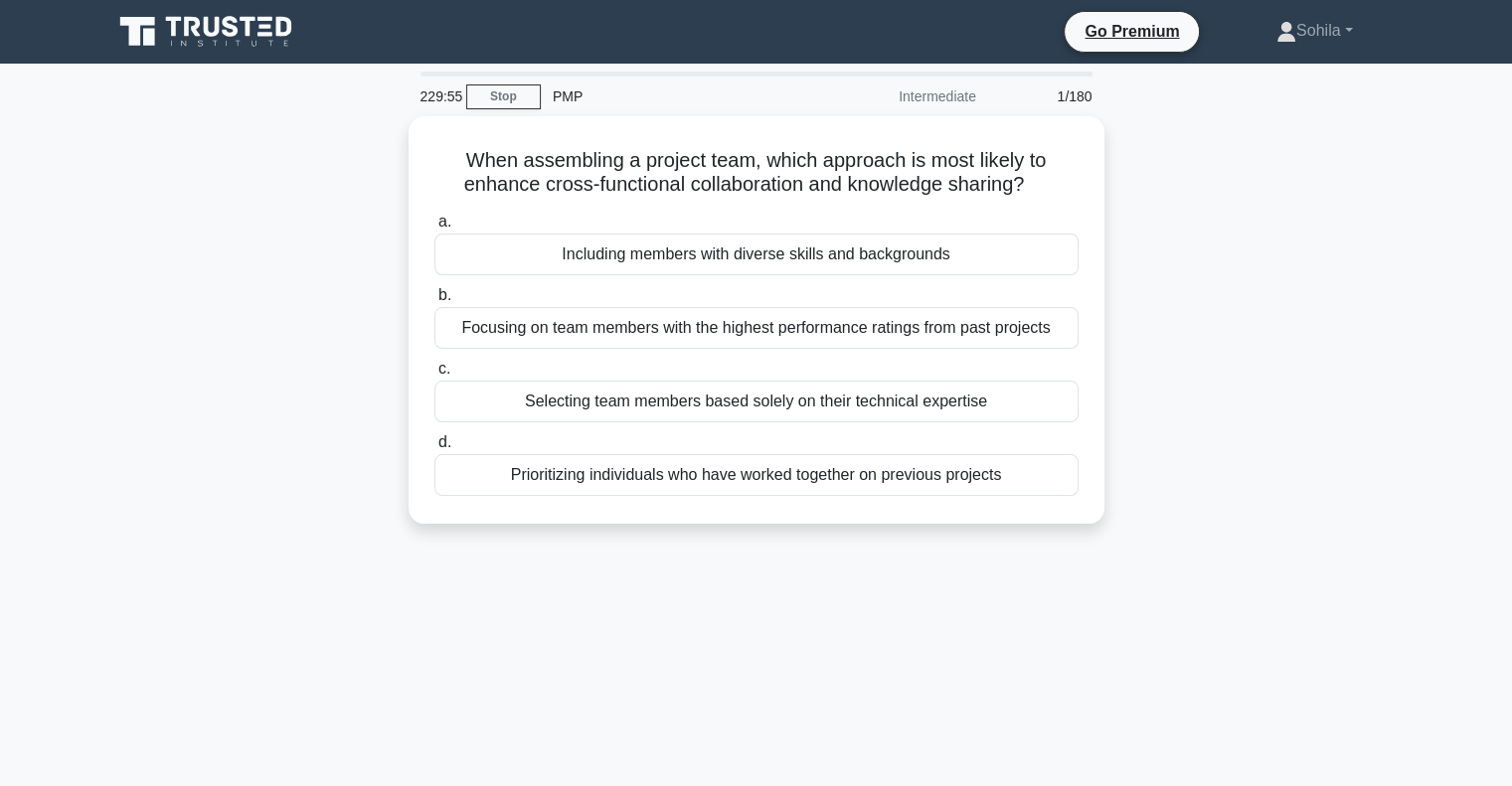 click on "When assembling a project team, which approach is most likely to enhance cross-functional collaboration and knowledge sharing?
.spinner_0XTQ{transform-origin:center;animation:spinner_y6GP .75s linear infinite}@keyframes spinner_y6GP{100%{transform:rotate(360deg)}}" at bounding box center (756, 173) 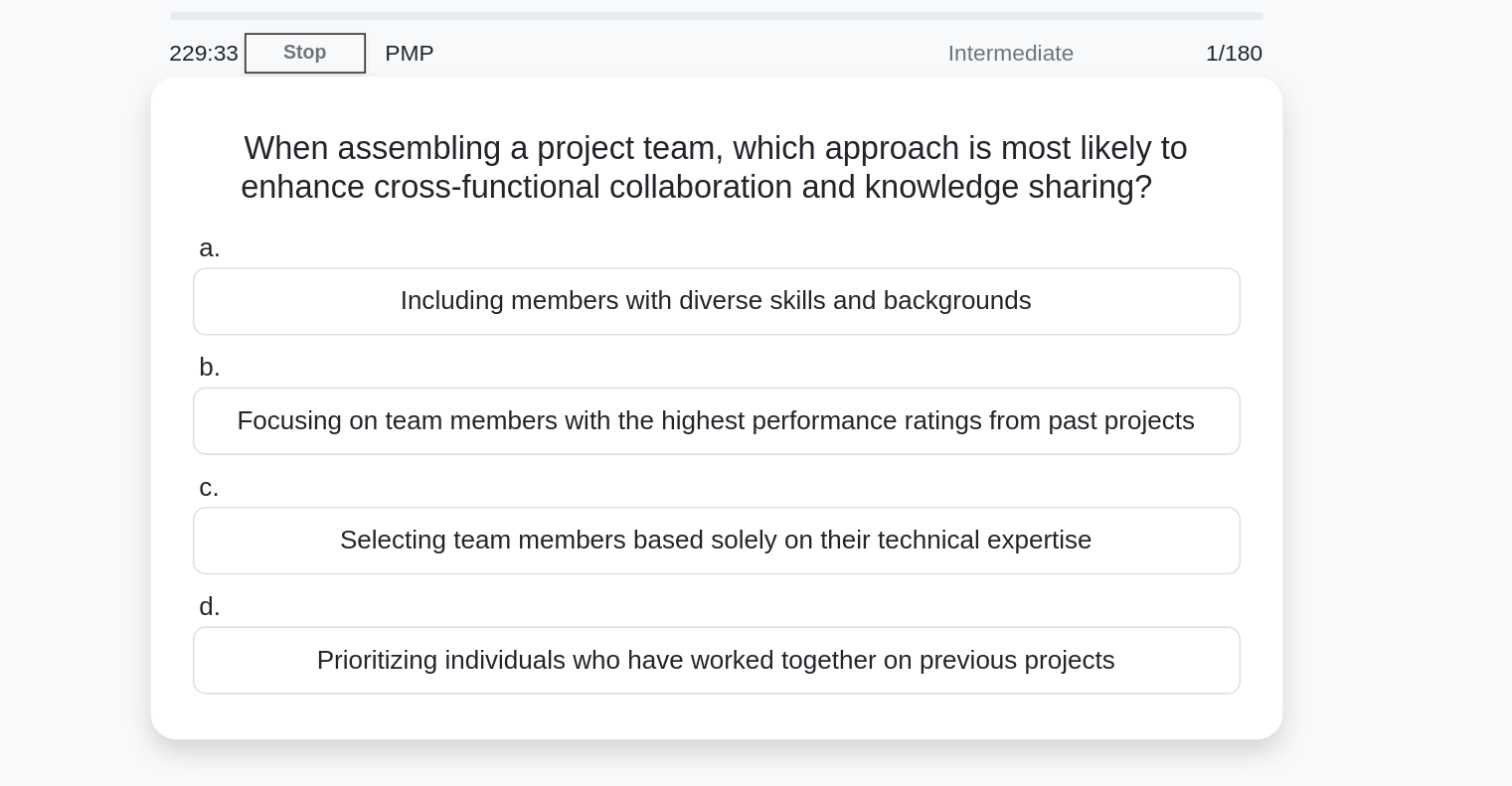 click on "Including members with diverse skills and backgrounds" at bounding box center (756, 249) 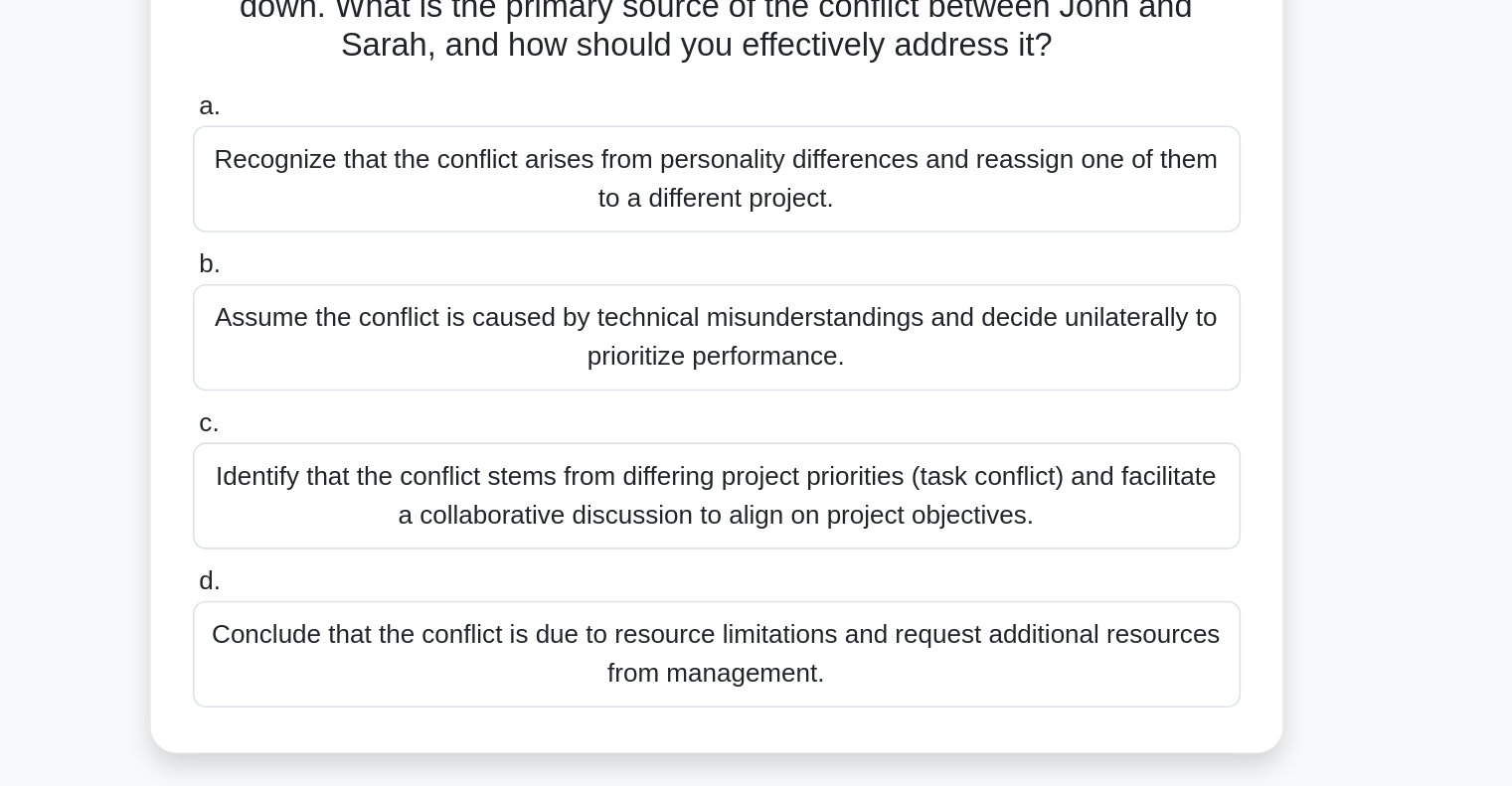 click on "Identify that the conflict stems from differing project priorities (task conflict) and facilitate a collaborative discussion to align on project objectives." at bounding box center (756, 599) 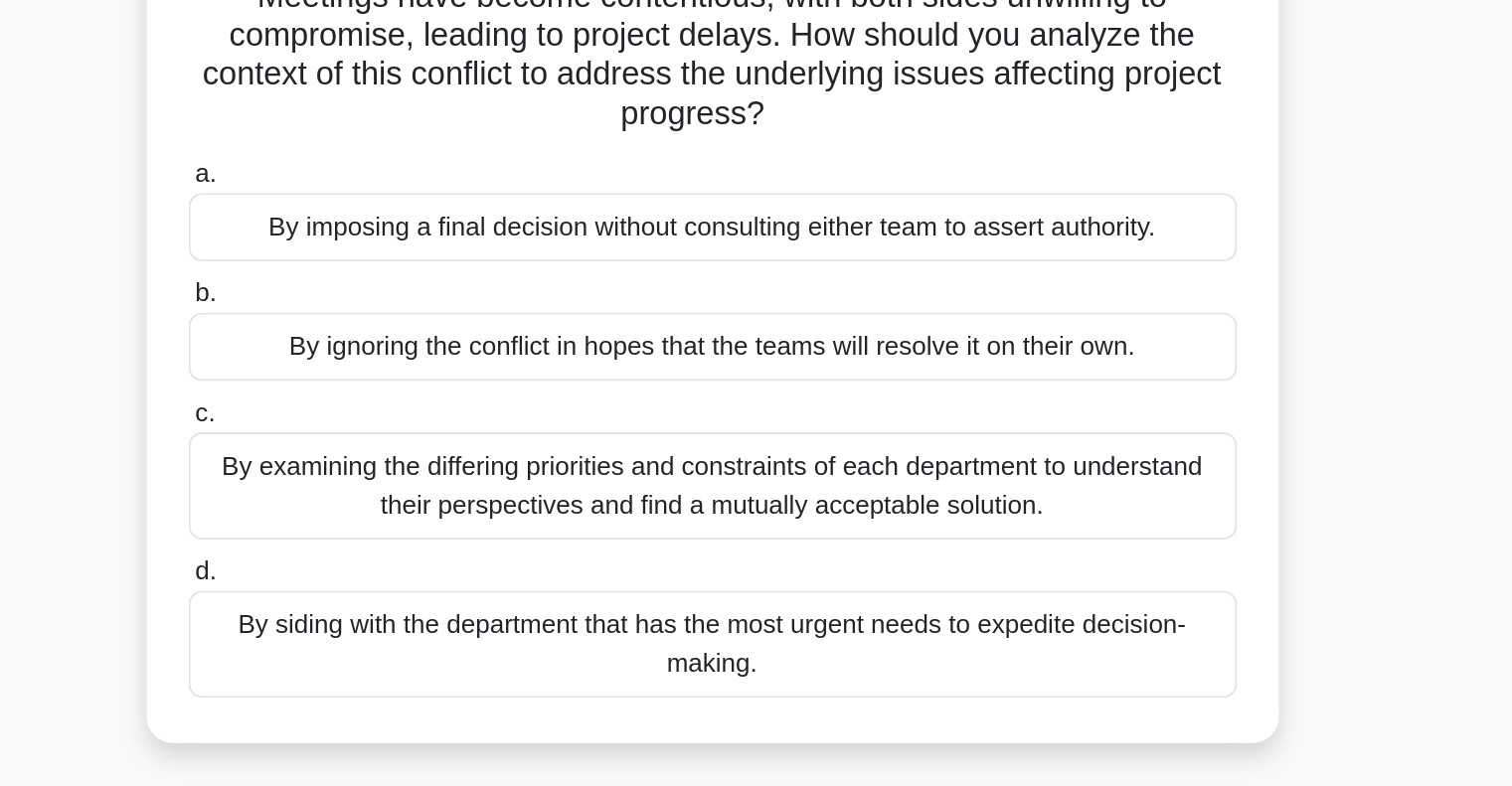 click on "By examining the differing priorities and constraints of each department to understand their perspectives and find a mutually acceptable solution." at bounding box center [756, 575] 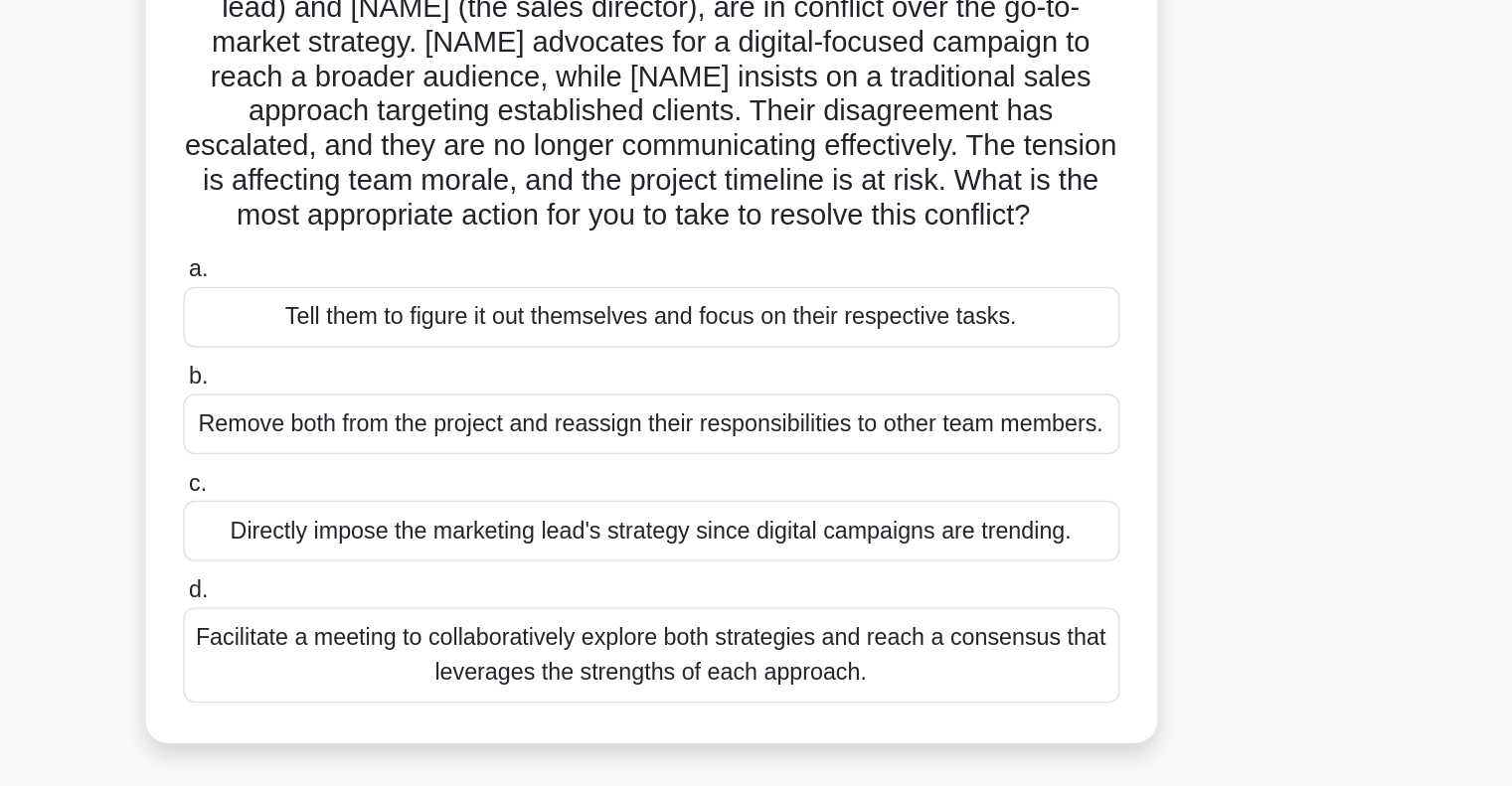 click on "Facilitate a meeting to collaboratively explore both strategies and reach a consensus that leverages the strengths of each approach." at bounding box center [756, 649] 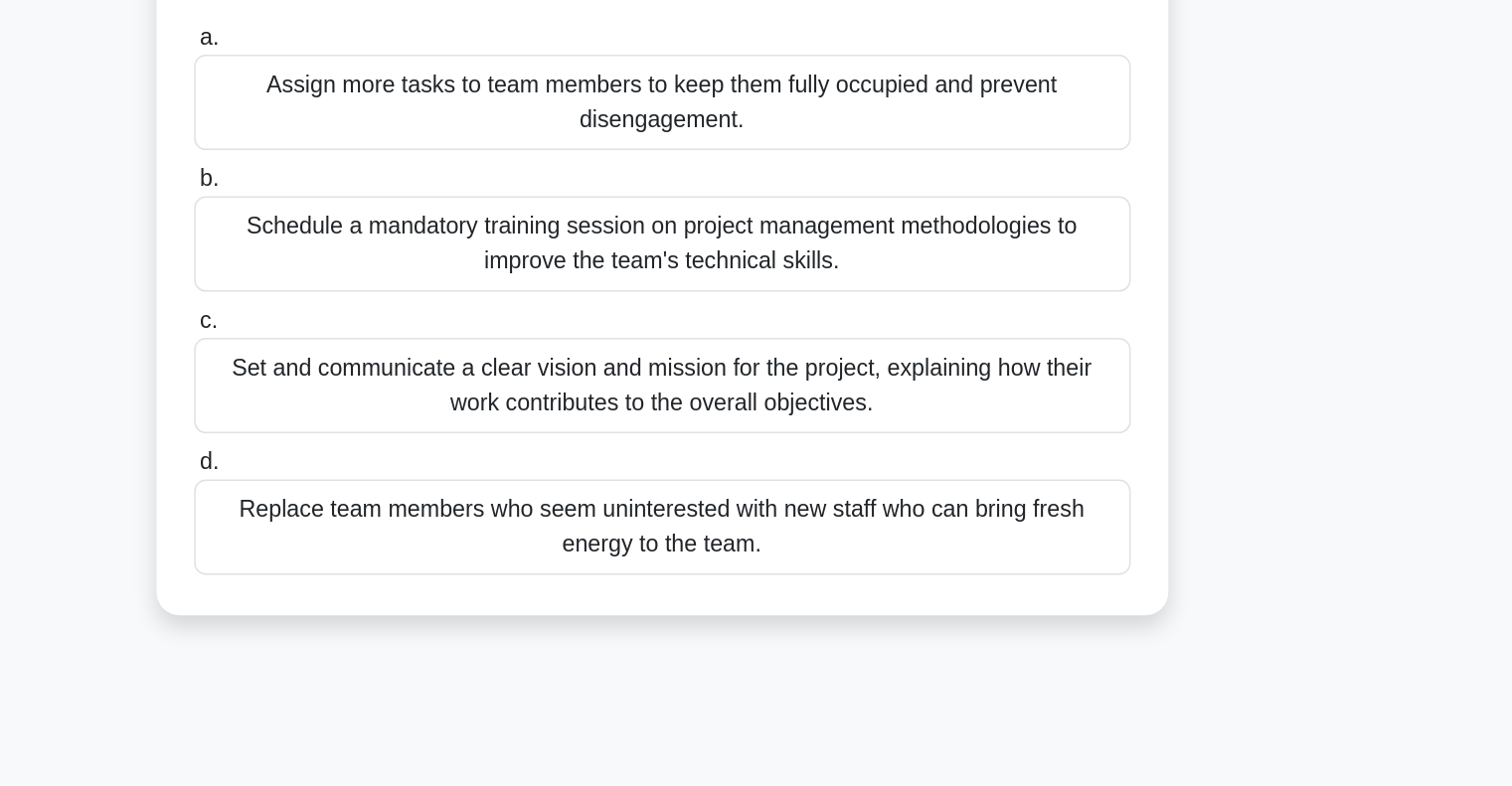 scroll, scrollTop: 75, scrollLeft: 0, axis: vertical 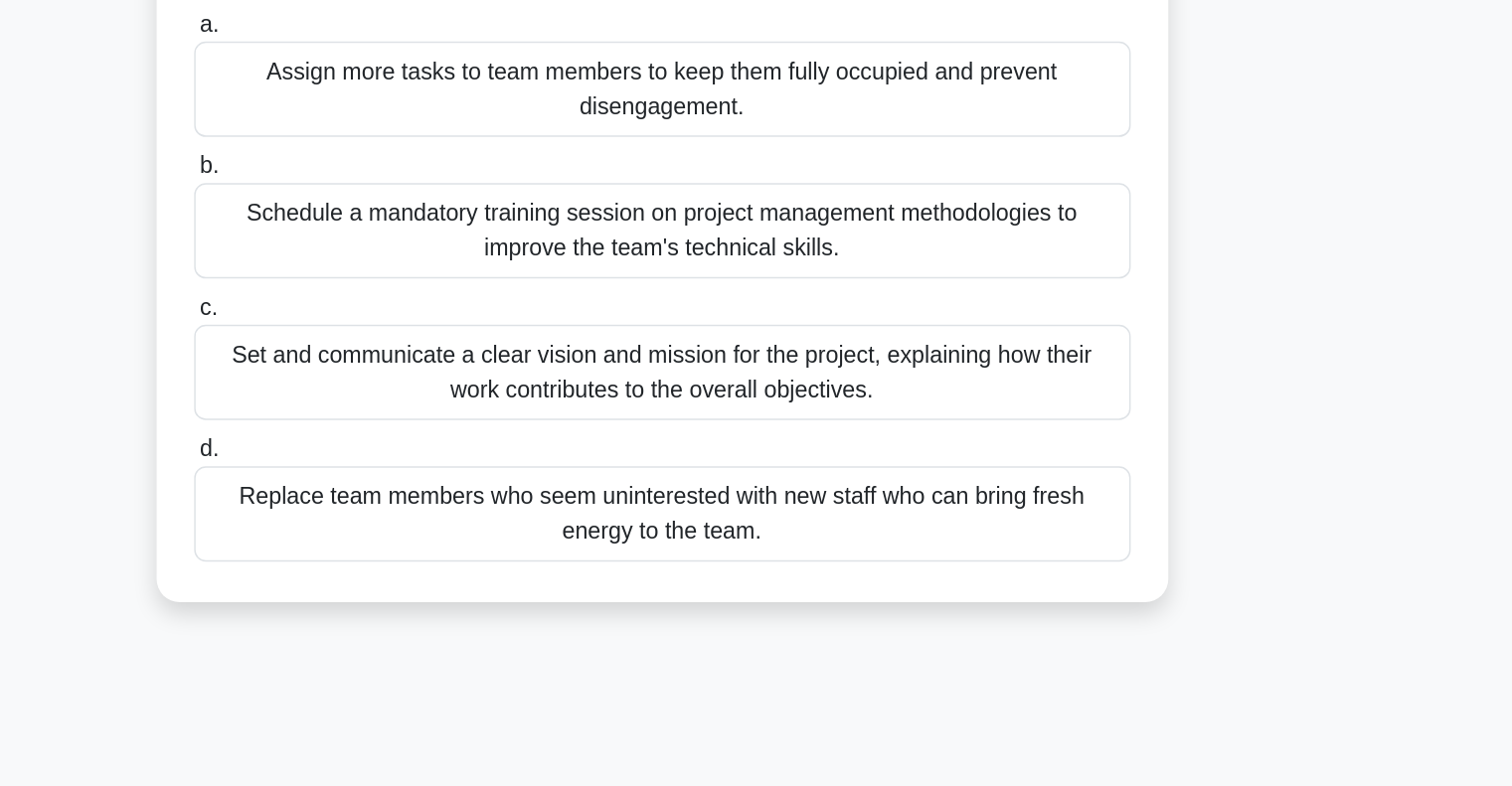 click on "Set and communicate a clear vision and mission for the project, explaining how their work contributes to the overall objectives." at bounding box center (756, 501) 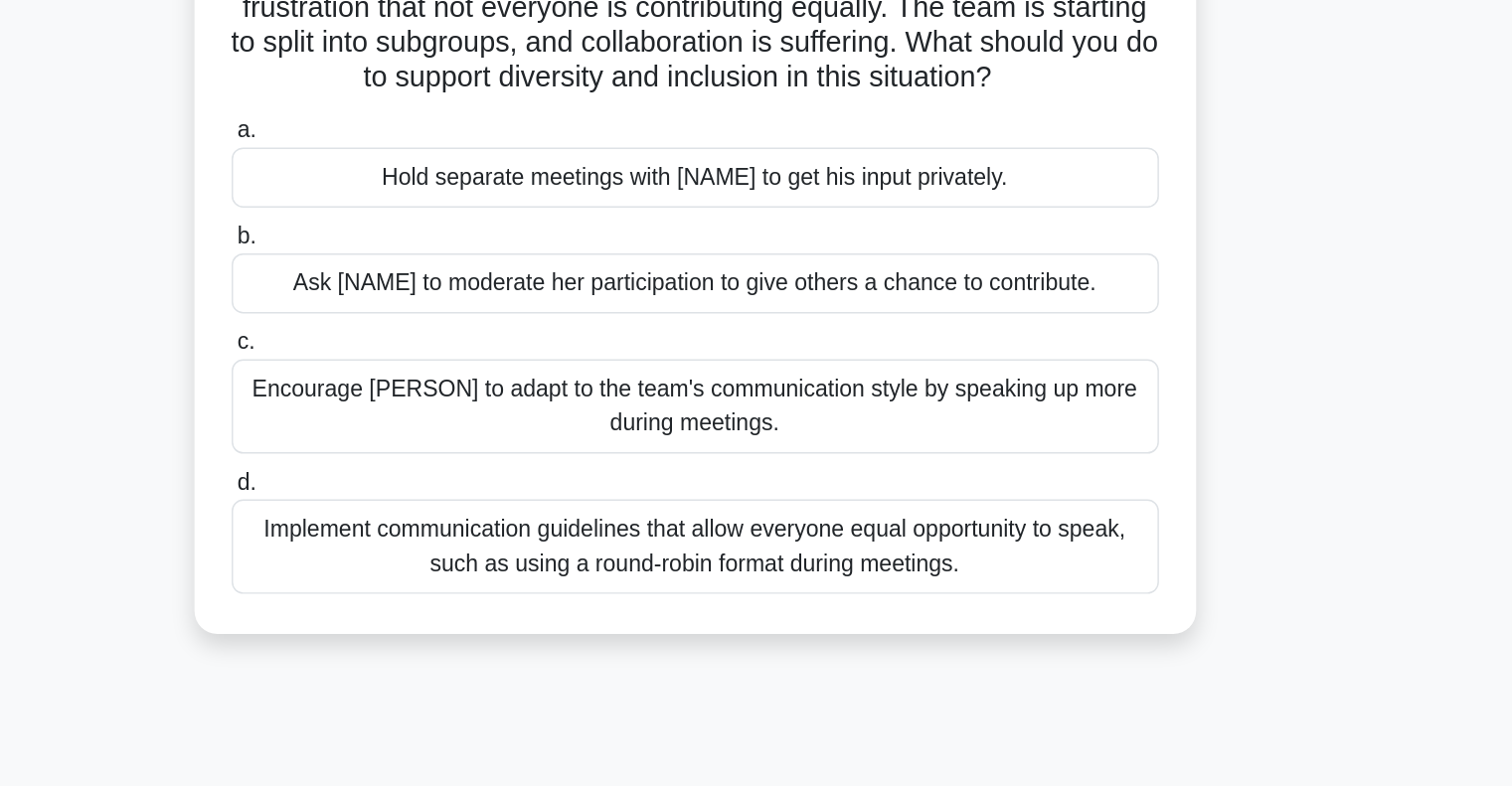 scroll, scrollTop: 101, scrollLeft: 0, axis: vertical 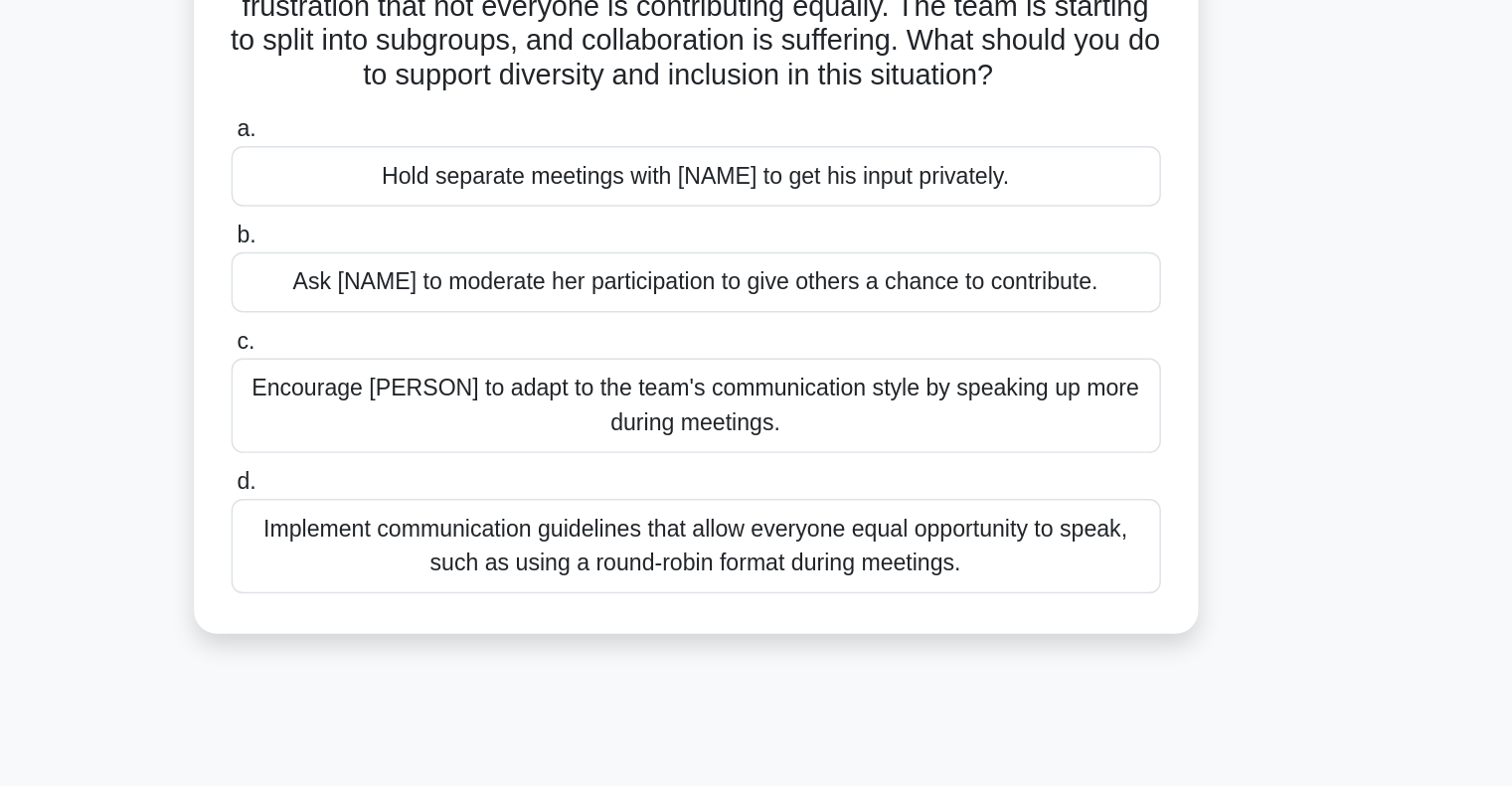 click on "Implement communication guidelines that allow everyone equal opportunity to speak, such as using a round-robin format during meetings." at bounding box center [756, 595] 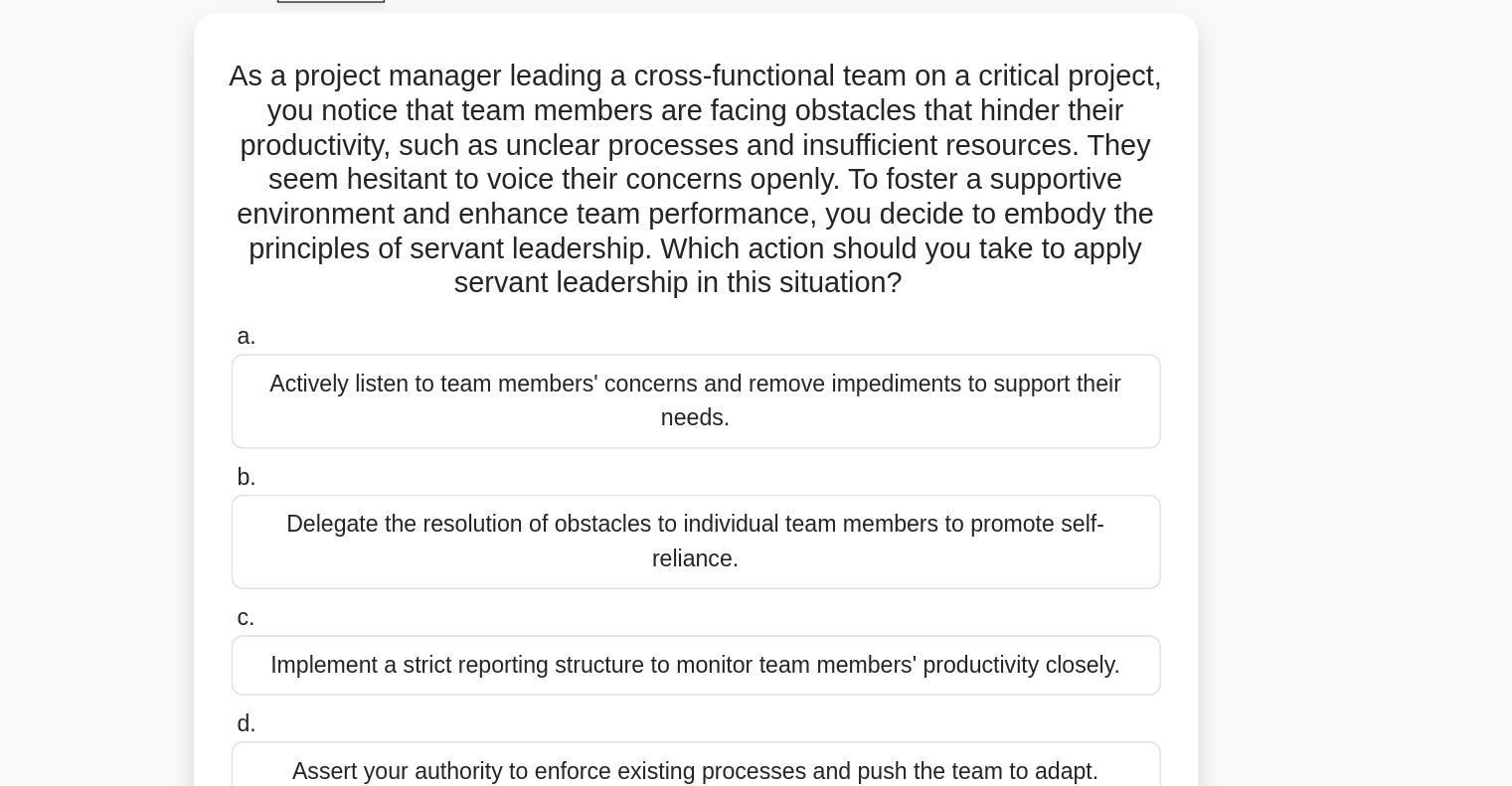 scroll, scrollTop: 0, scrollLeft: 0, axis: both 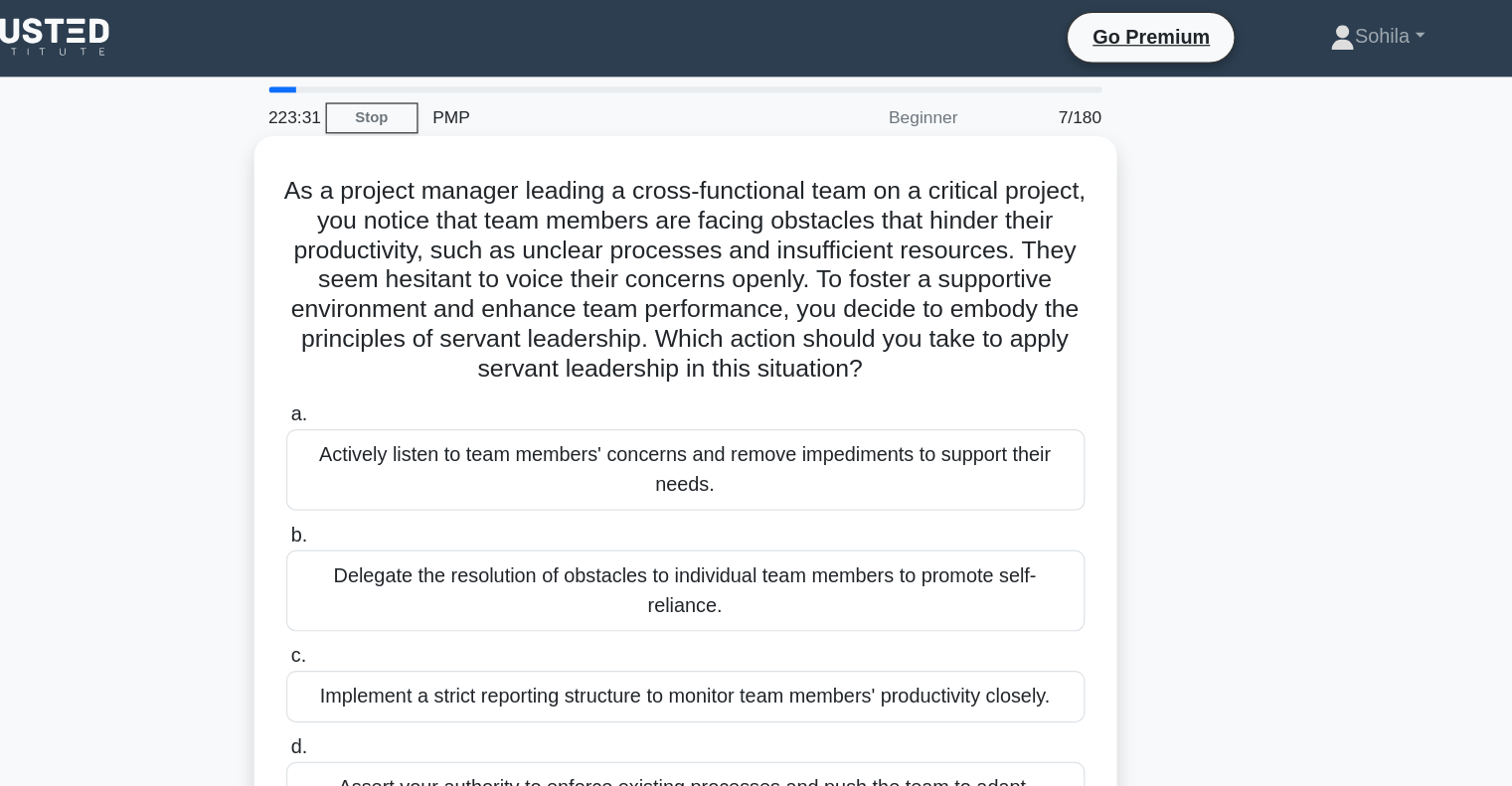 click on "As a project manager leading a cross-functional team on a critical project, you notice that team members are facing obstacles that hinder their productivity, such as unclear processes and insufficient resources. They seem hesitant to voice their concerns openly. To foster a supportive environment and enhance team performance, you decide to embody the principles of servant leadership. Which action should you take to apply servant leadership in this situation?
.spinner_0XTQ{transform-origin:center;animation:spinner_y6GP .75s linear infinite}@keyframes spinner_y6GP{100%{transform:rotate(360deg)}}" at bounding box center (756, 228) 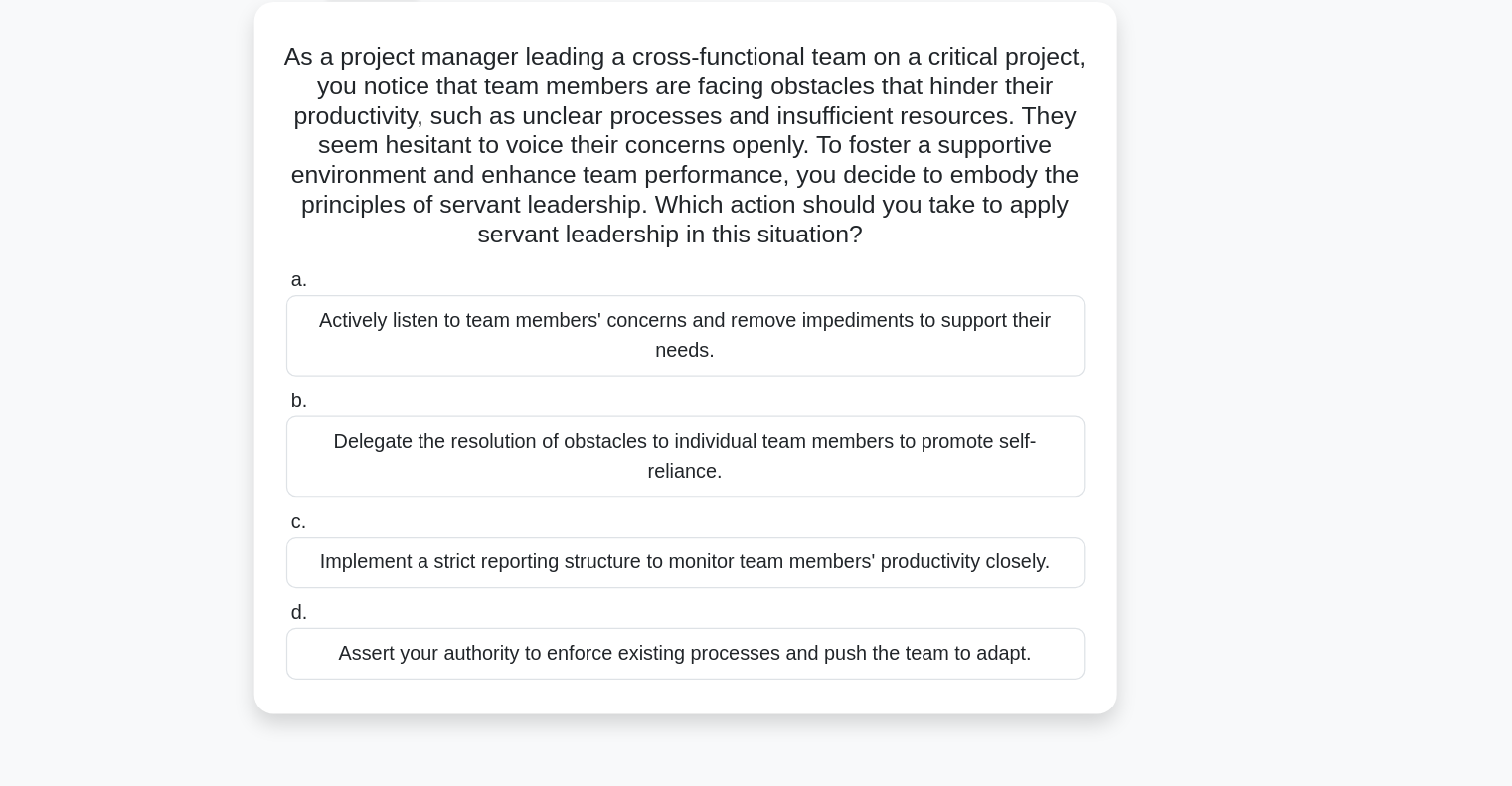 click on "Actively listen to team members' concerns and remove impediments to support their needs." at bounding box center (756, 381) 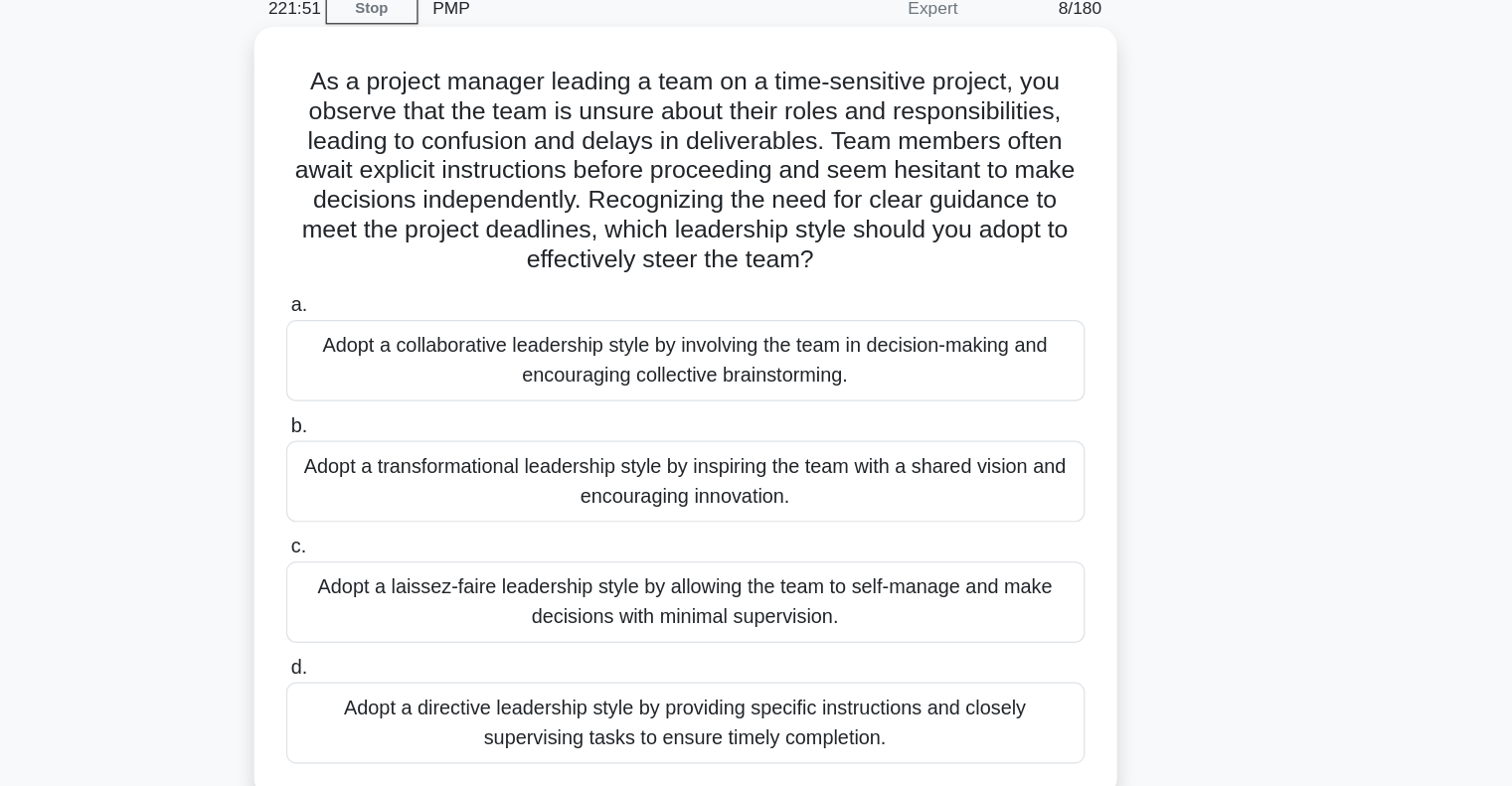 scroll, scrollTop: 60, scrollLeft: 0, axis: vertical 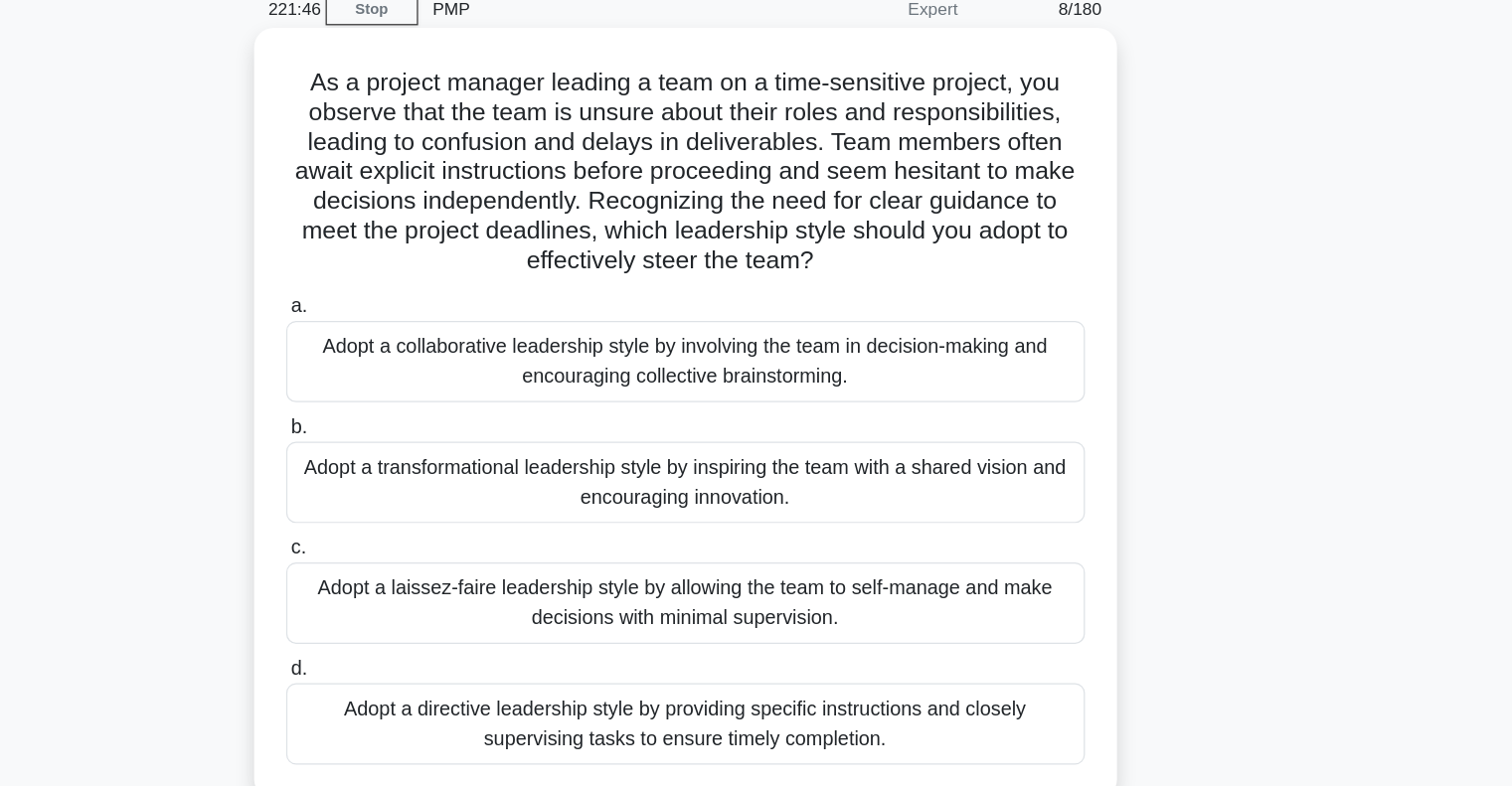click on "Adopt a directive leadership style by providing specific instructions and closely supervising tasks to ensure timely completion." at bounding box center [756, 613] 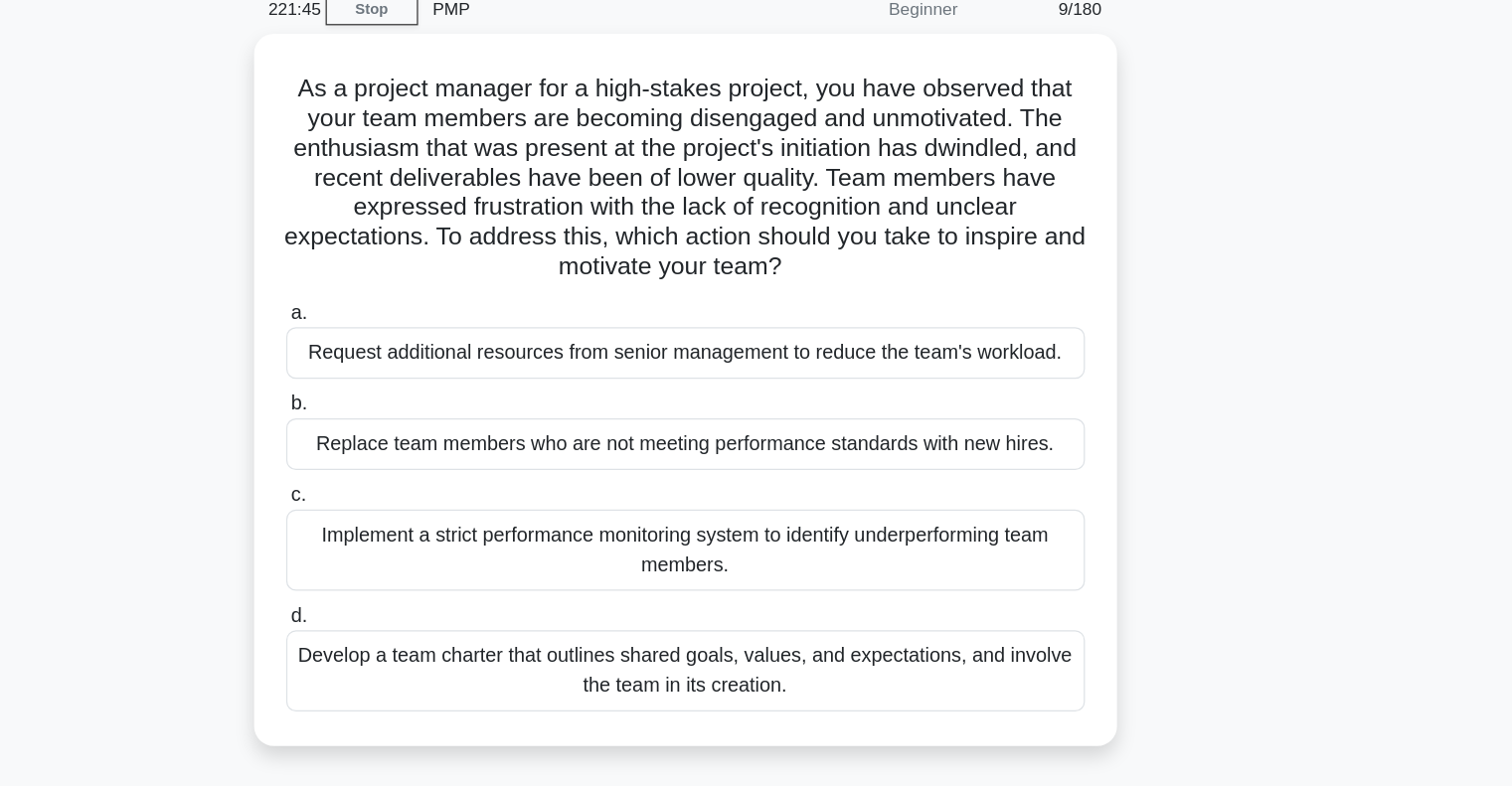 scroll, scrollTop: 0, scrollLeft: 0, axis: both 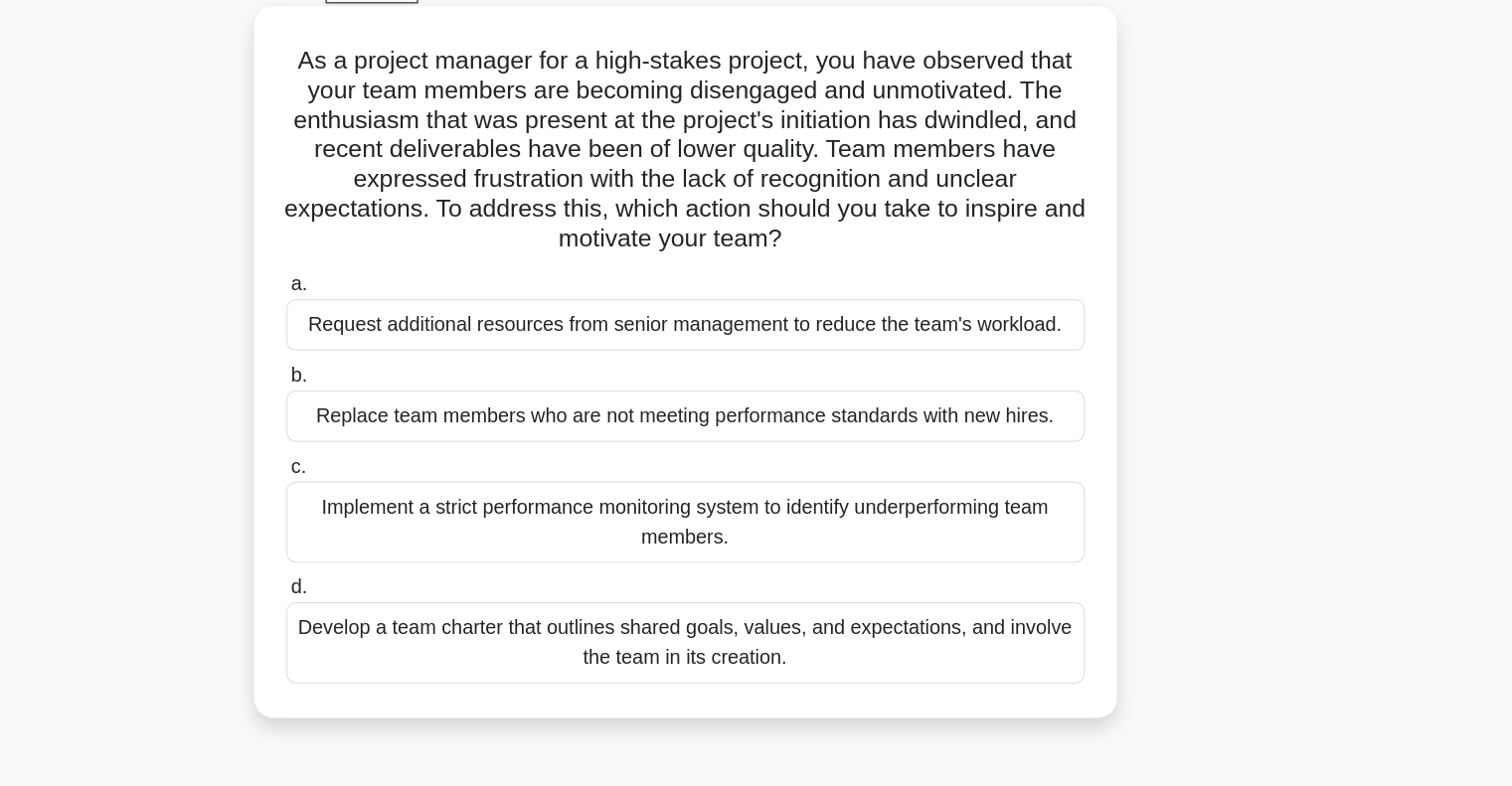 click on "Develop a team charter that outlines shared goals, values, and expectations, and involve the team in its creation." at bounding box center [756, 625] 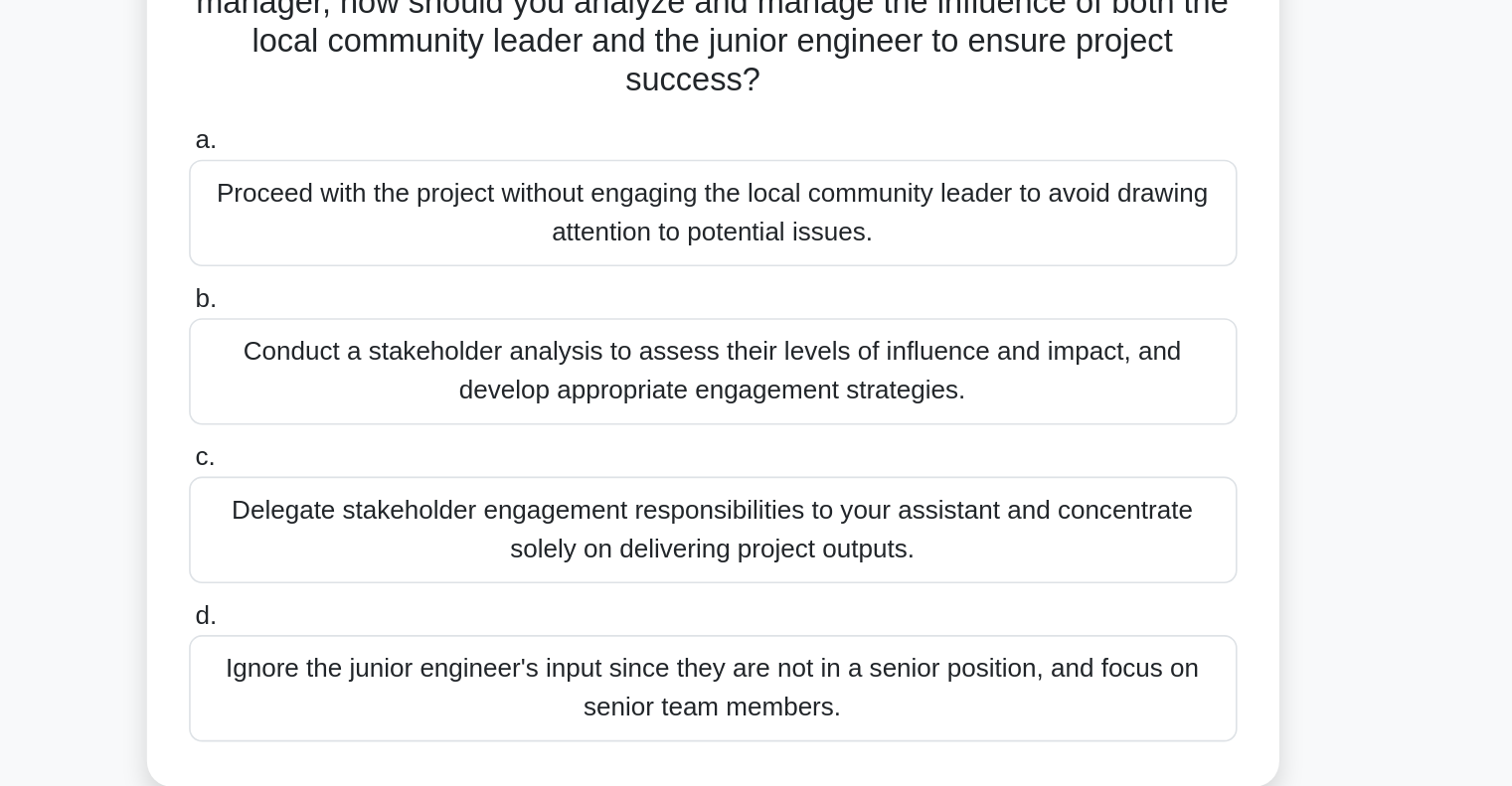 click on "Conduct a stakeholder analysis to assess their levels of influence and impact, and develop appropriate engagement strategies." at bounding box center [756, 526] 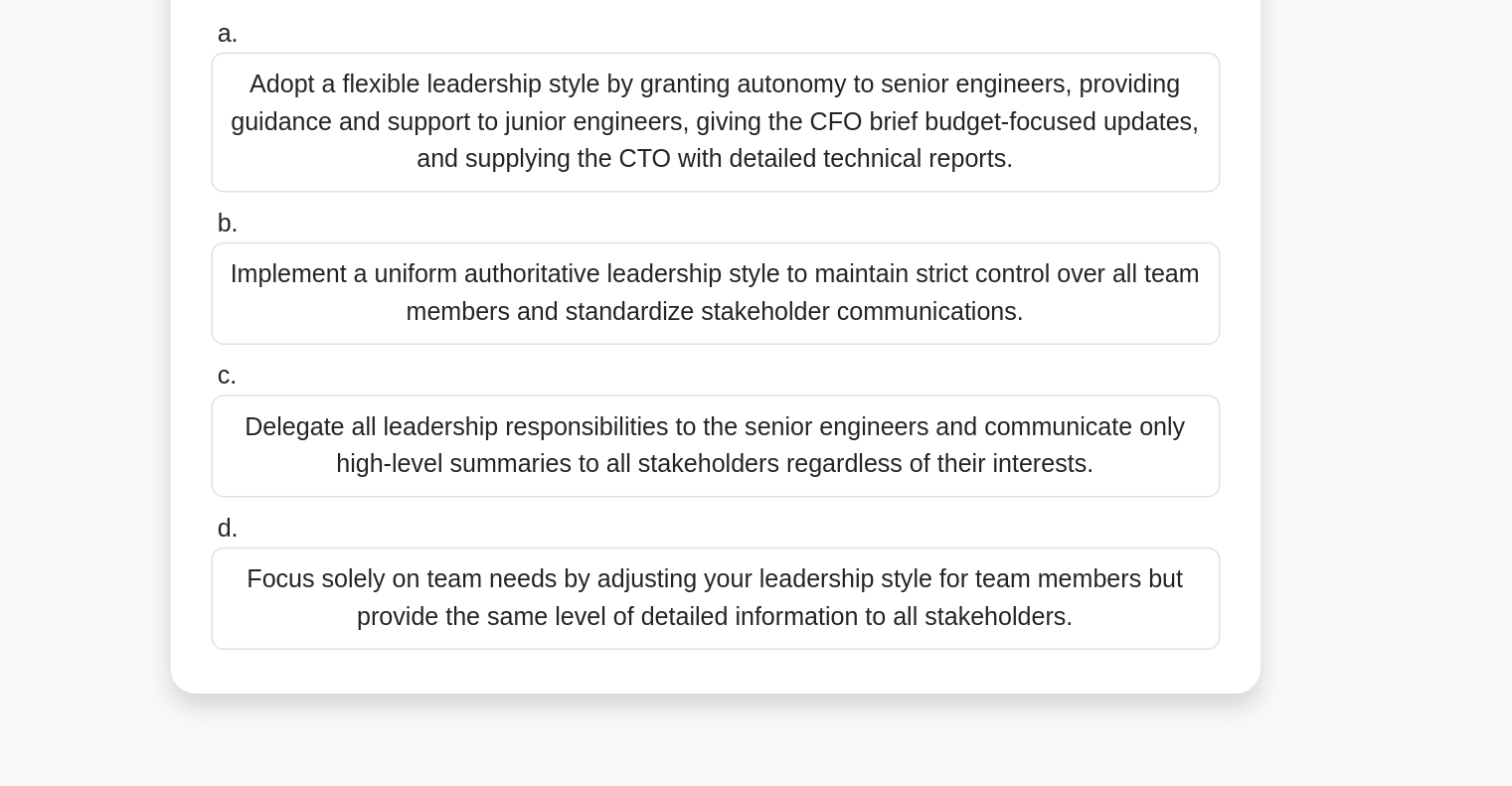 scroll, scrollTop: 135, scrollLeft: 0, axis: vertical 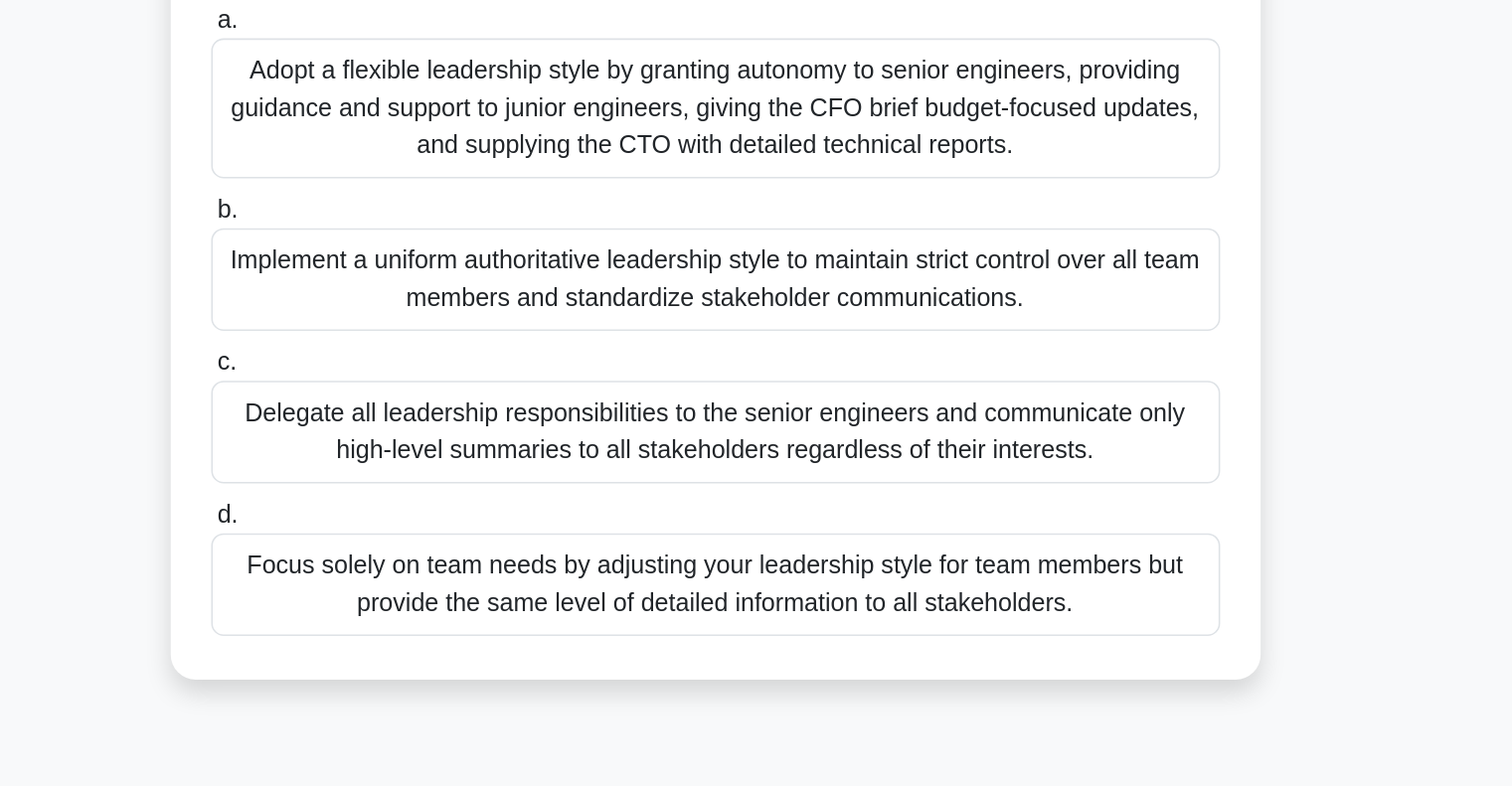 click on "Adopt a flexible leadership style by granting autonomy to senior engineers, providing guidance and support to junior engineers, giving the CFO brief budget-focused updates, and supplying the CTO with detailed technical reports." at bounding box center [756, 353] 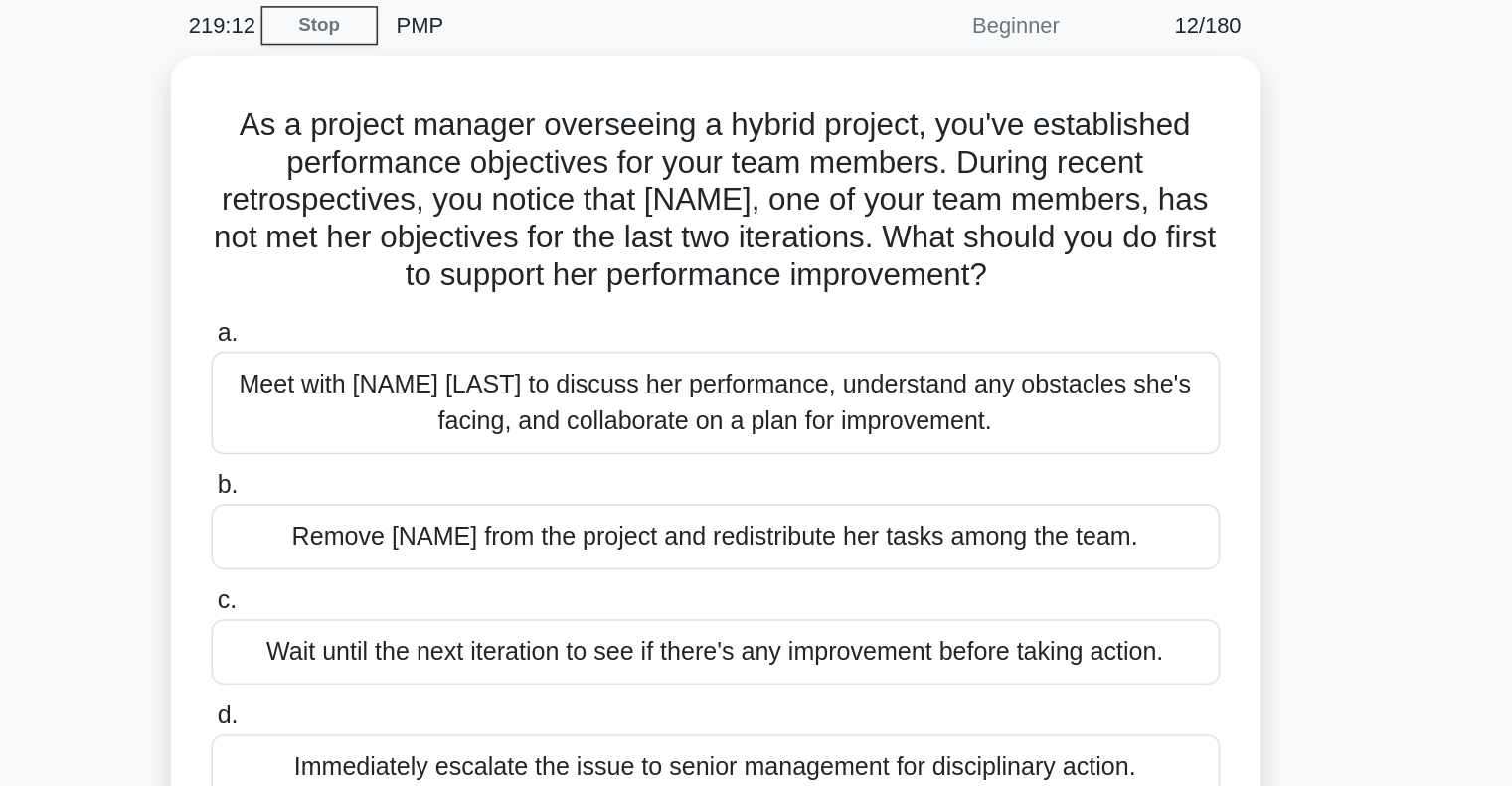 scroll, scrollTop: 0, scrollLeft: 0, axis: both 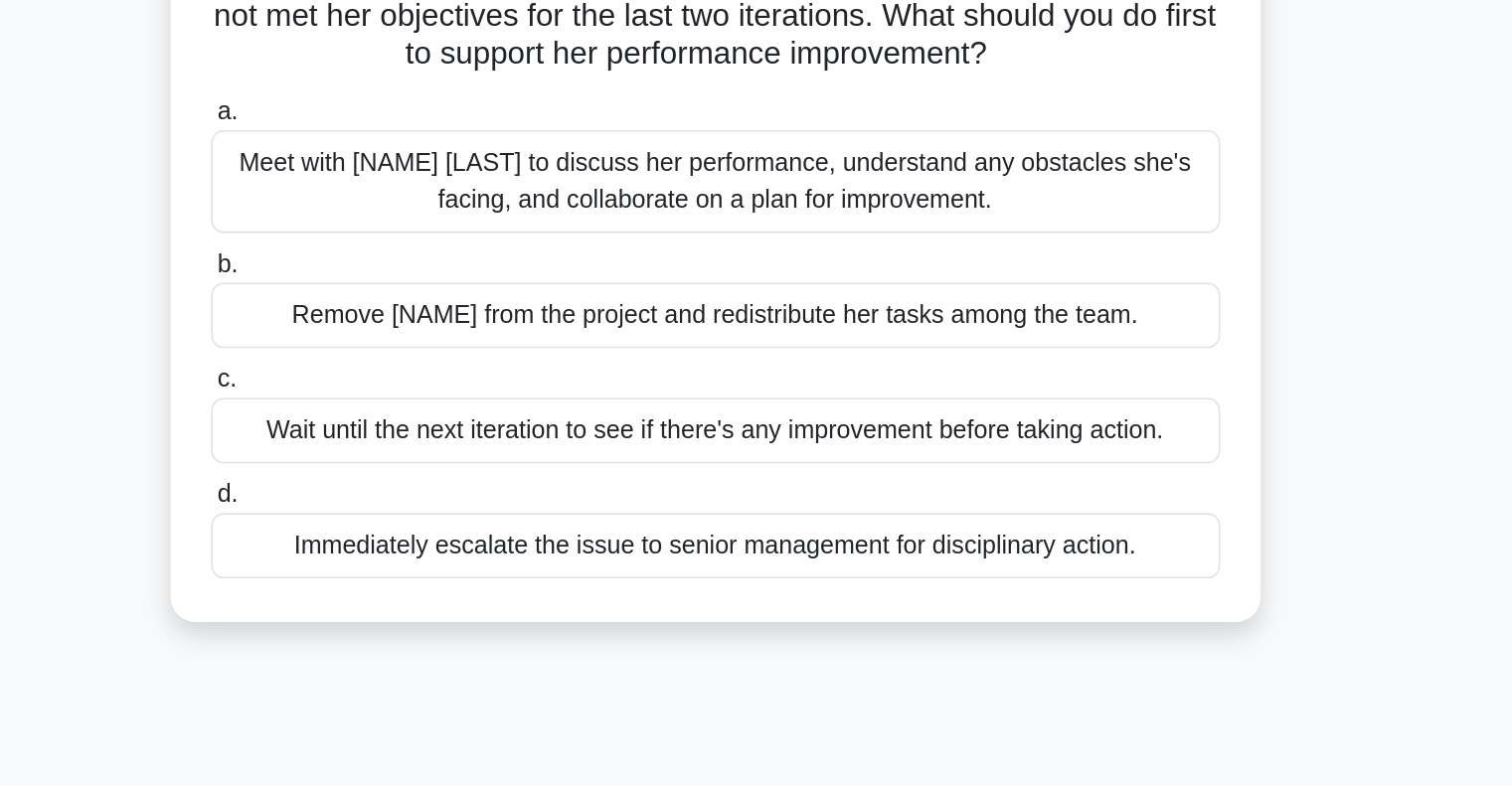 click on "Meet with [NAME] [LAST] to discuss her performance, understand any obstacles she's facing, and collaborate on a plan for improvement." at bounding box center [756, 333] 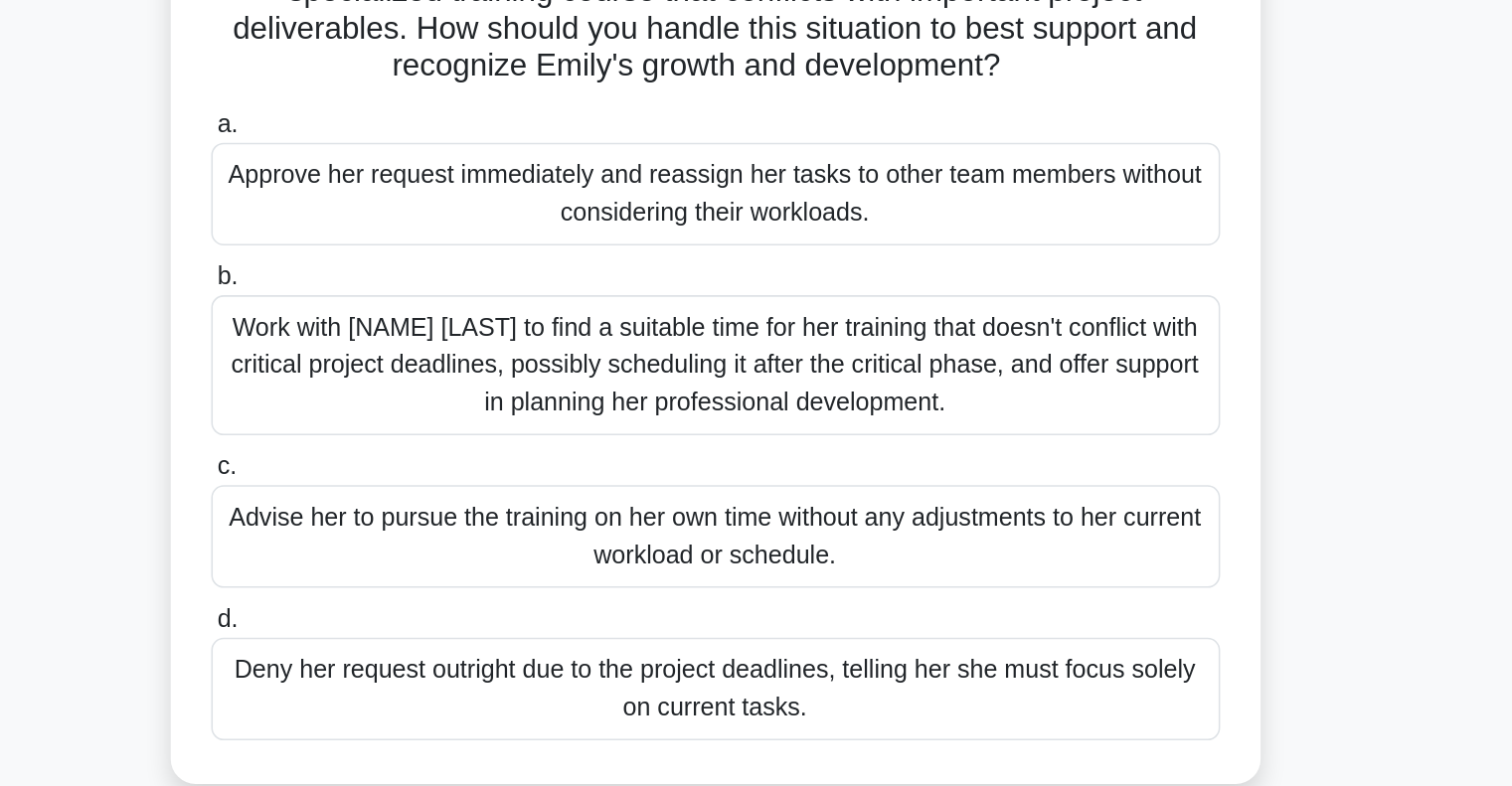 scroll, scrollTop: 7, scrollLeft: 0, axis: vertical 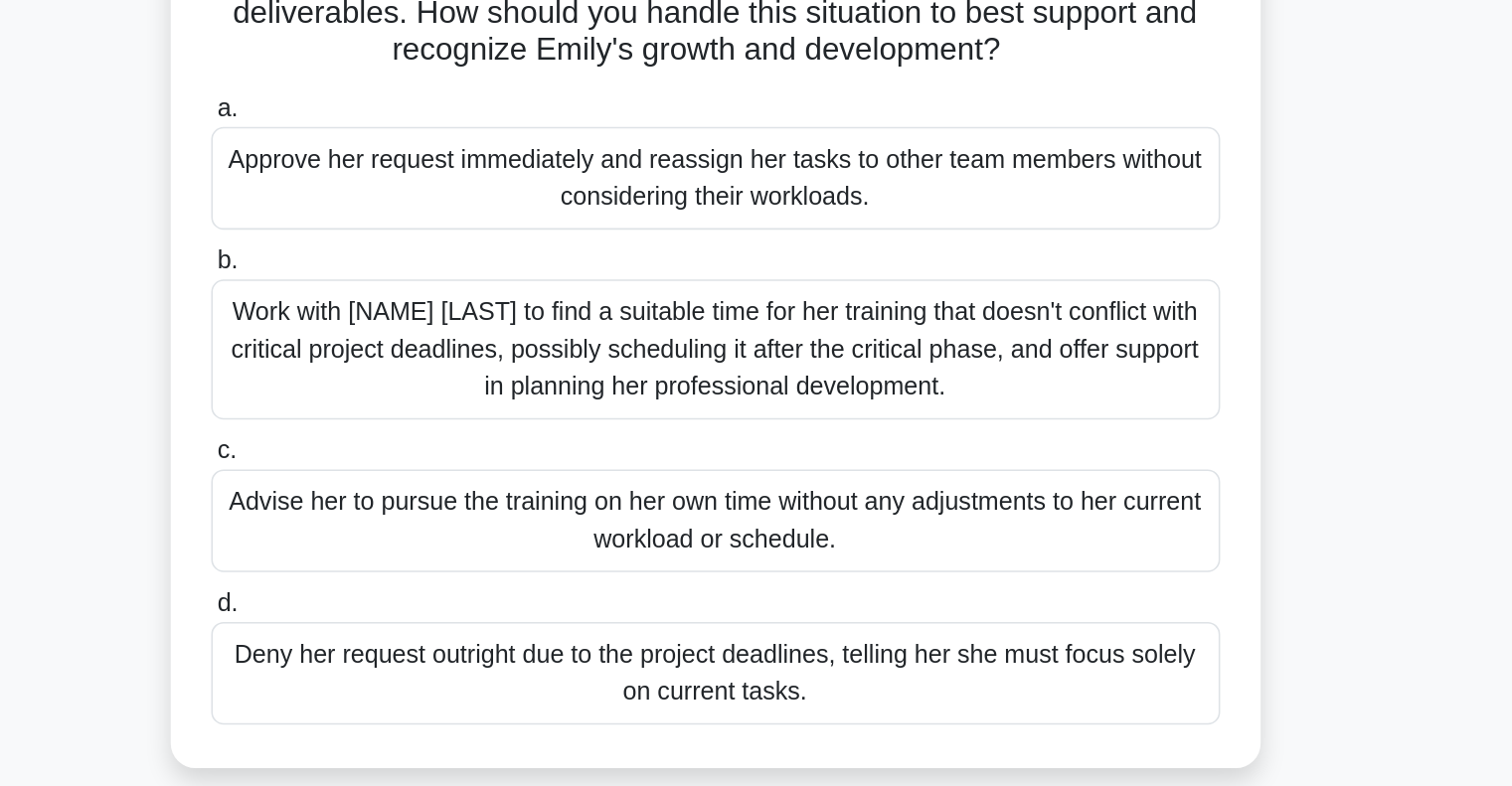 click on "Work with [NAME] [LAST] to find a suitable time for her training that doesn't conflict with critical project deadlines, possibly scheduling it after the critical phase, and offer support in planning her professional development." at bounding box center [756, 507] 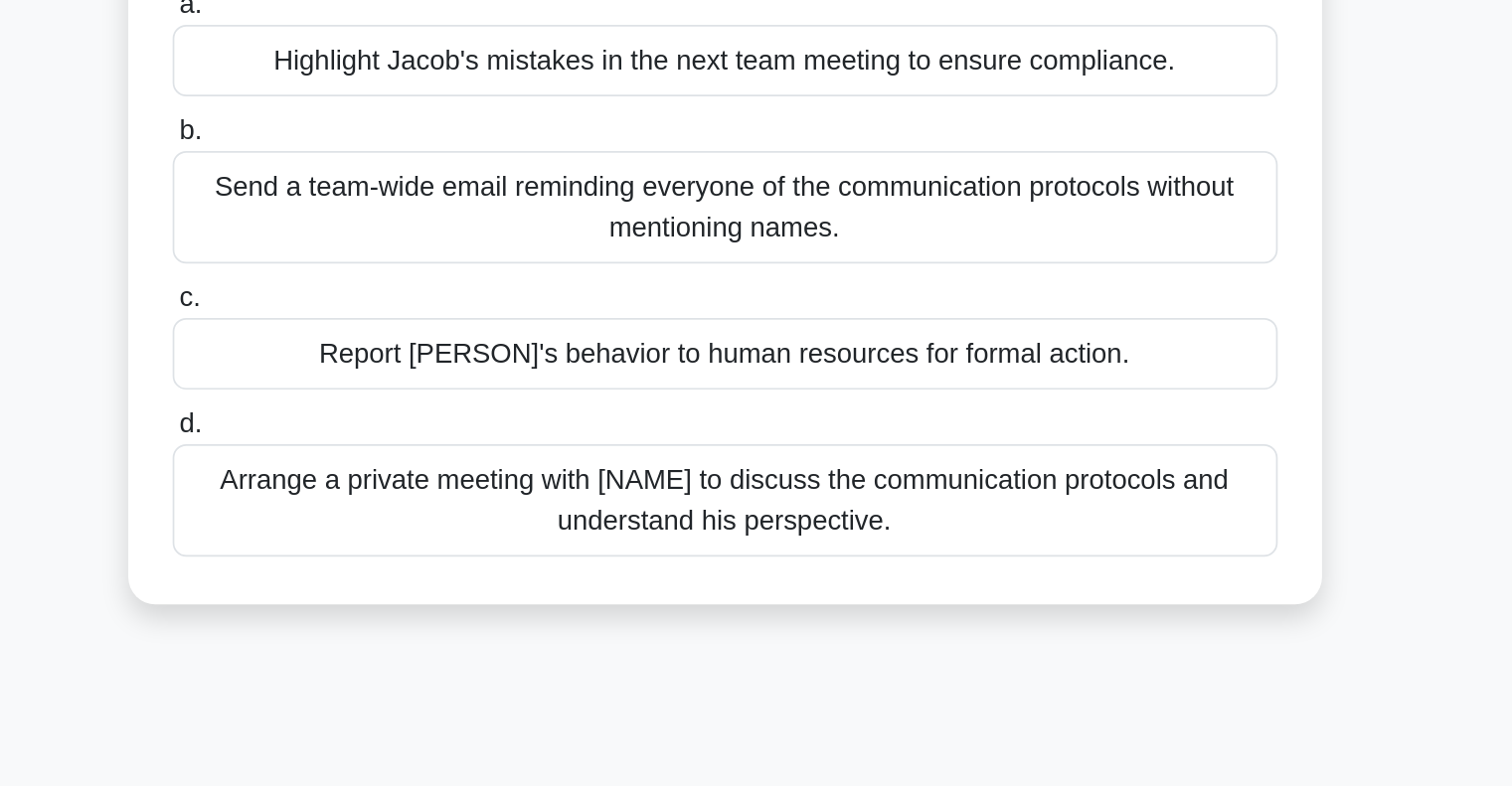 scroll, scrollTop: 12, scrollLeft: 0, axis: vertical 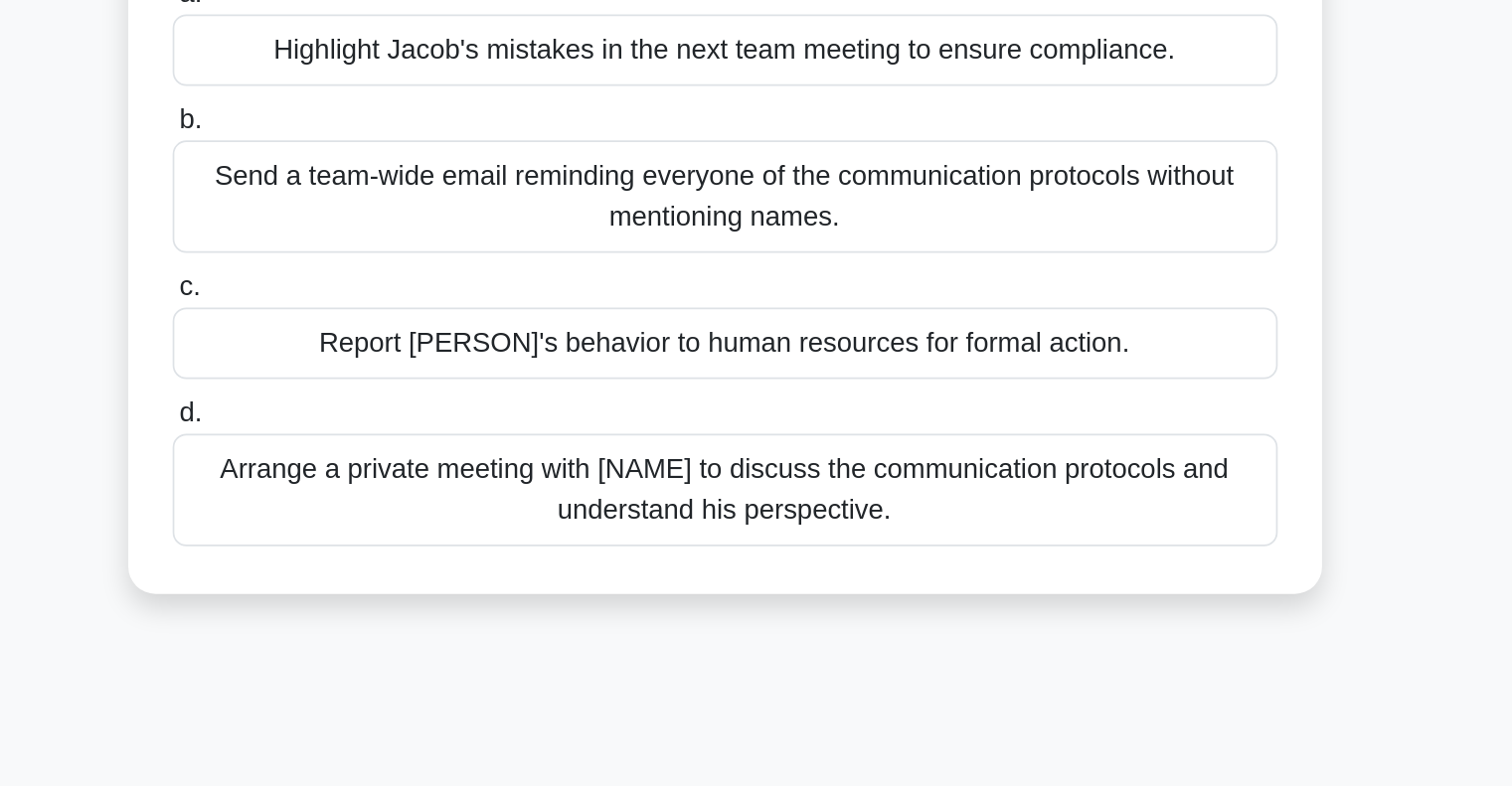 click on "Arrange a private meeting with [NAME] to discuss the communication protocols and understand his perspective." at bounding box center (756, 613) 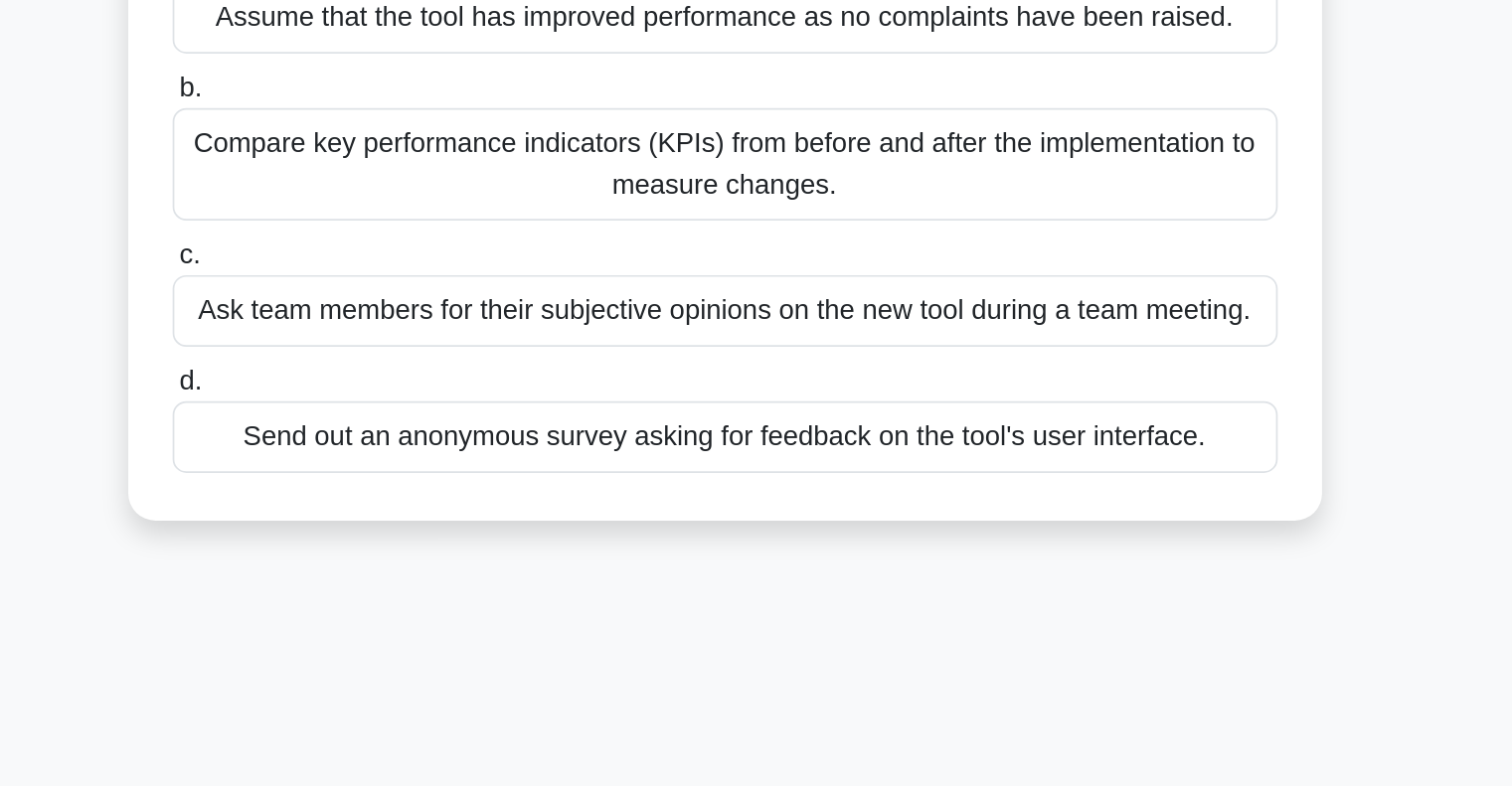 scroll, scrollTop: 0, scrollLeft: 0, axis: both 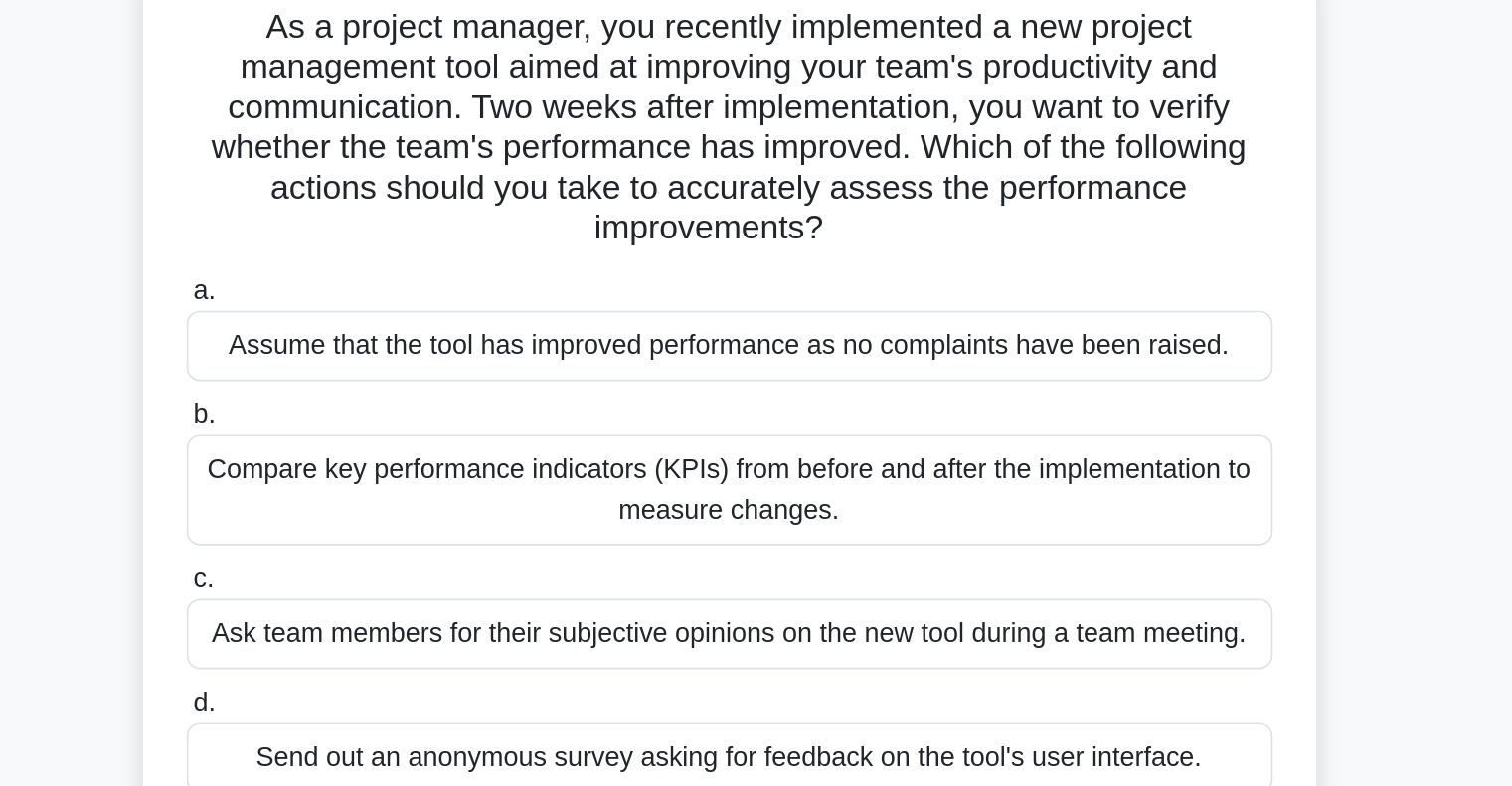 click on "Compare key performance indicators (KPIs) from before and after the implementation to measure changes." at bounding box center [756, 430] 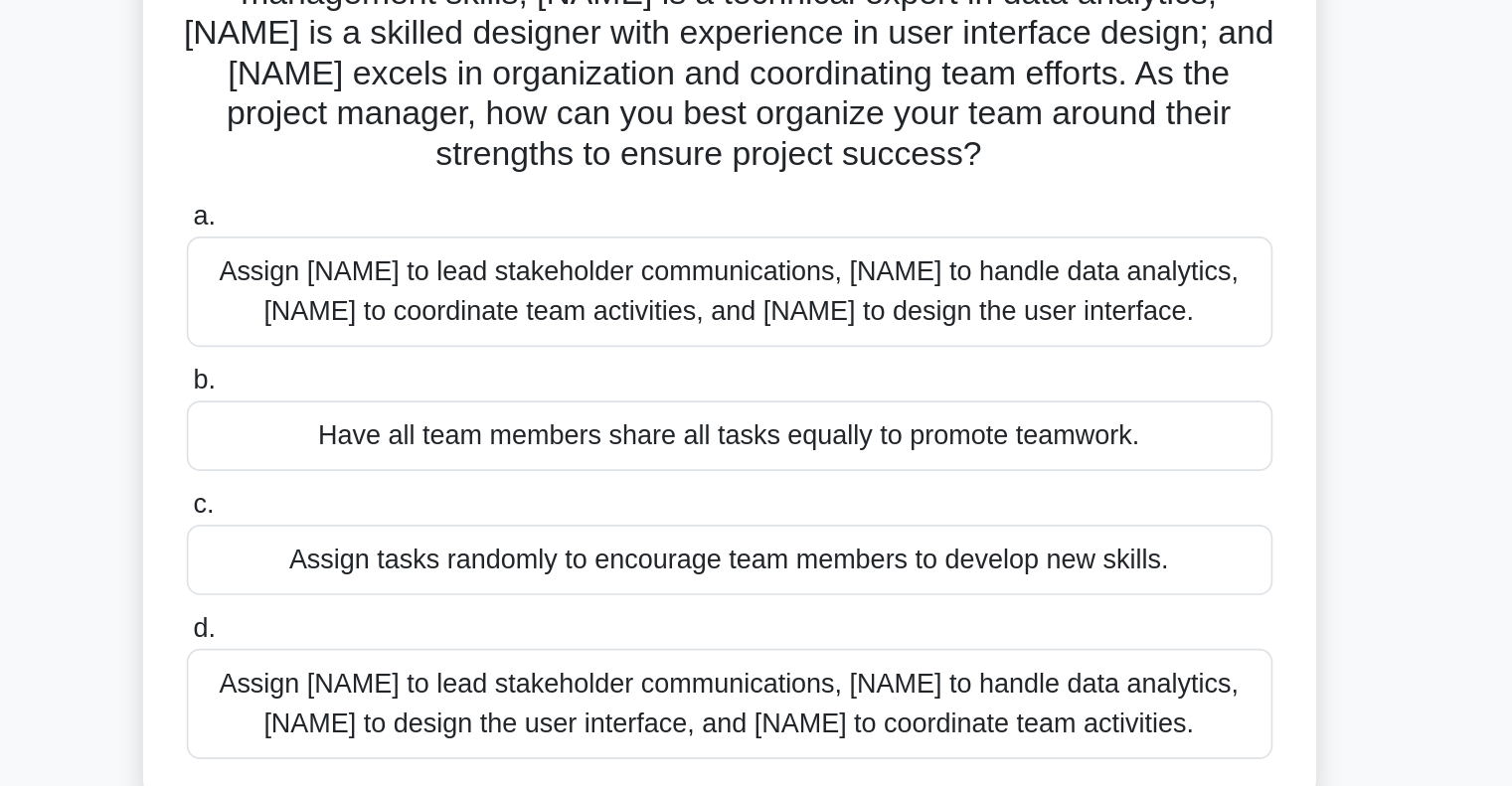 click on "Assign [NAME] to lead stakeholder communications, [NAME] to handle data analytics, [NAME] to design the user interface, and [NAME] to coordinate team activities." at bounding box center [756, 673] 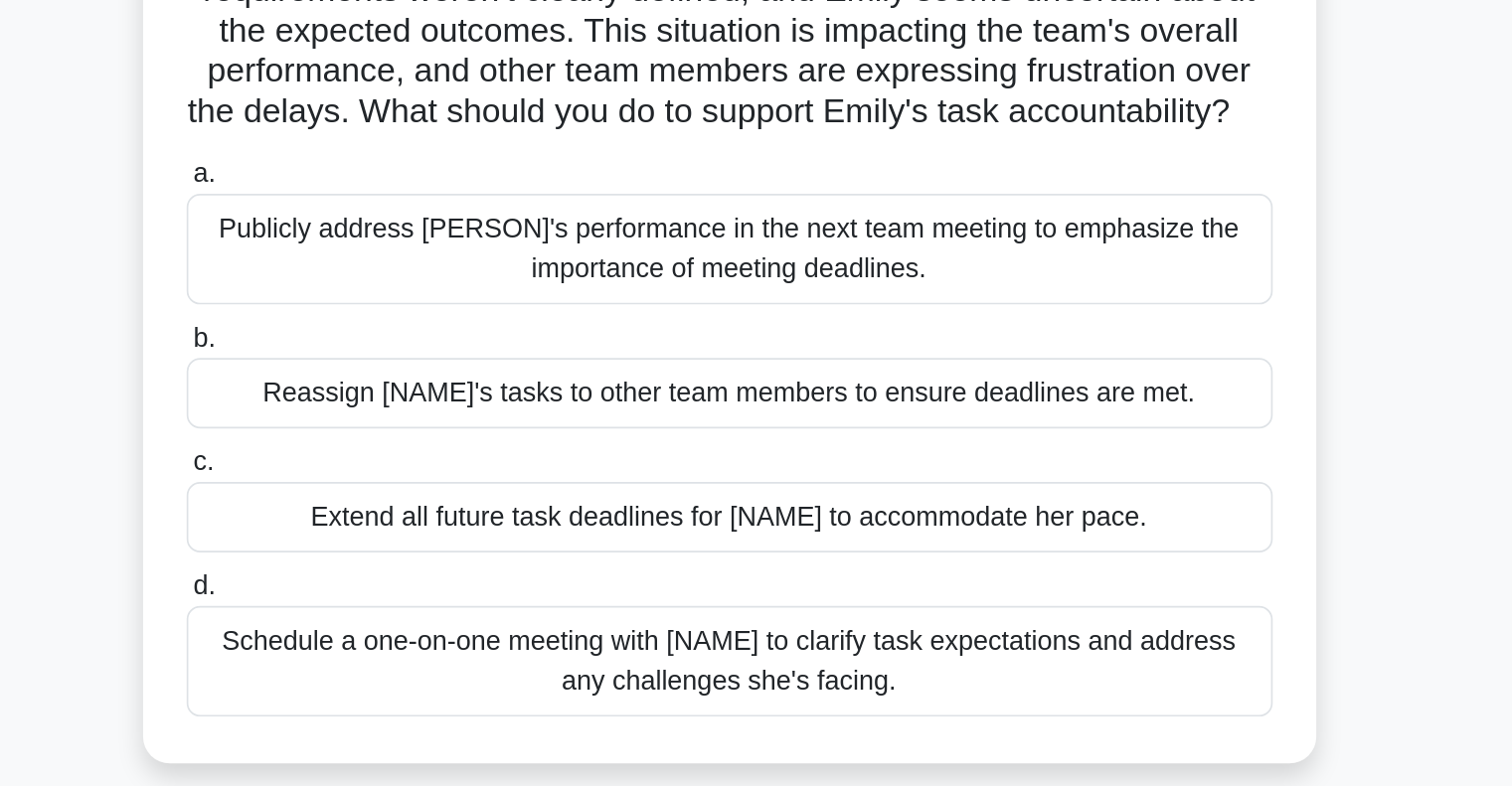click on "Schedule a one-on-one meeting with [NAME] to clarify task expectations and address any challenges she's facing." at bounding box center [756, 625] 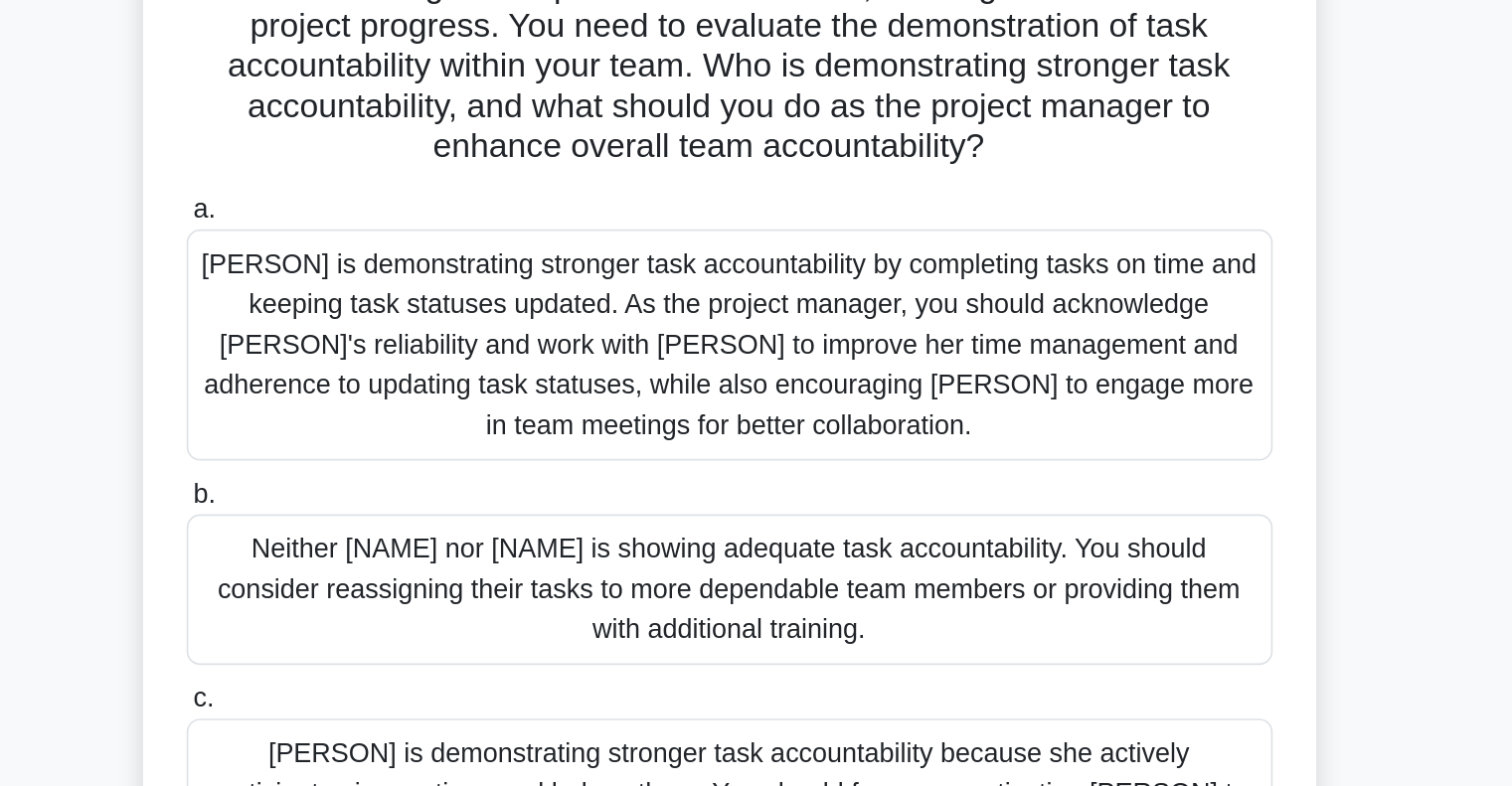 scroll, scrollTop: 243, scrollLeft: 0, axis: vertical 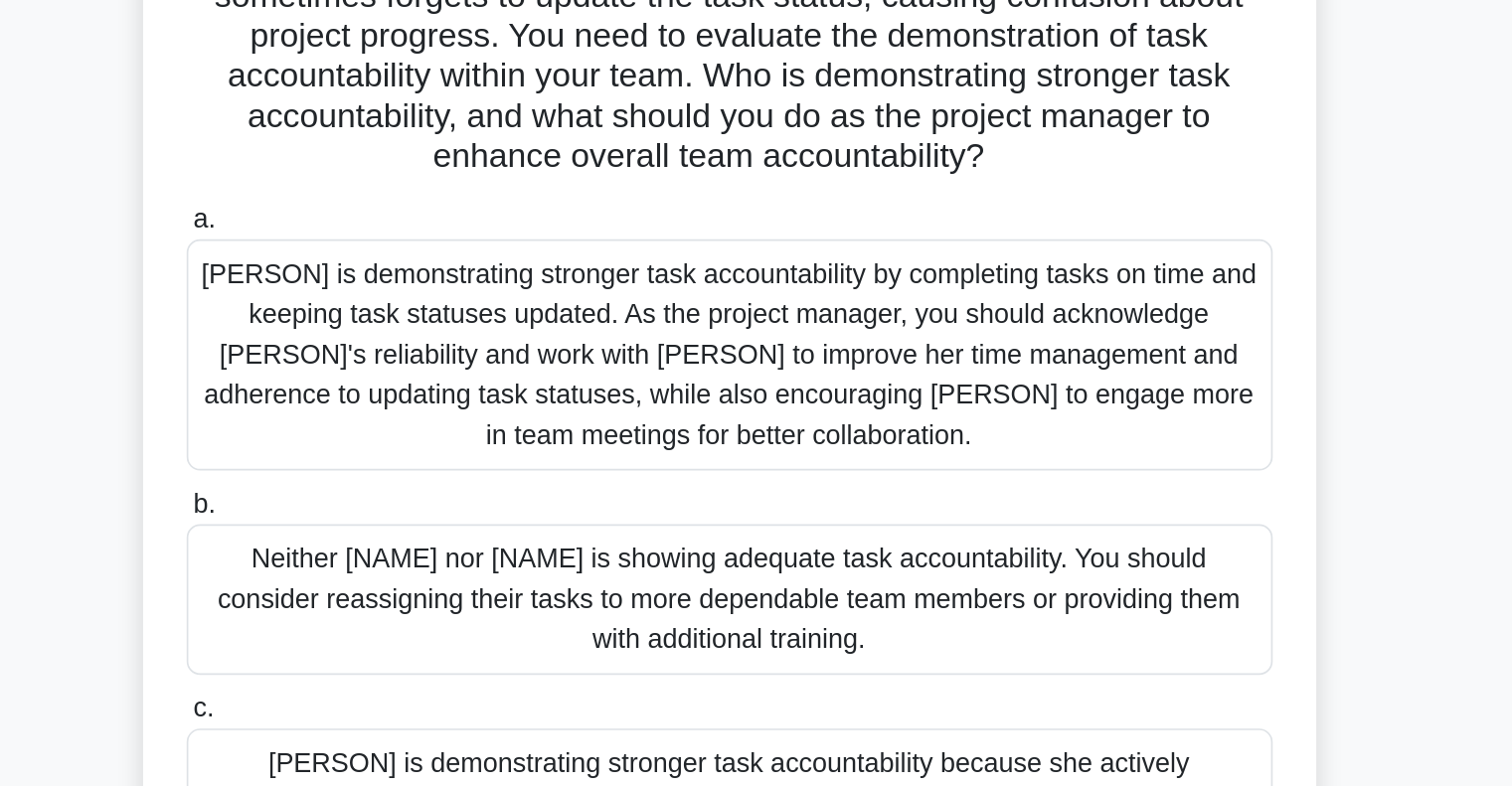 click on "[PERSON] is demonstrating stronger task accountability by completing tasks on time and keeping task statuses updated. As the project manager, you should acknowledge [PERSON]'s reliability and work with [PERSON] to improve her time management and adherence to updating task statuses, while also encouraging [PERSON] to engage more in team meetings for better collaboration." at bounding box center (756, 316) 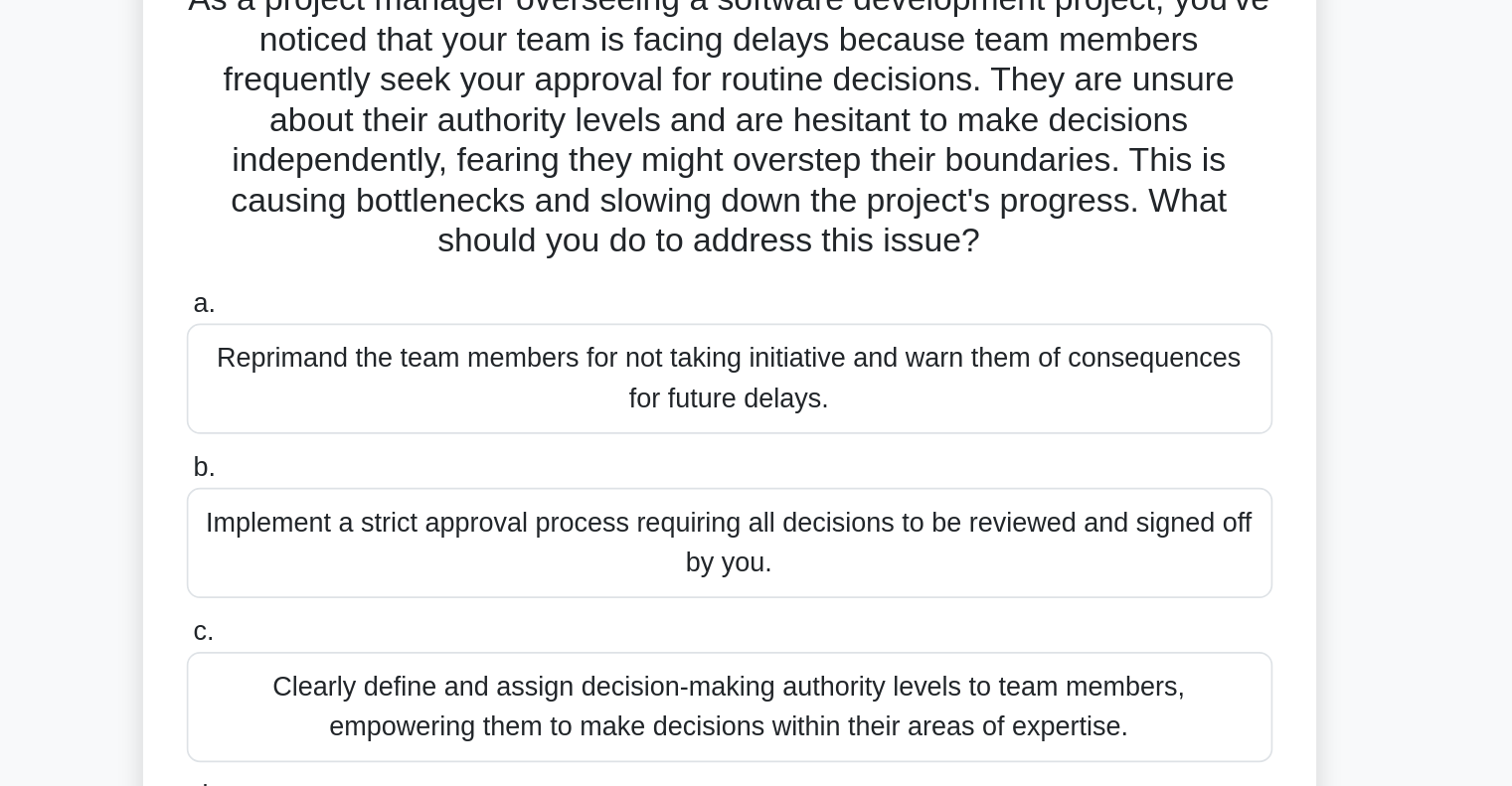 scroll, scrollTop: 0, scrollLeft: 0, axis: both 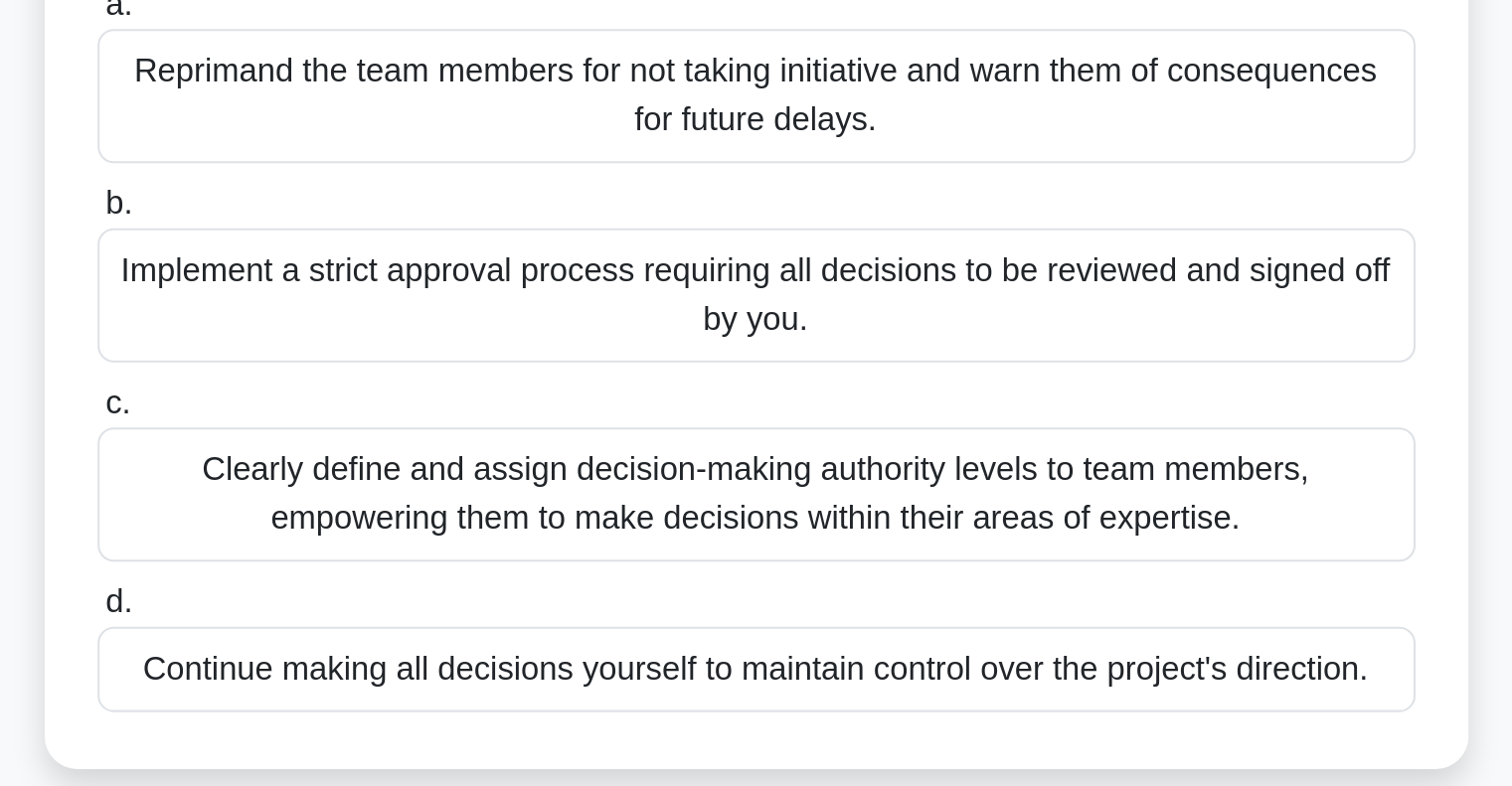 click on "Clearly define and assign decision-making authority levels to team members, empowering them to make decisions within their areas of expertise." at bounding box center (756, 575) 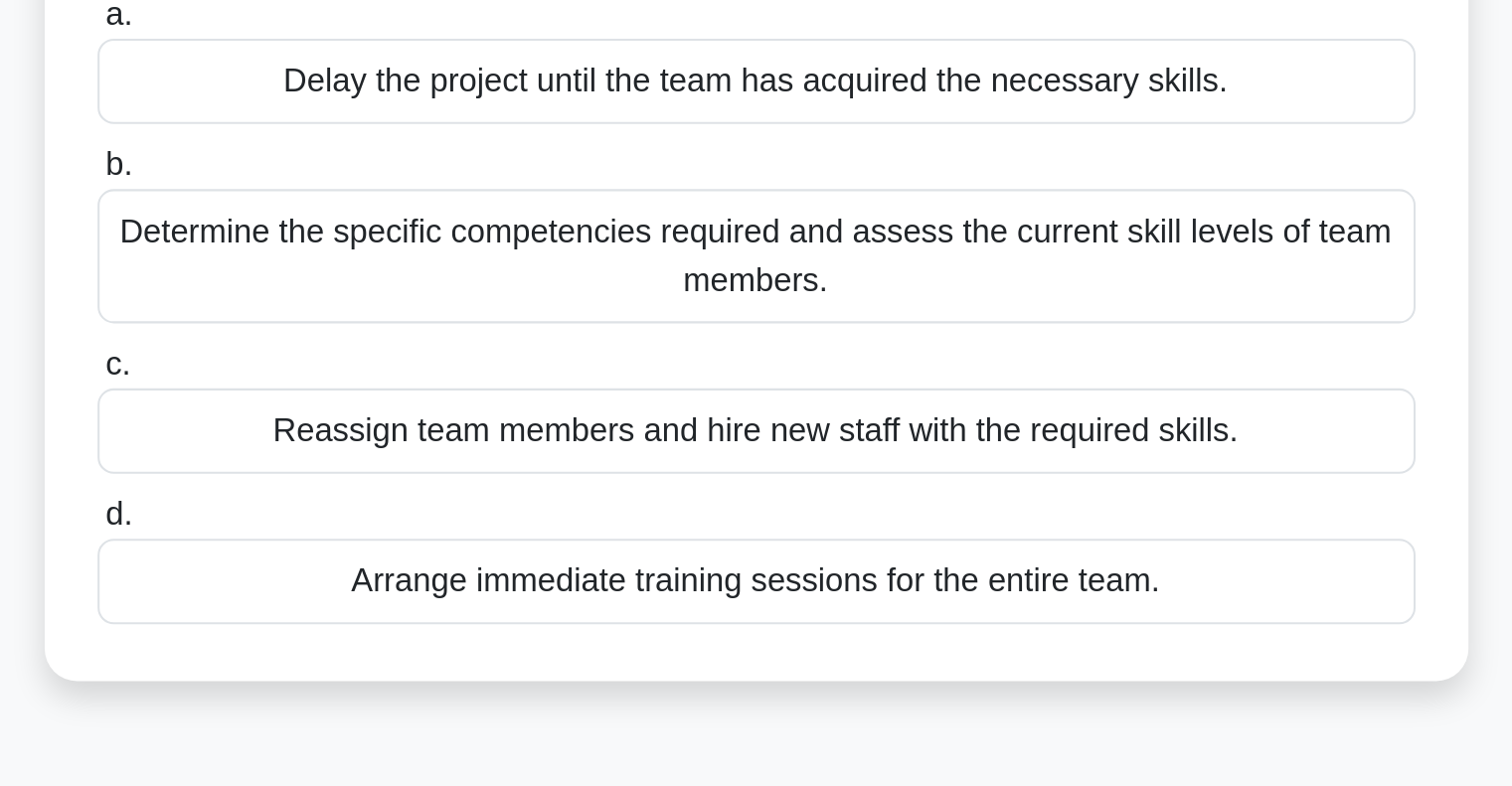 click on "Determine the specific competencies required and assess the current skill levels of team members." at bounding box center (756, 406) 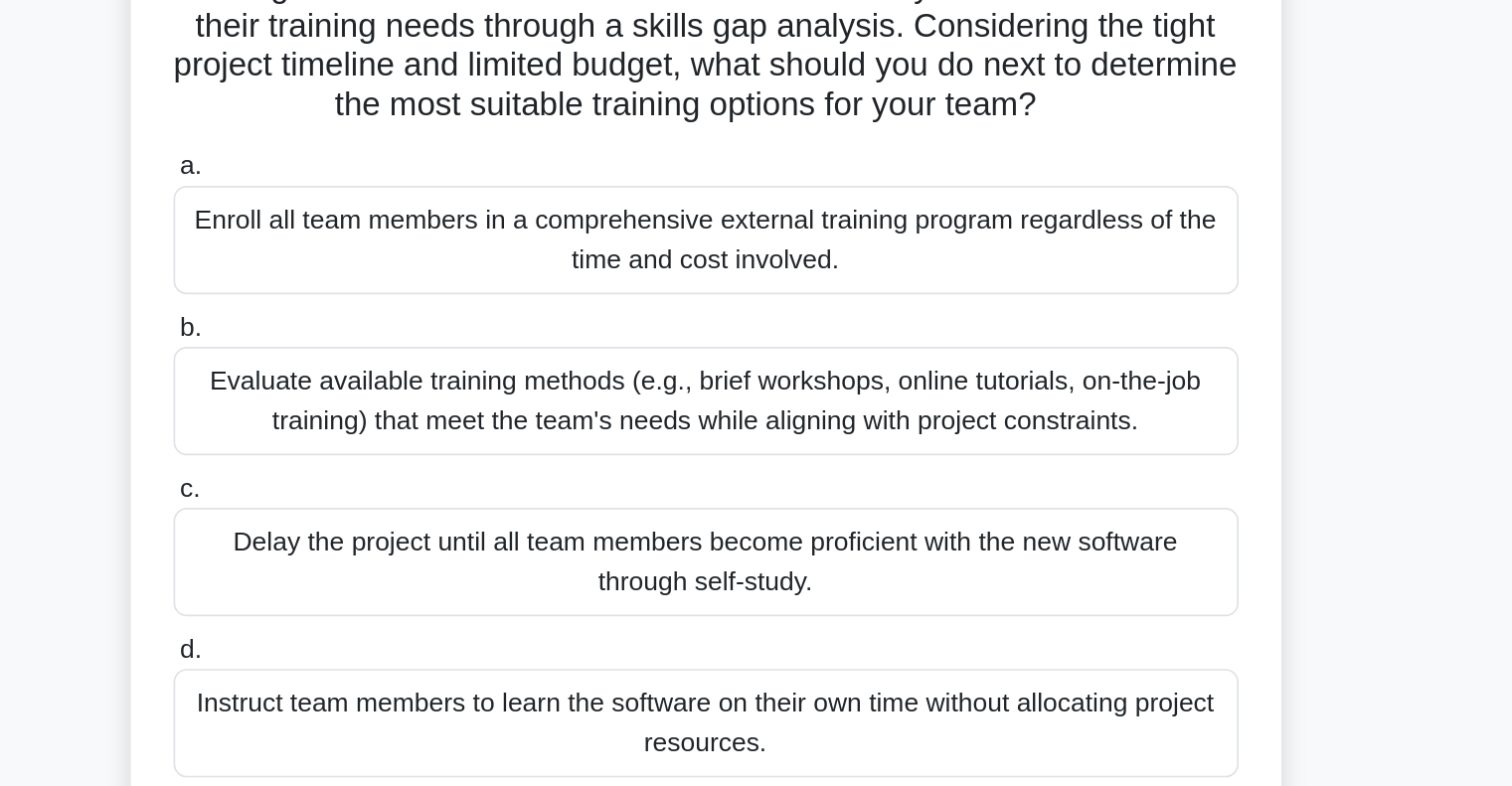 click on "Evaluate available training methods (e.g., brief workshops, online tutorials, on-the-job training) that meet the team's needs while aligning with project constraints." at bounding box center [756, 454] 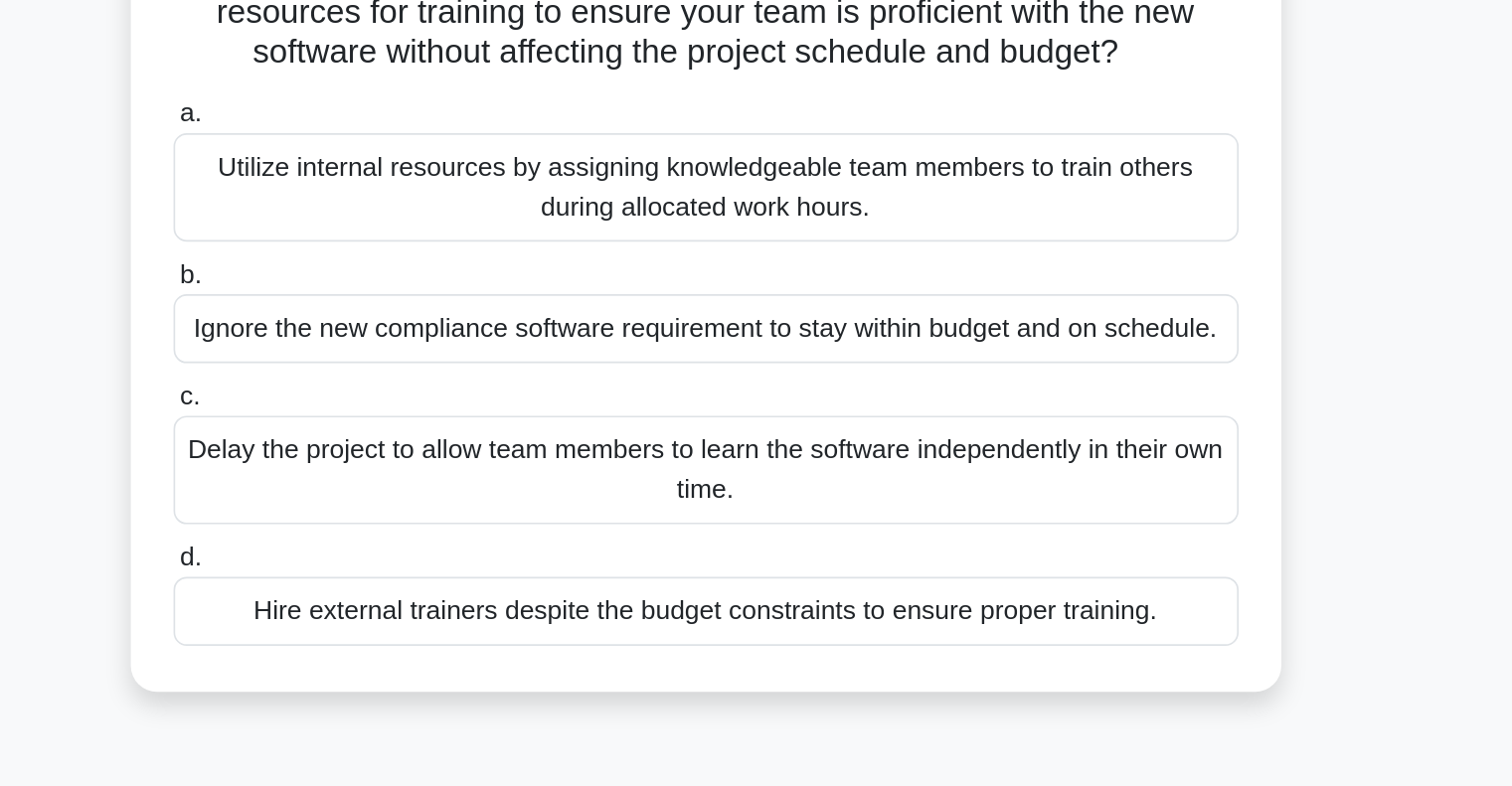 click on "Utilize internal resources by assigning knowledgeable team members to train others during allocated work hours." at bounding box center (756, 357) 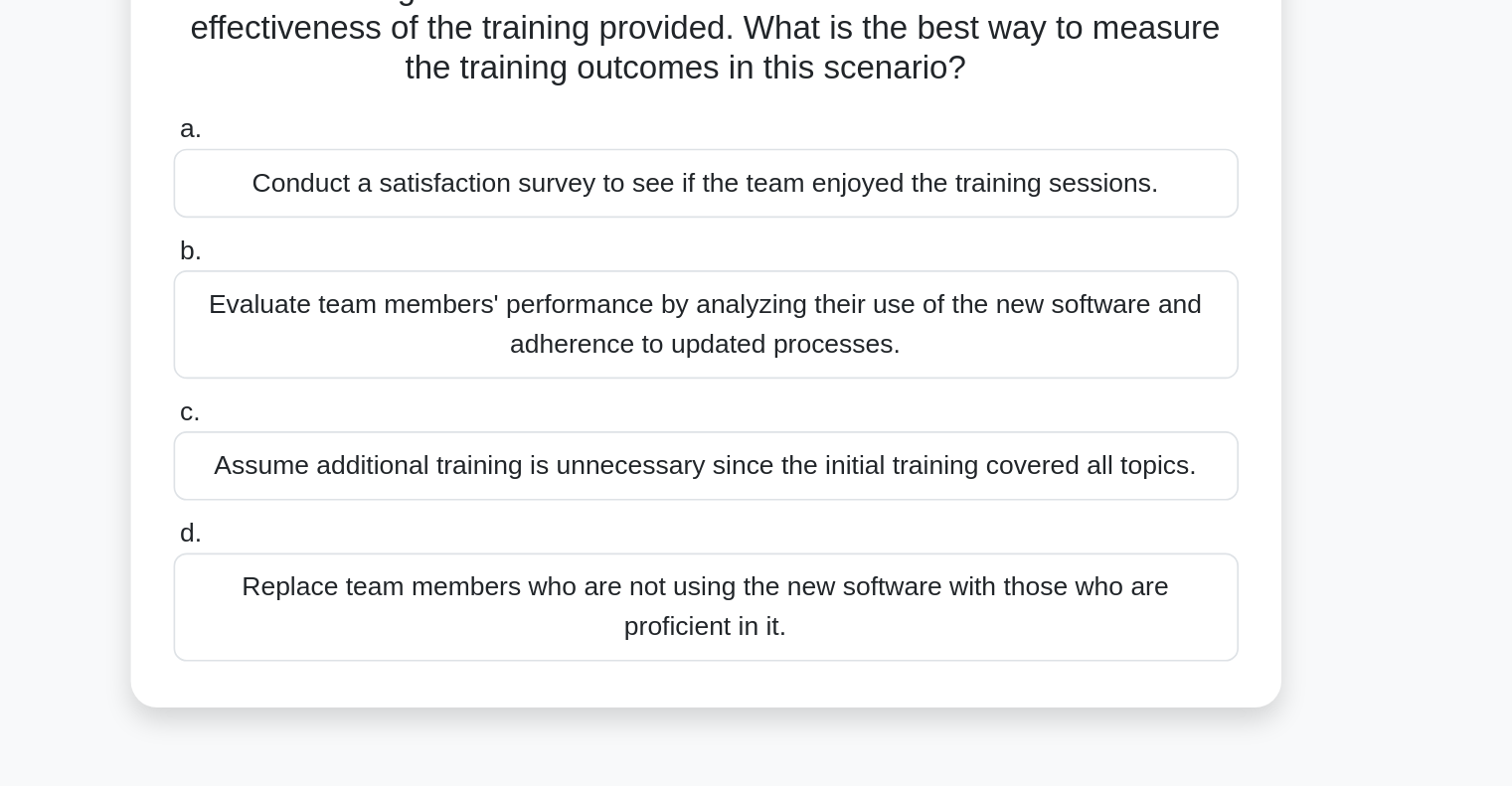 click on "Evaluate team members' performance by analyzing their use of the new software and adherence to updated processes." at bounding box center (756, 454) 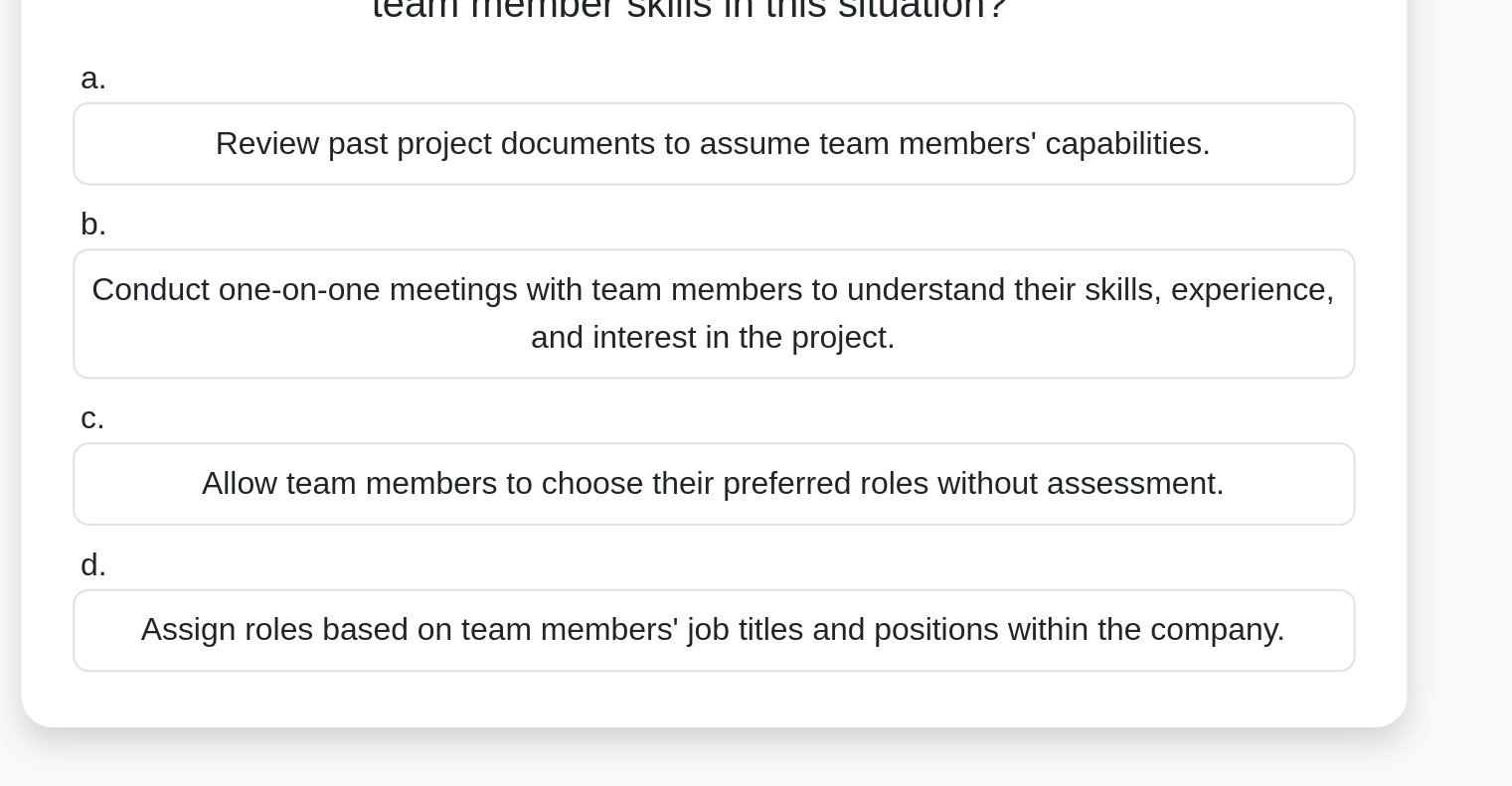 click on "Conduct one-on-one meetings with team members to understand their skills, experience, and interest in the project." at bounding box center (756, 478) 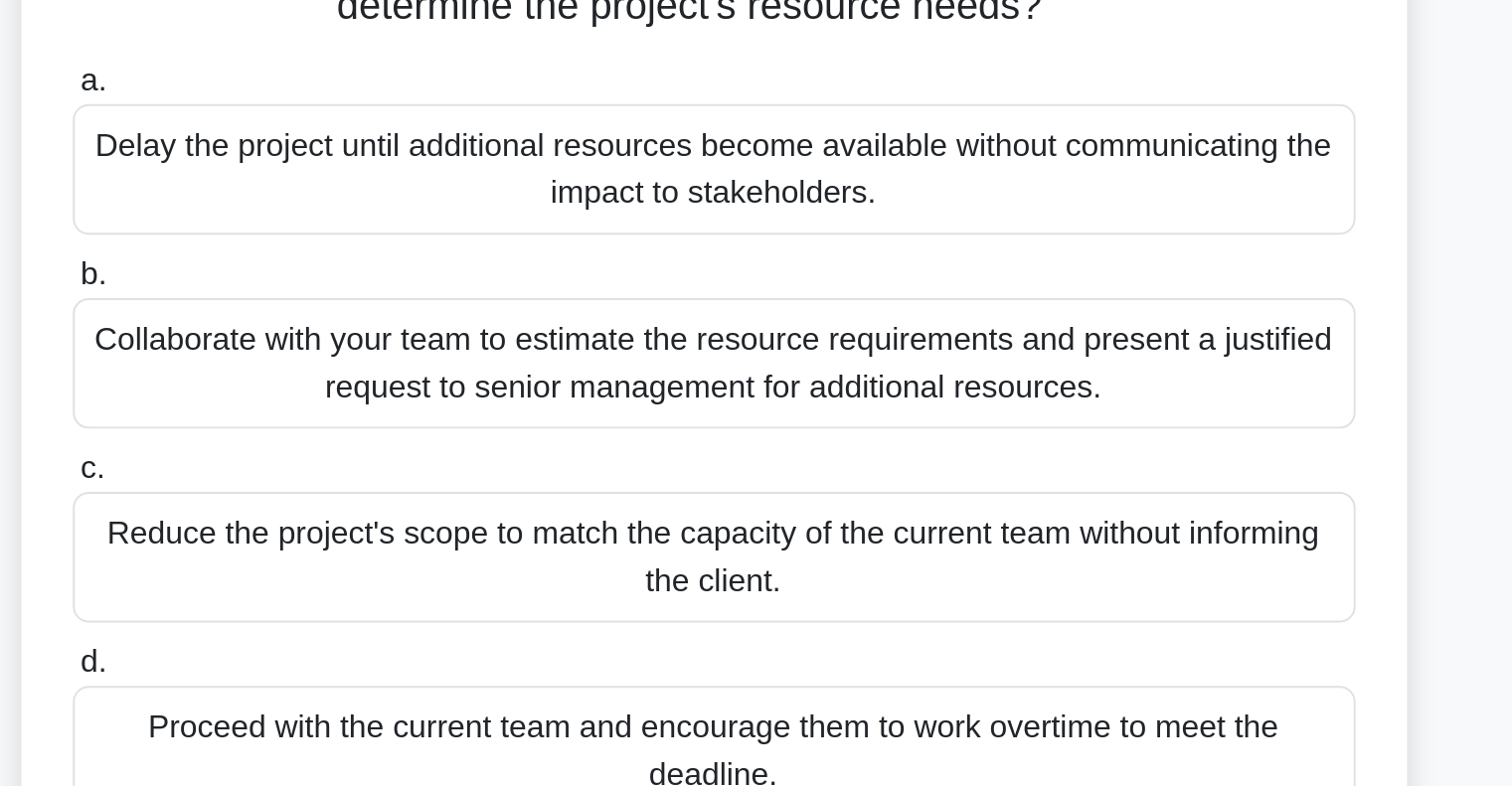click on "Collaborate with your team to estimate the resource requirements and present a justified request to senior management for additional resources." at bounding box center [756, 502] 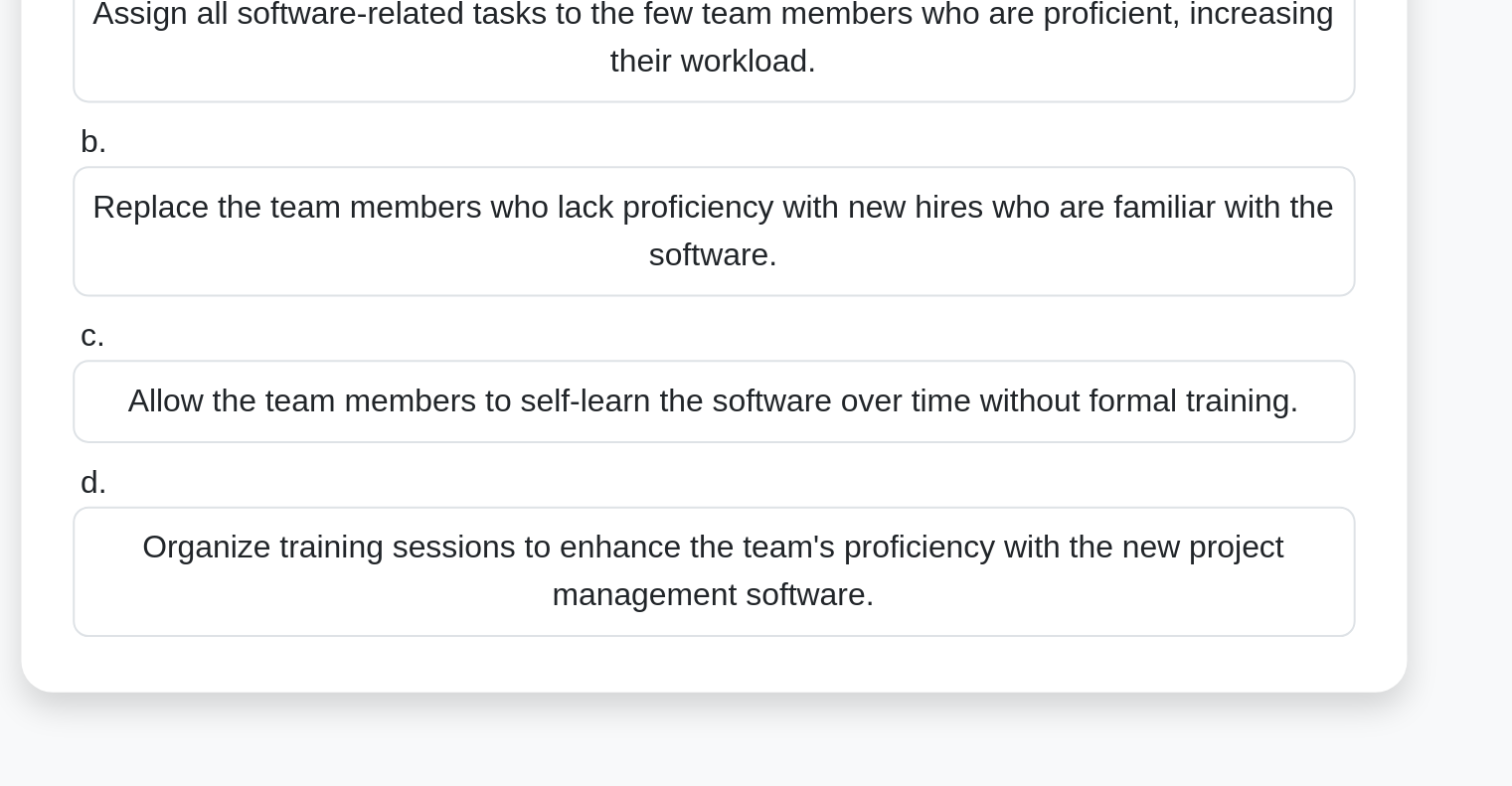 click on "Organize training sessions to enhance the team's proficiency with the new project management software." at bounding box center [756, 649] 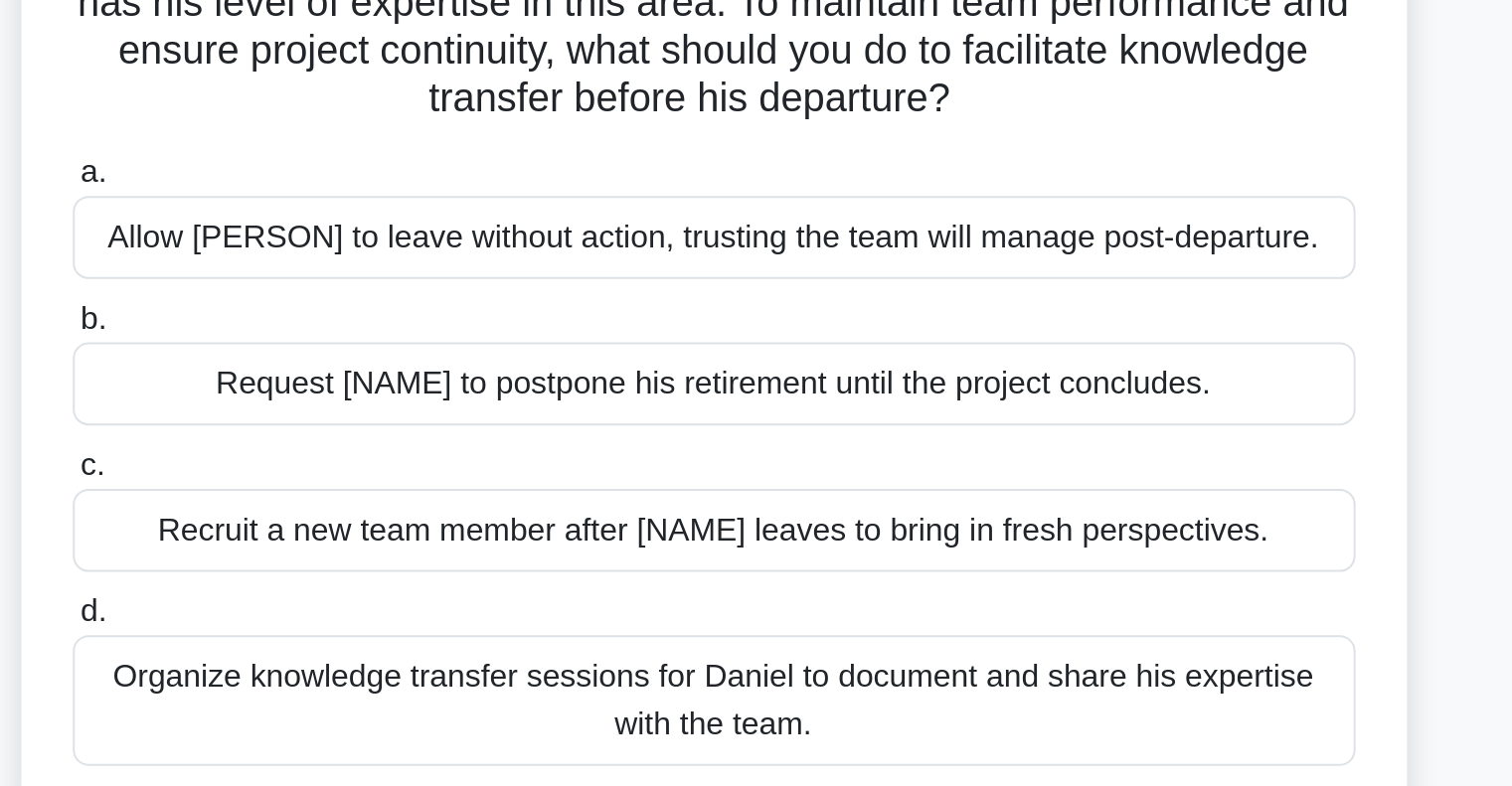 click on "Organize knowledge transfer sessions for Daniel to document and share his expertise with the team." at bounding box center (756, 577) 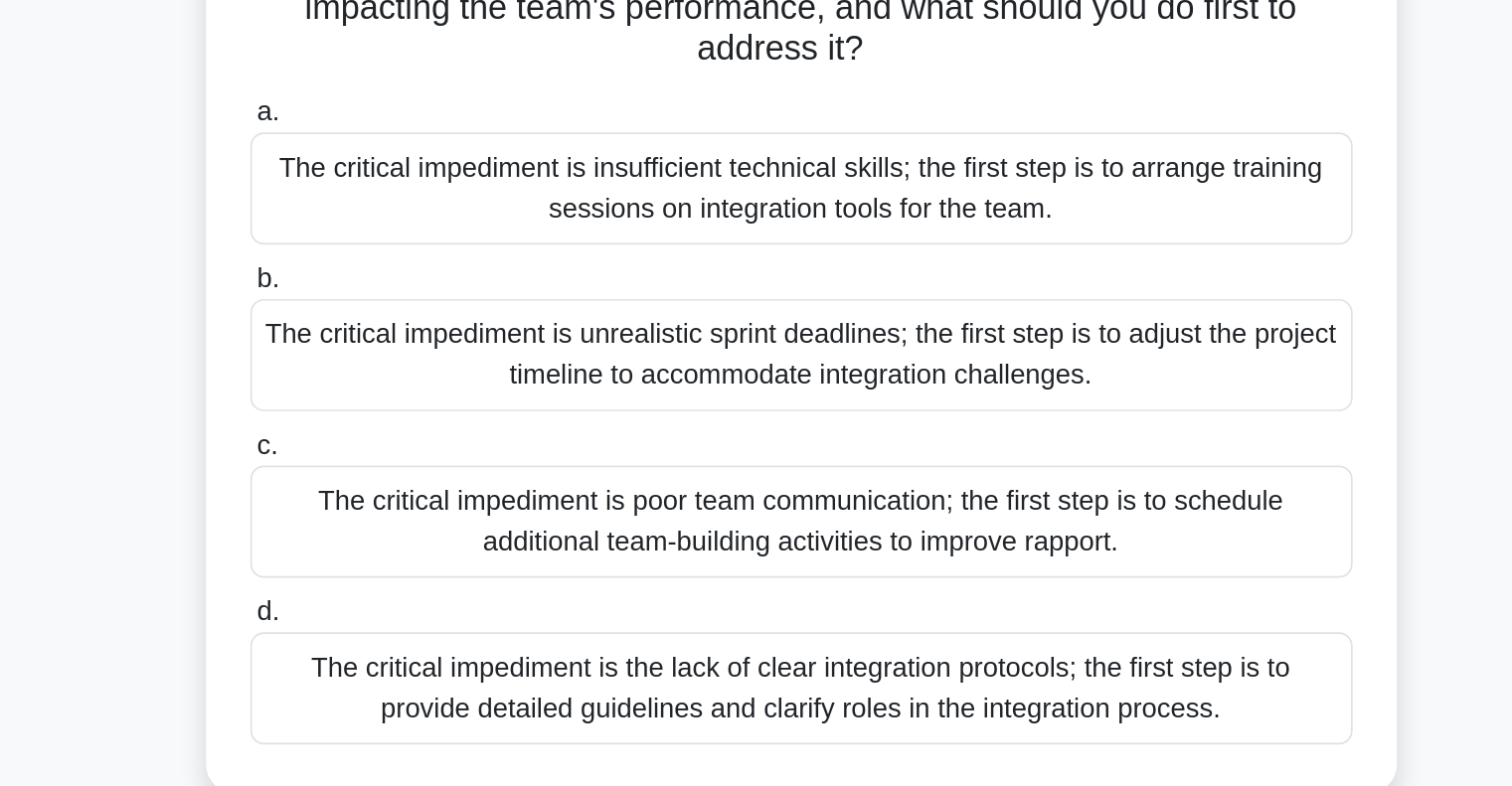 scroll, scrollTop: 56, scrollLeft: 0, axis: vertical 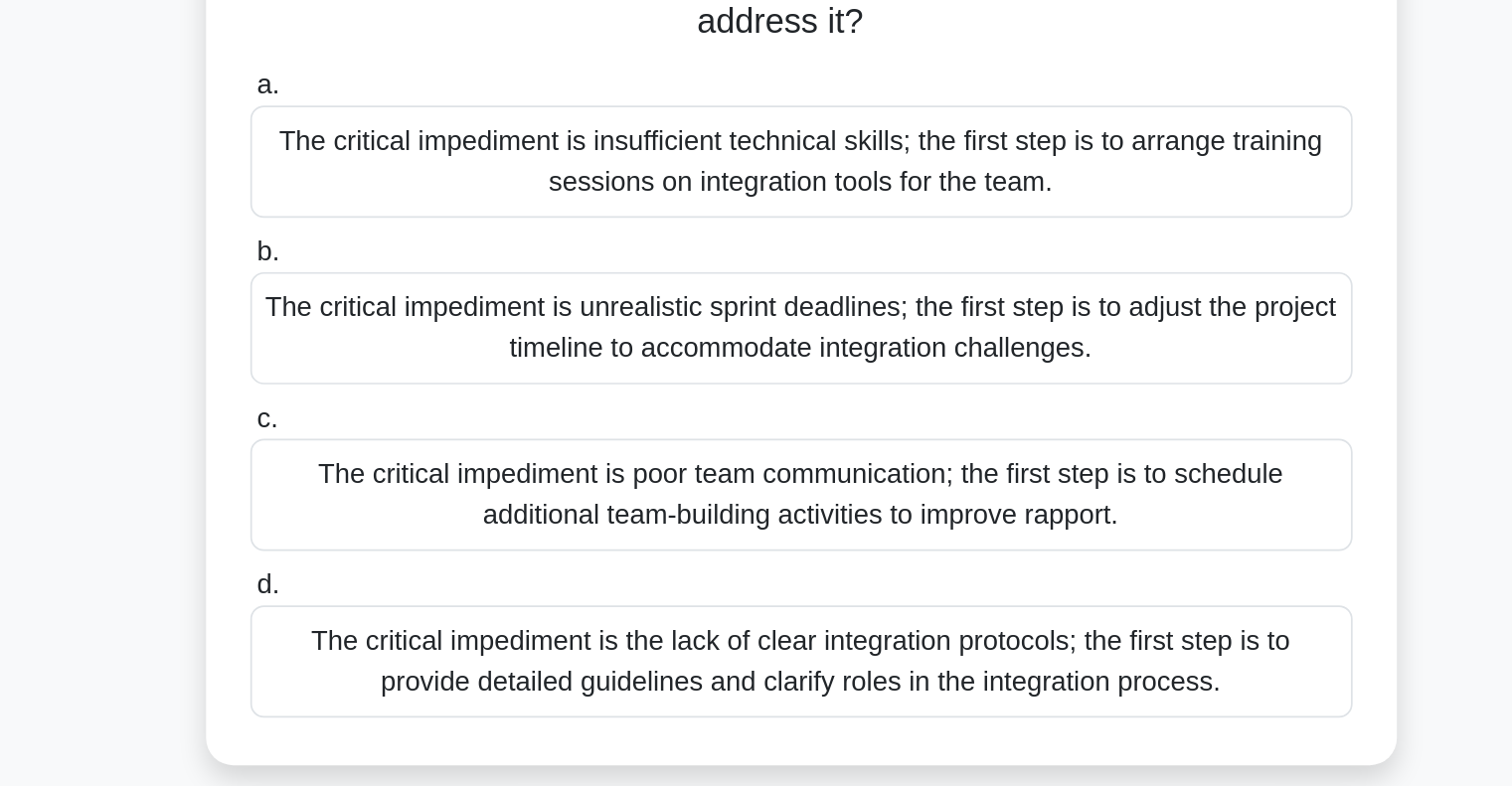 click on "The critical impediment is the lack of clear integration protocols; the first step is to provide detailed guidelines and clarify roles in the integration process." at bounding box center [756, 712] 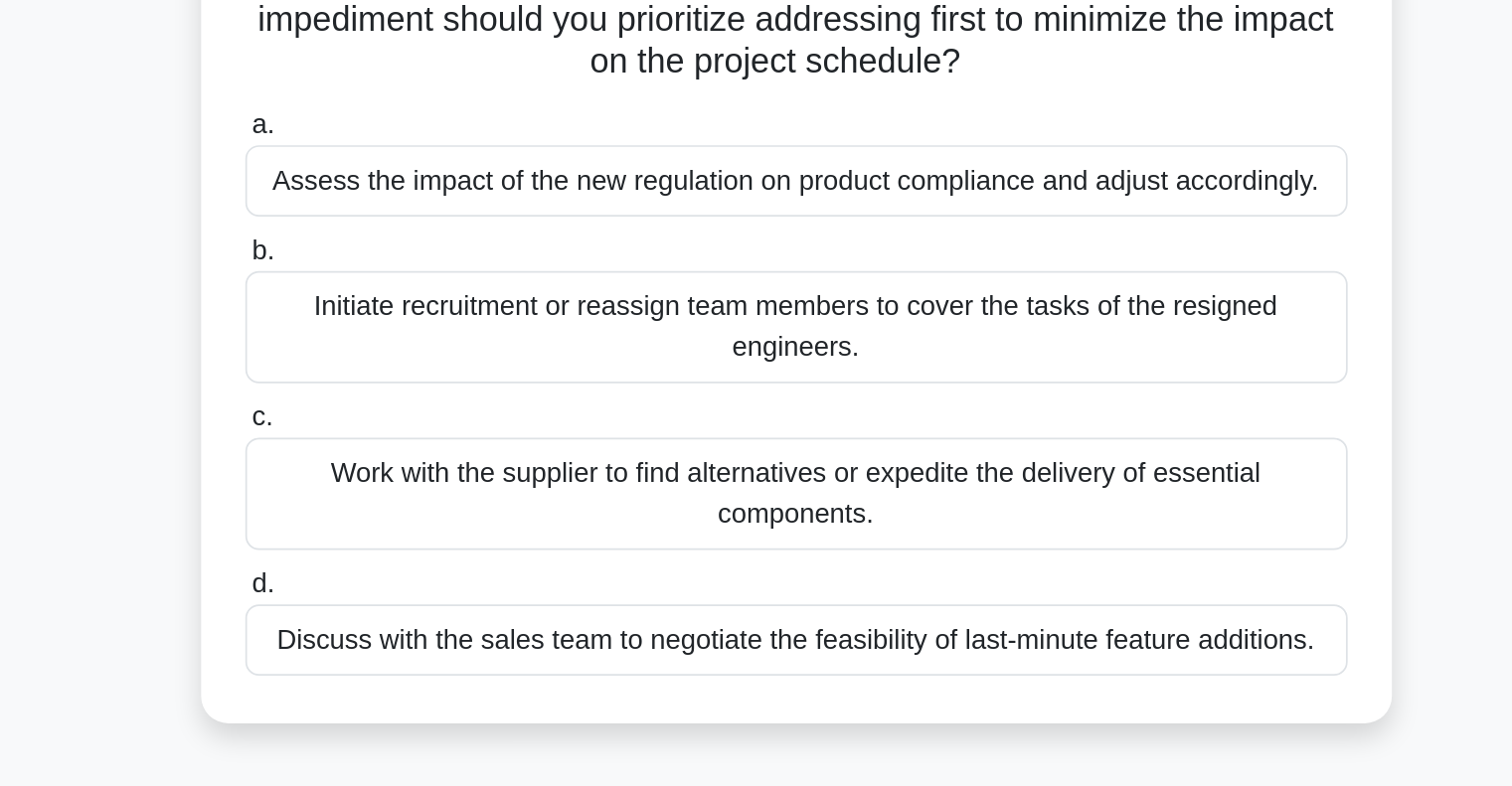 scroll, scrollTop: 8, scrollLeft: 0, axis: vertical 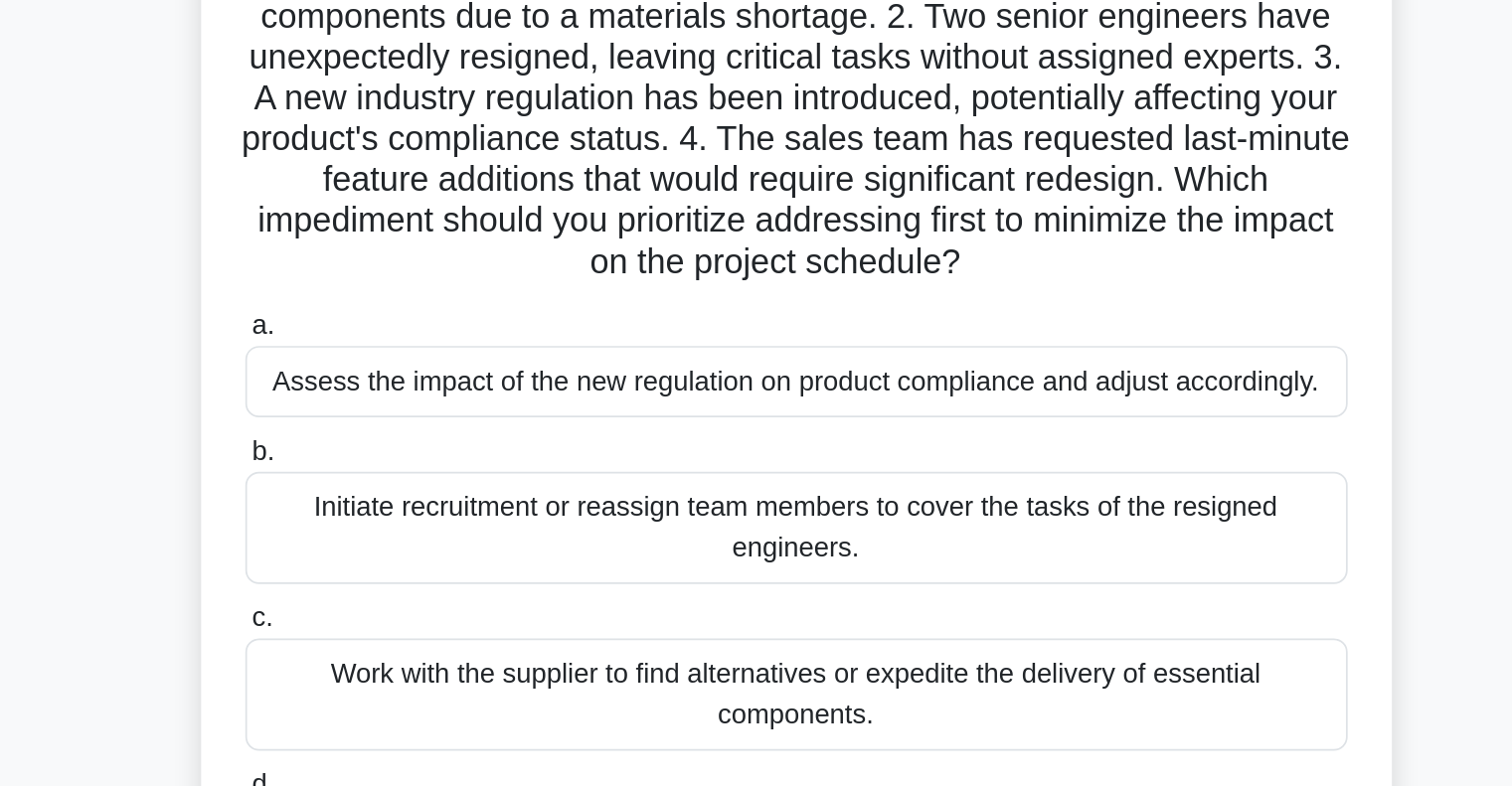 click on "Assess the impact of the new regulation on product compliance and adjust accordingly." at bounding box center (756, 432) 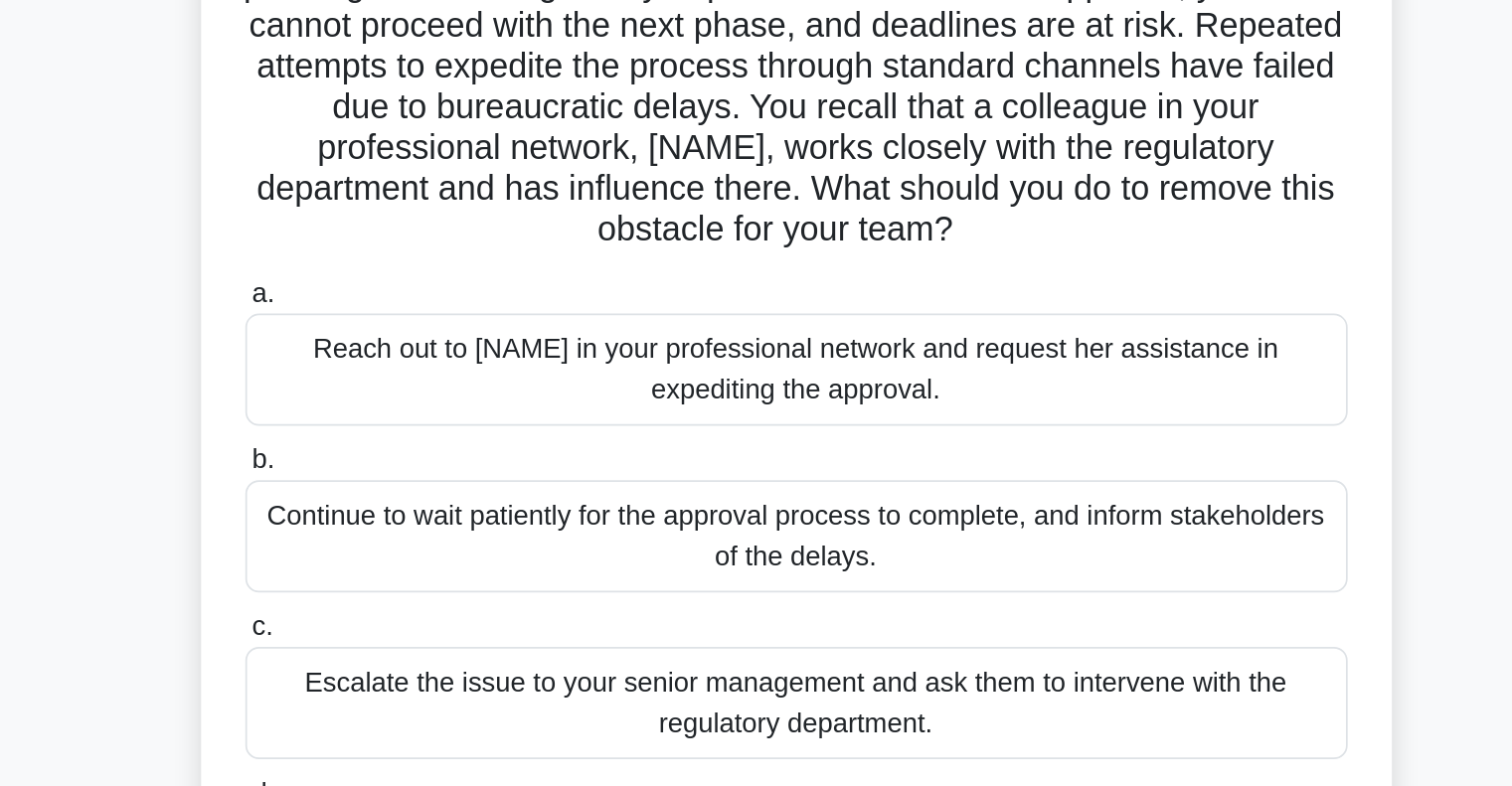 scroll, scrollTop: 0, scrollLeft: 0, axis: both 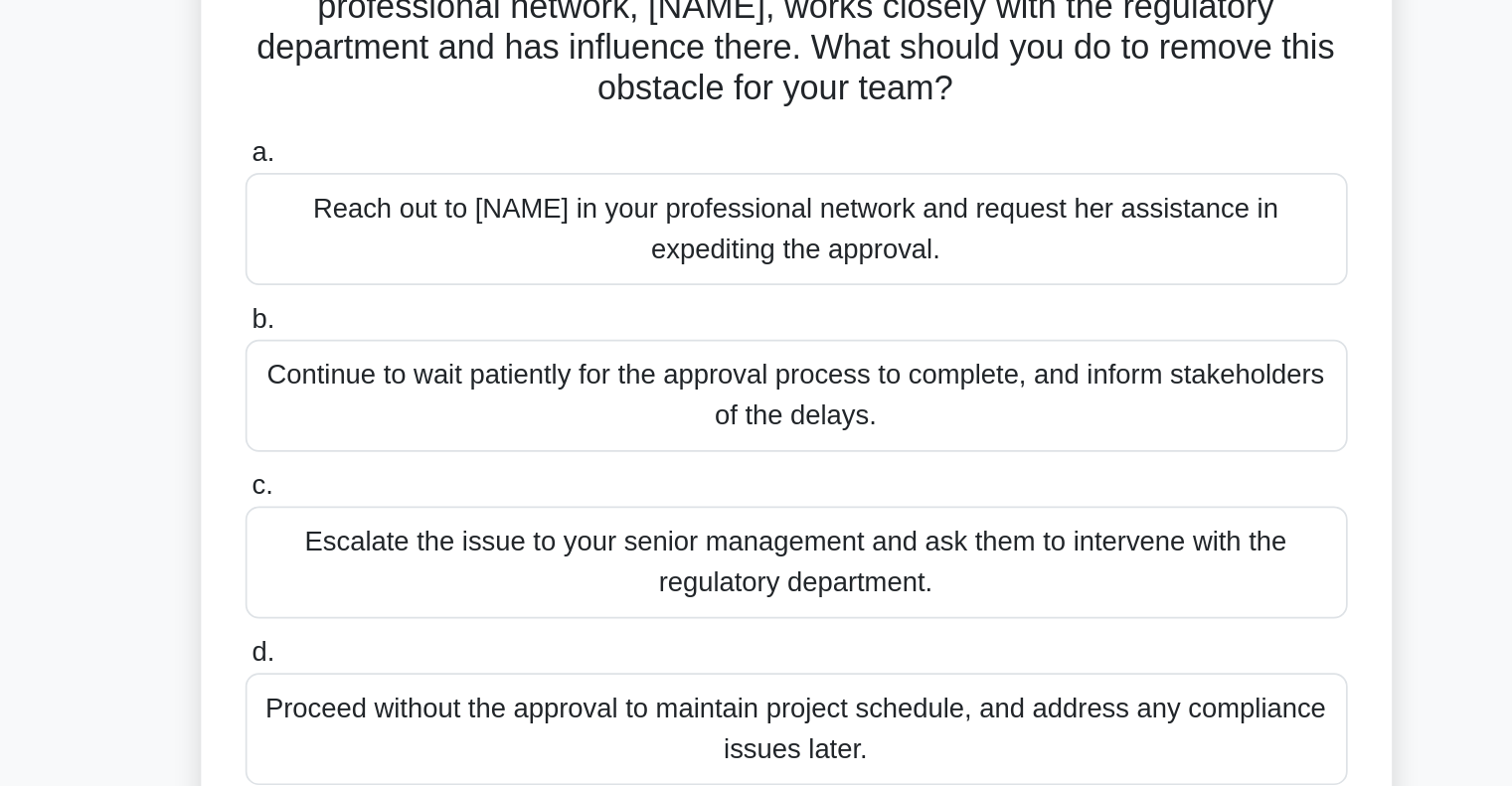click on "Reach out to [NAME] in your professional network and request her assistance in expediting the approval." at bounding box center (756, 428) 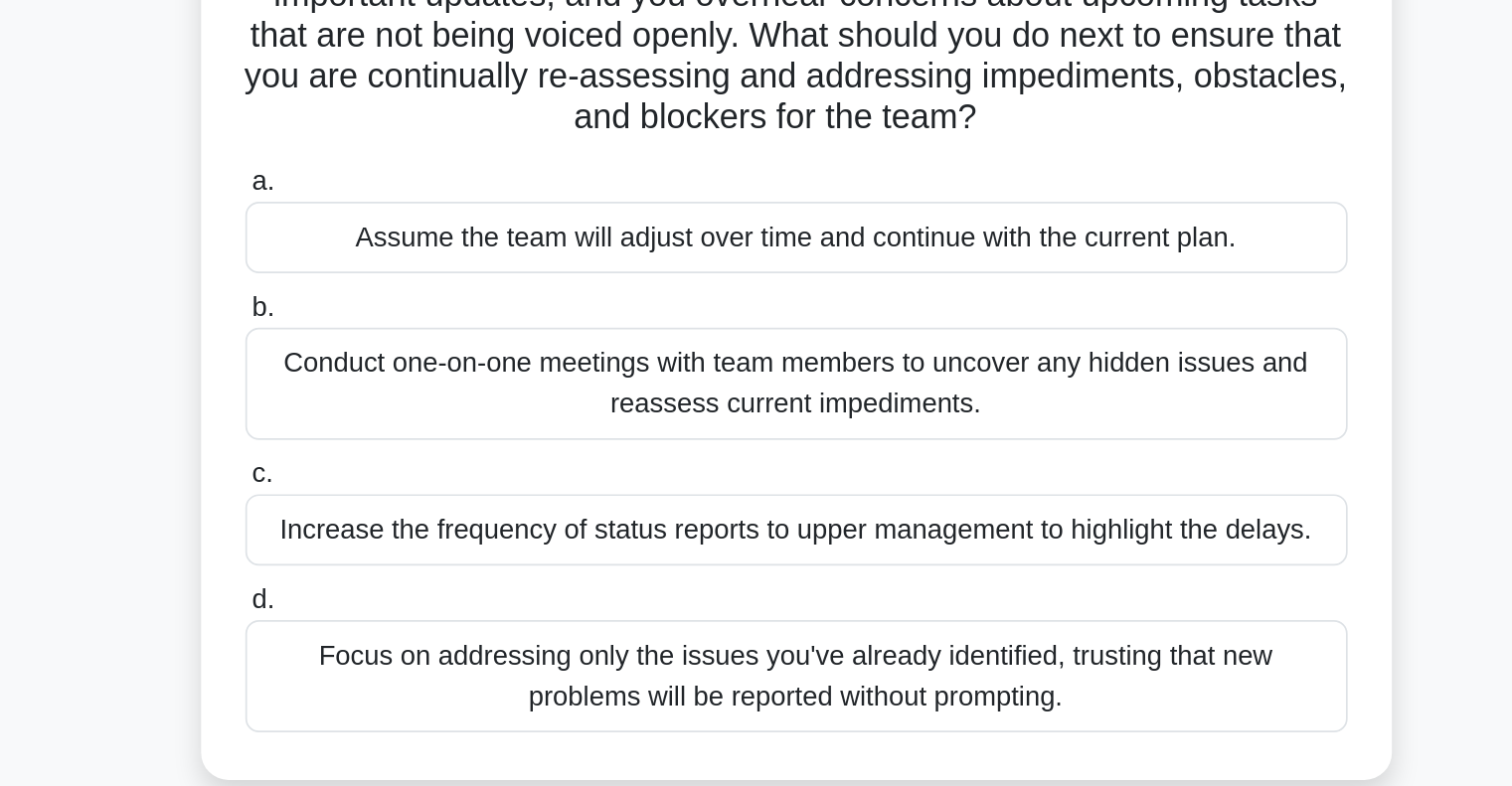 click on "Conduct one-on-one meetings with team members to uncover any hidden issues and reassess current impediments." at bounding box center (756, 502) 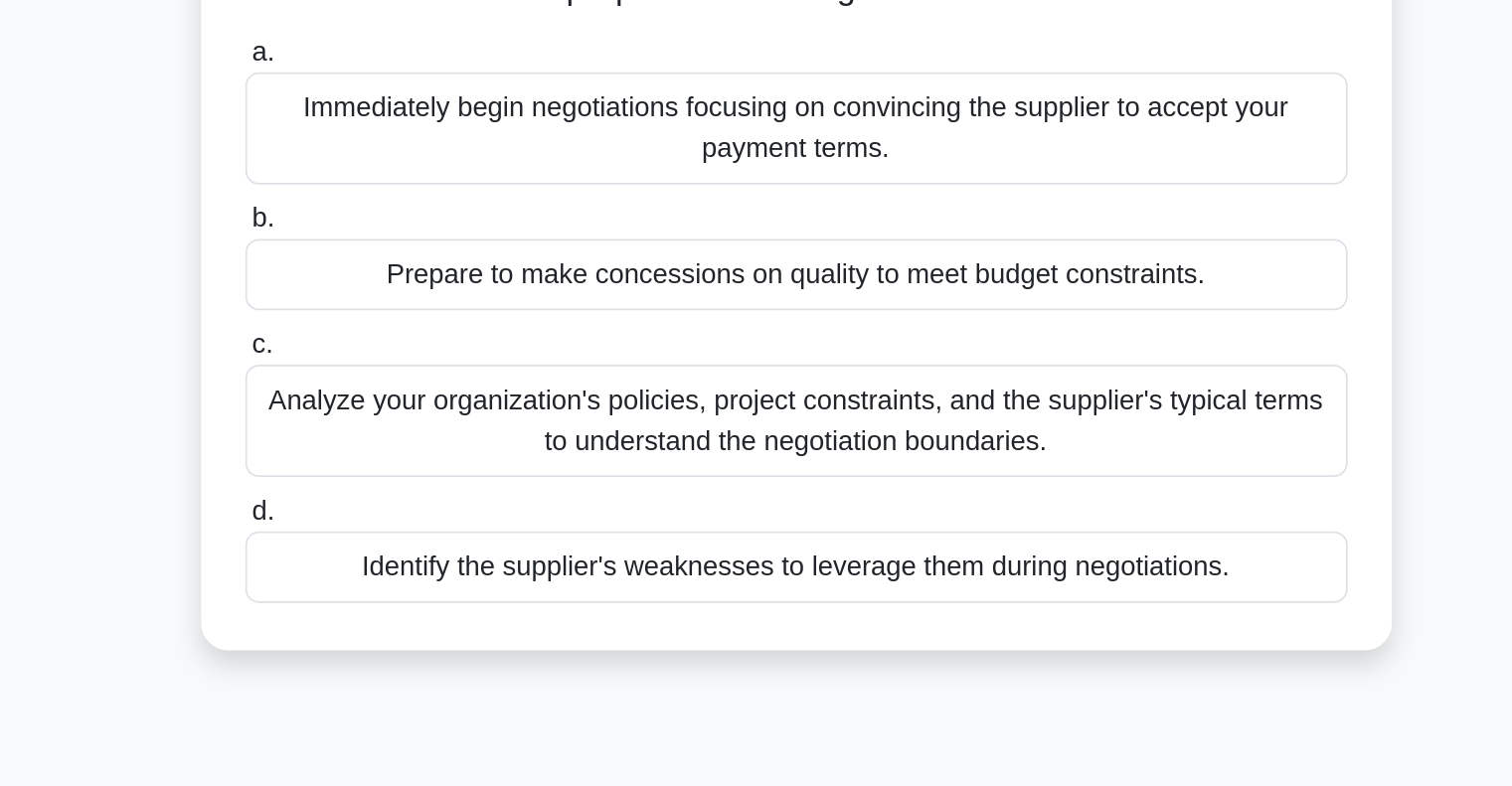 scroll, scrollTop: 184, scrollLeft: 0, axis: vertical 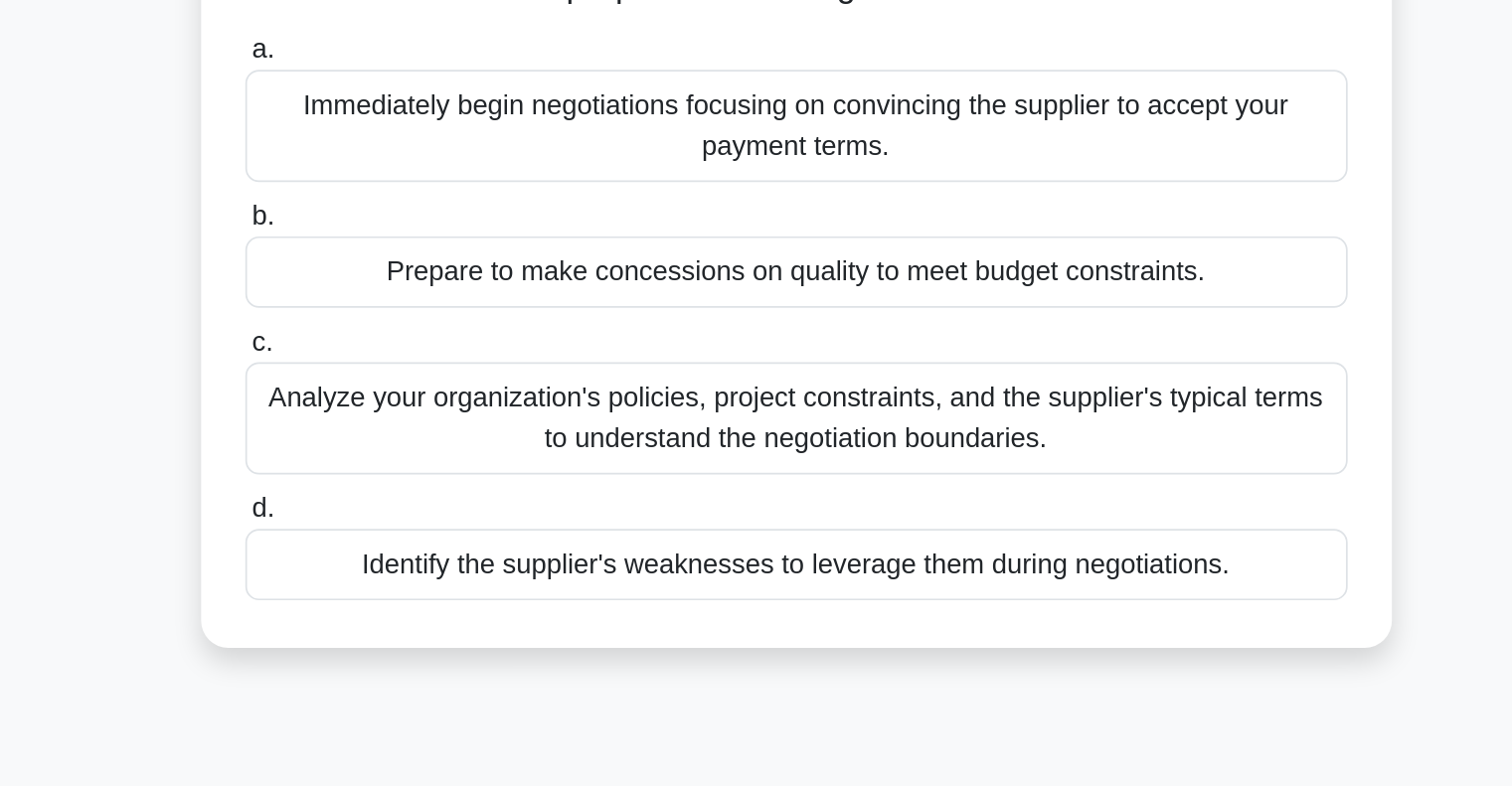 click on "Analyze your organization's policies, project constraints, and the supplier's typical terms to understand the negotiation boundaries." at bounding box center [756, 463] 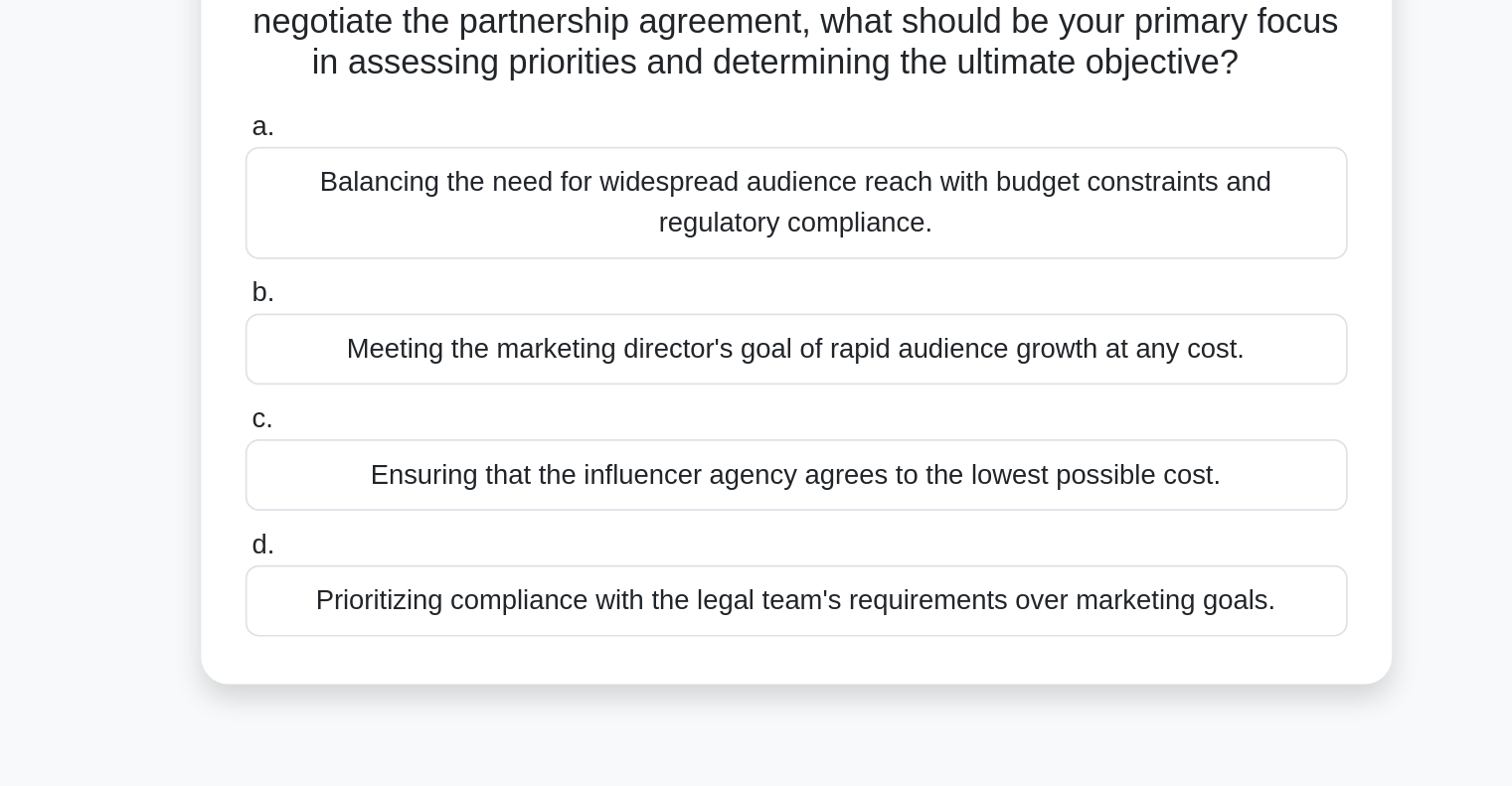 scroll, scrollTop: 39, scrollLeft: 0, axis: vertical 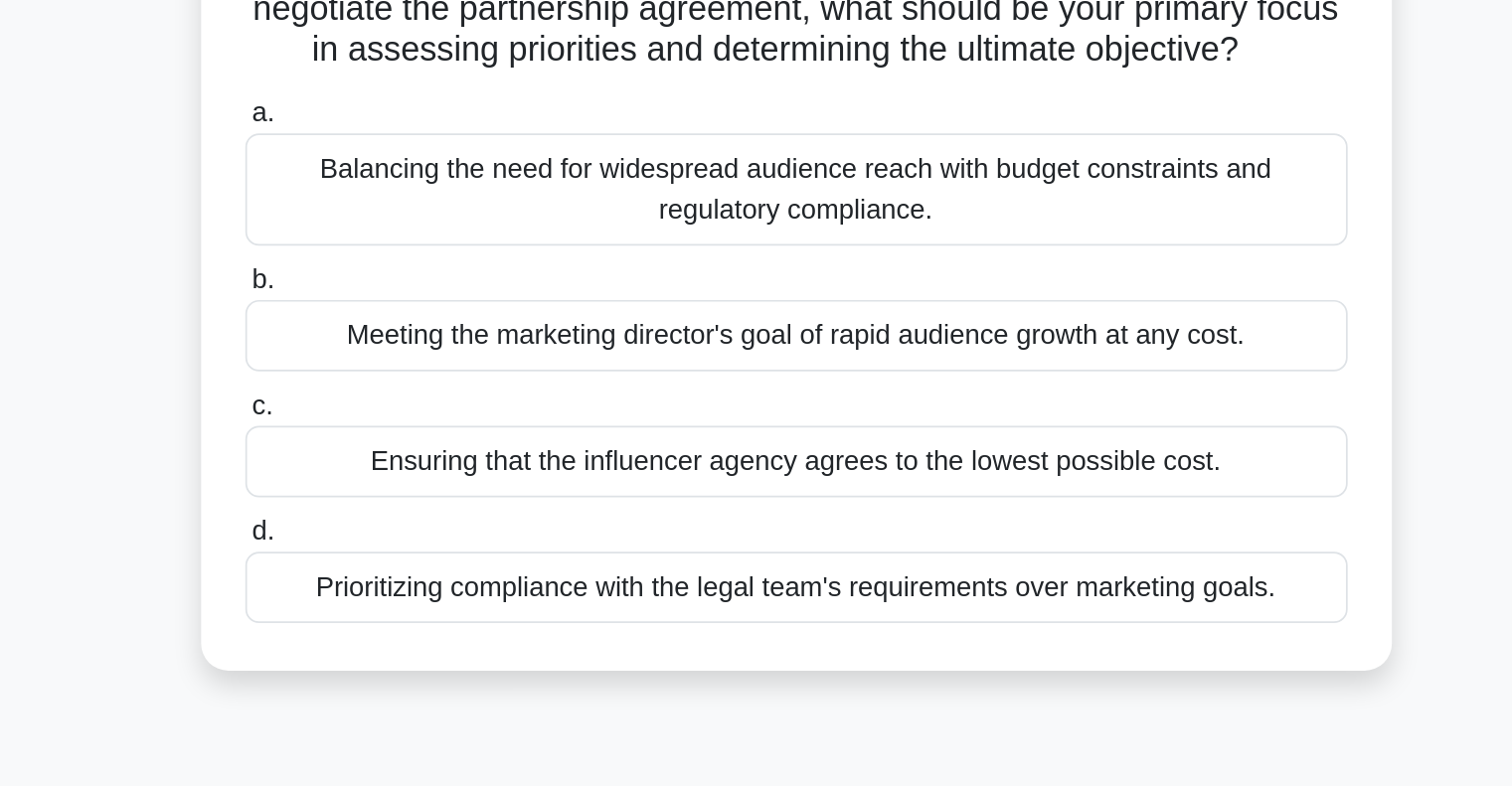 click on "Balancing the need for widespread audience reach with budget constraints and regulatory compliance." at bounding box center (756, 437) 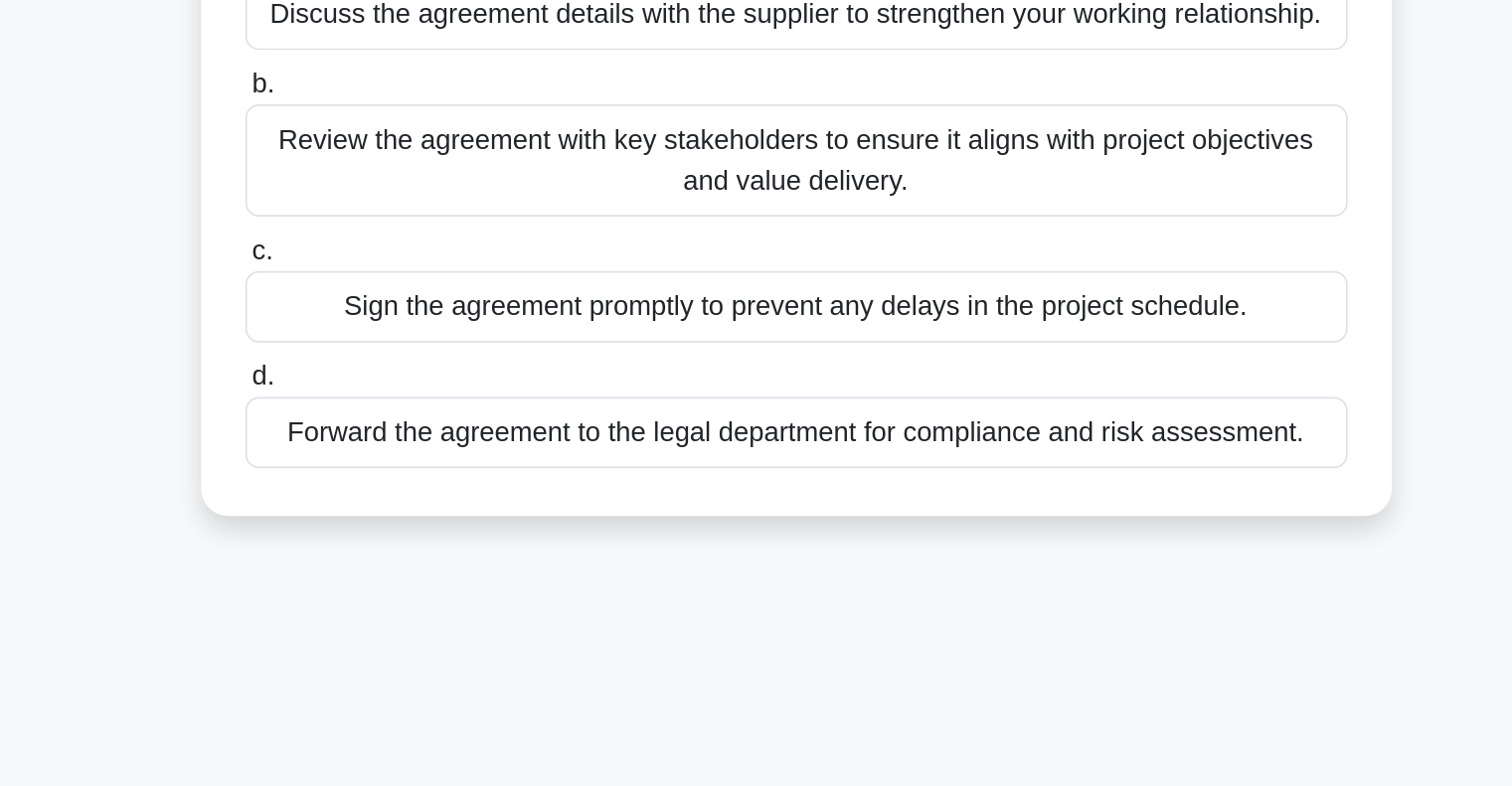 scroll, scrollTop: 0, scrollLeft: 0, axis: both 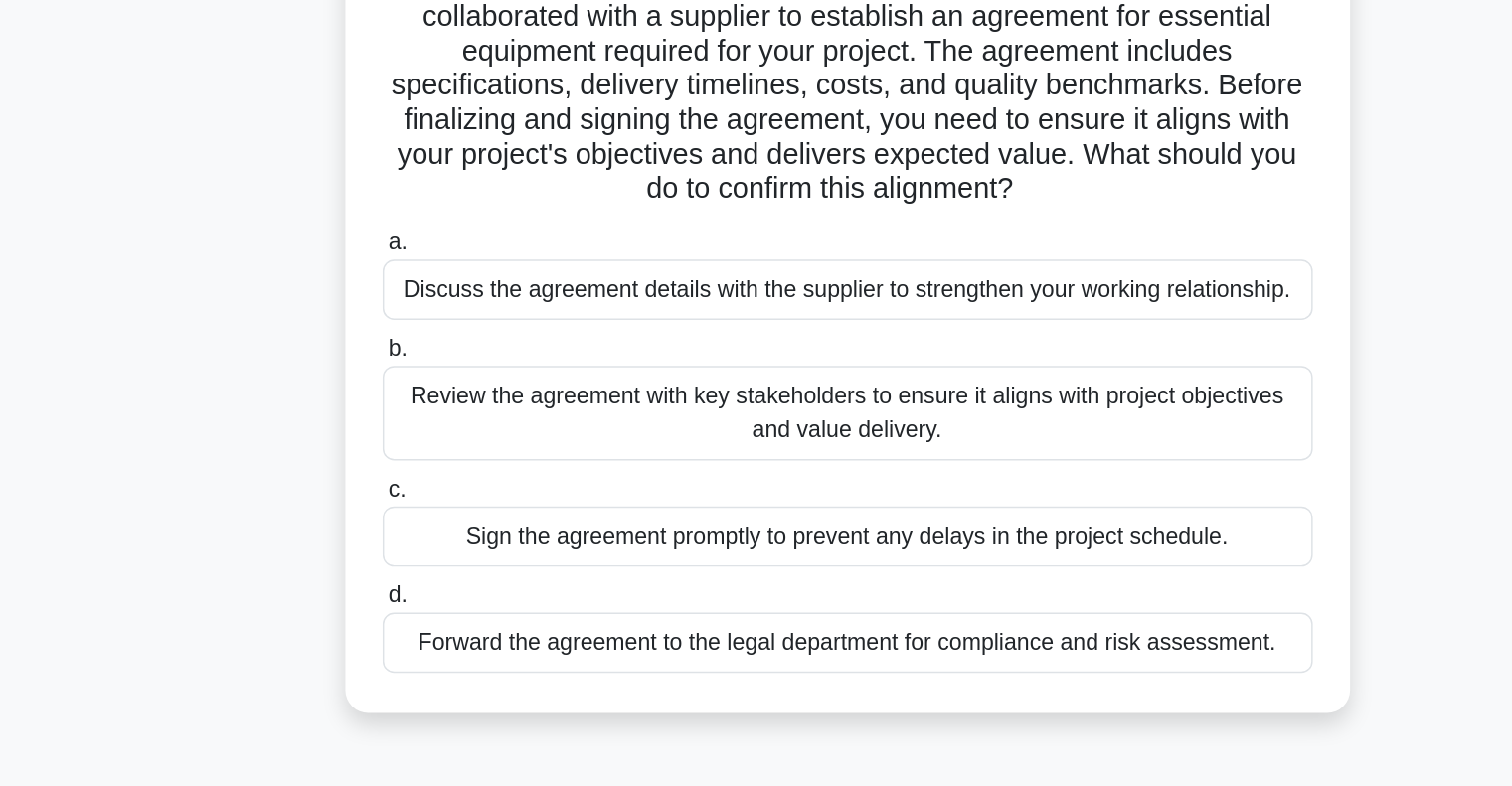 click on "Review the agreement with key stakeholders to ensure it aligns with project objectives and value delivery." at bounding box center [756, 454] 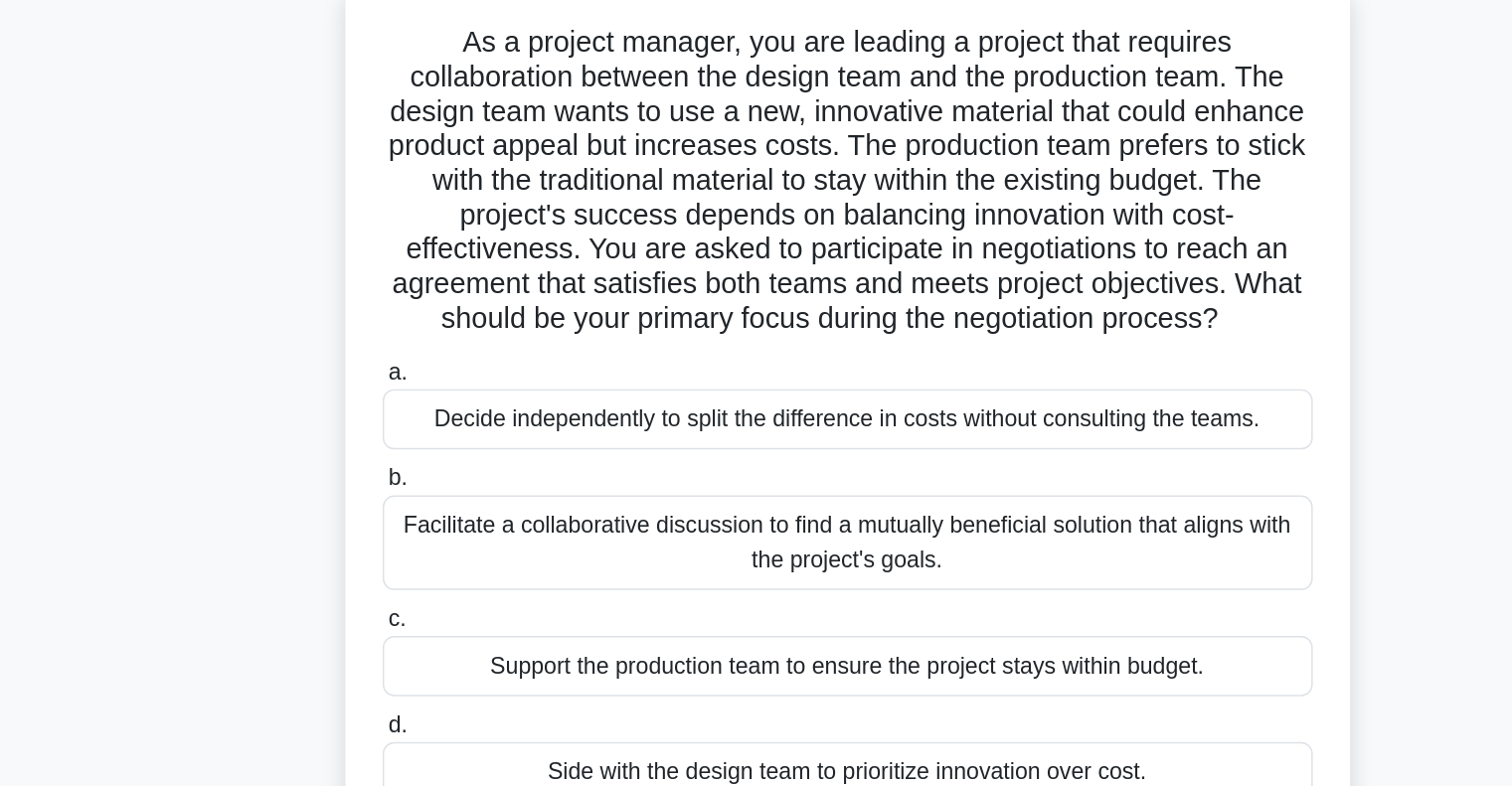 click on "Facilitate a collaborative discussion to find a mutually beneficial solution that aligns with the project's goals." at bounding box center (756, 502) 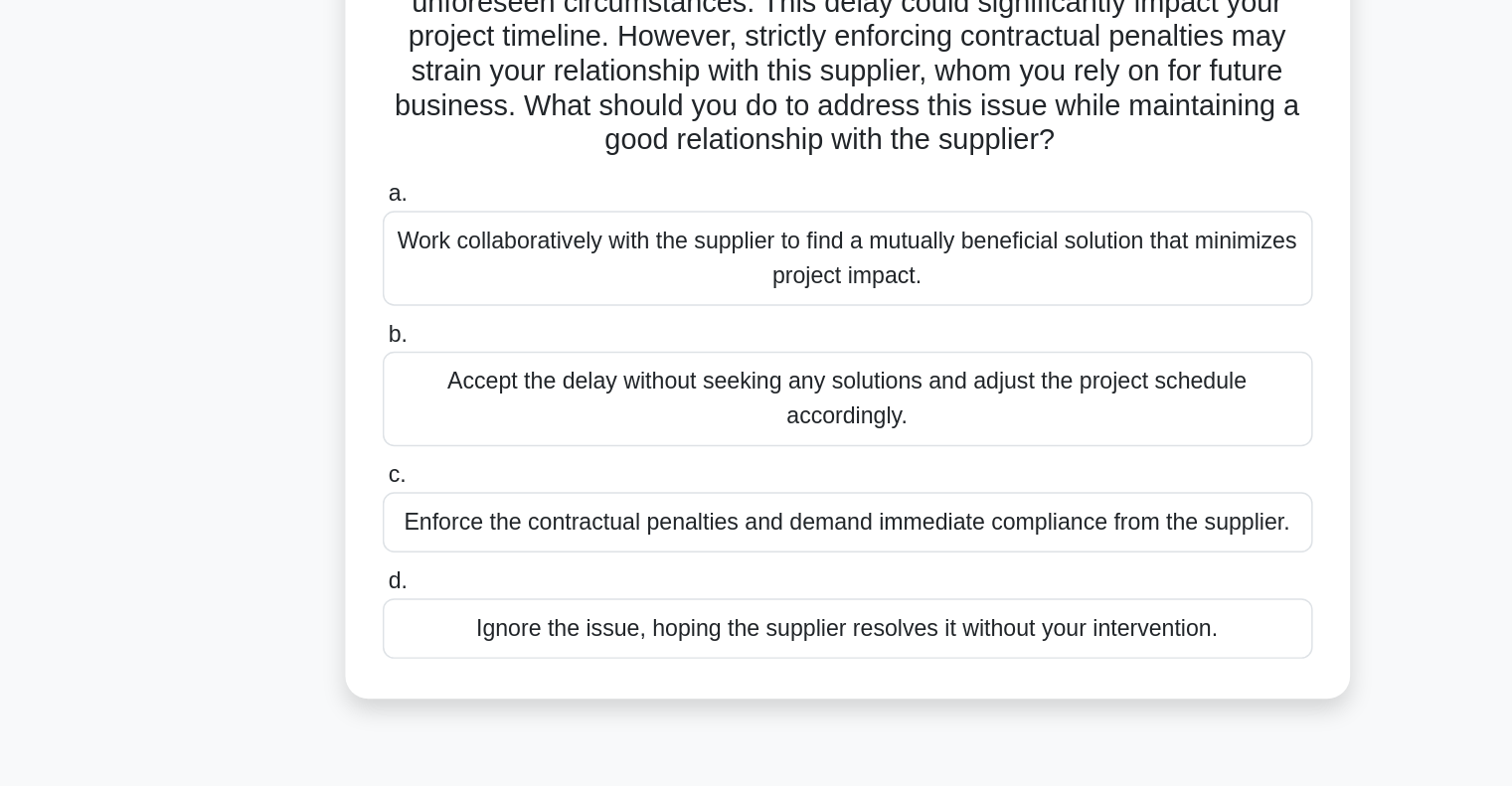 click on "Work collaboratively with the supplier to find a mutually beneficial solution that minimizes project impact." at bounding box center (756, 381) 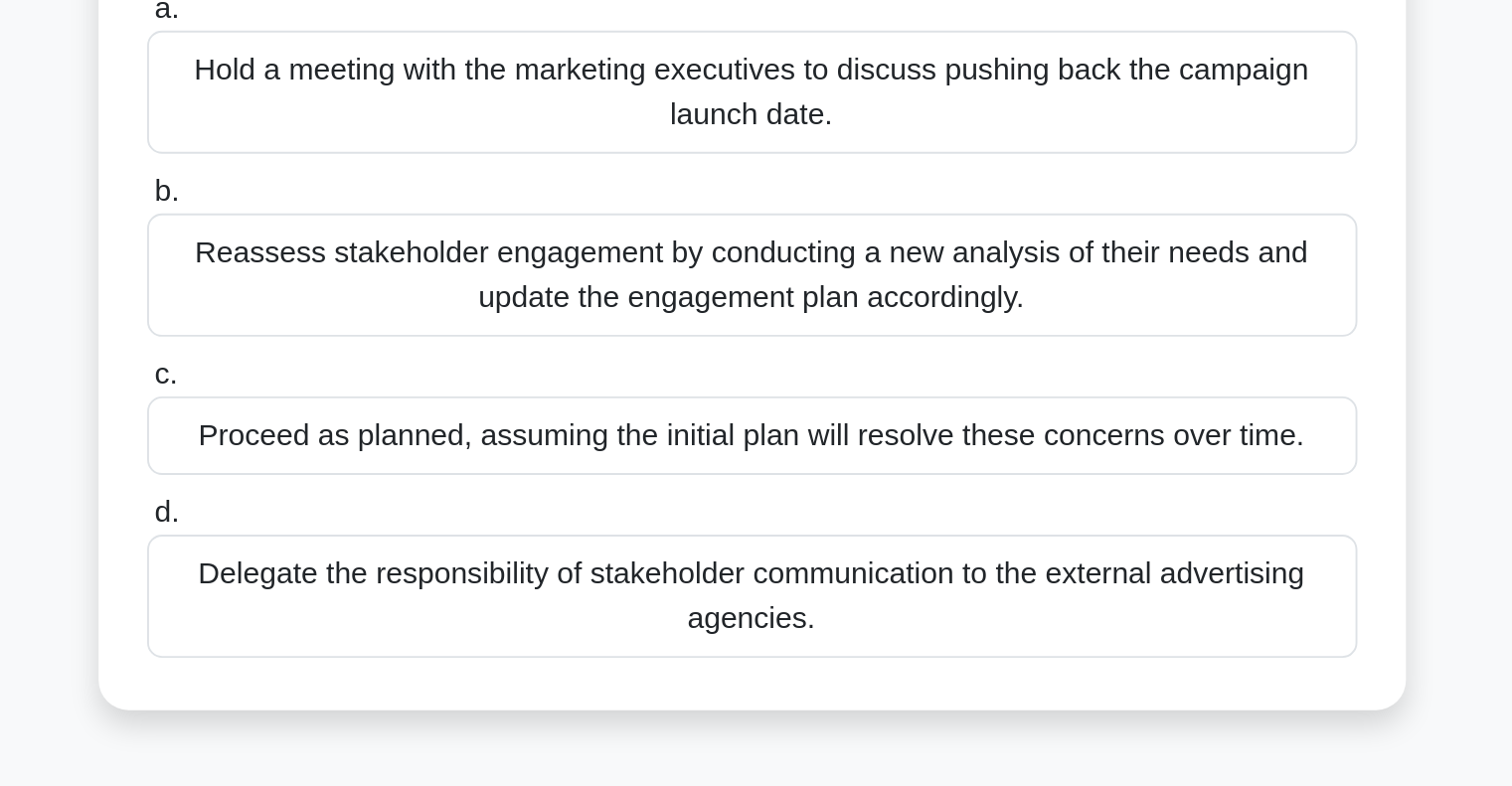 scroll, scrollTop: 12, scrollLeft: 0, axis: vertical 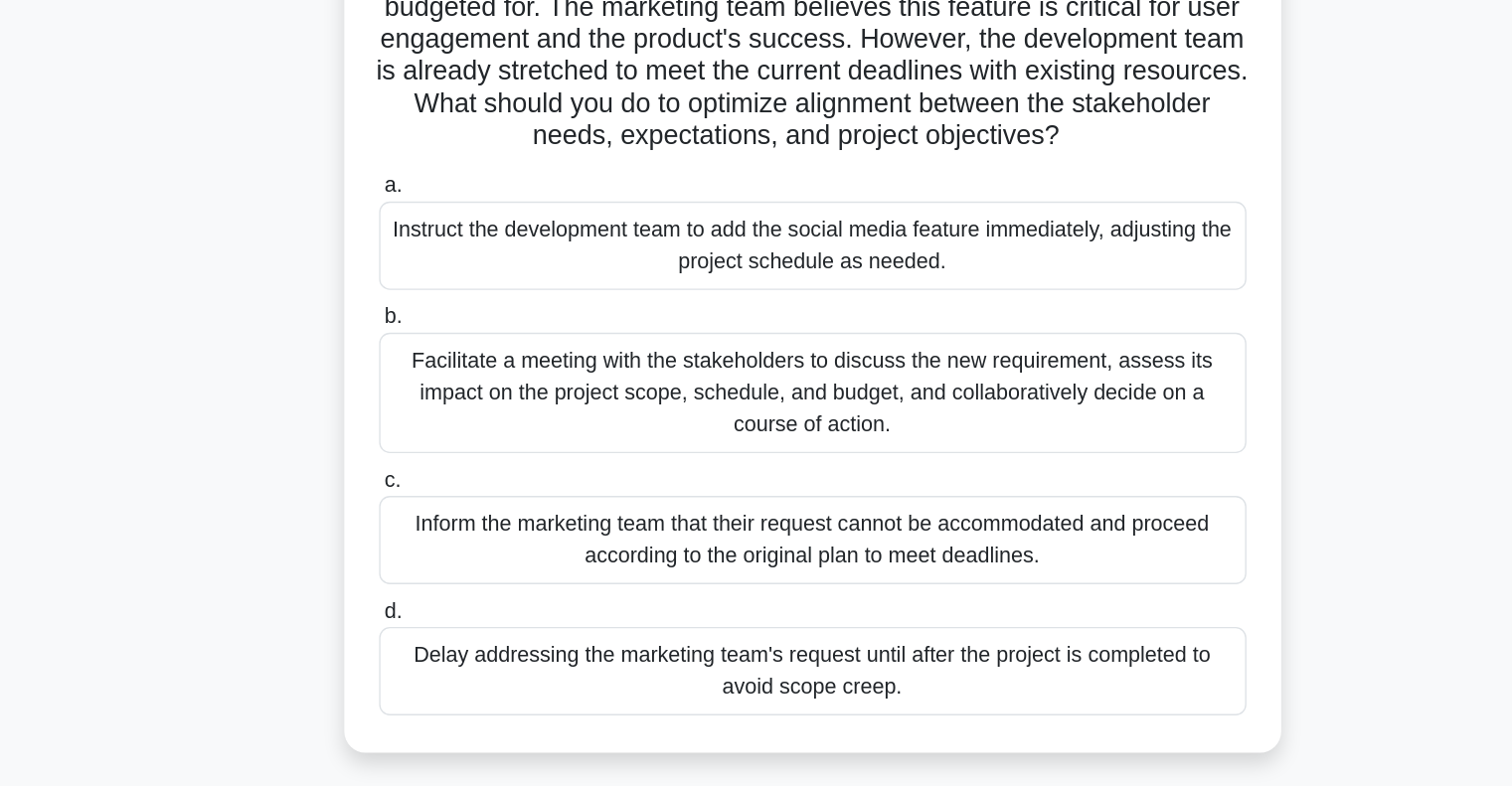 click on "Facilitate a meeting with the stakeholders to discuss the new requirement, assess its impact on the project scope, schedule, and budget, and collaboratively decide on a course of action." at bounding box center (756, 494) 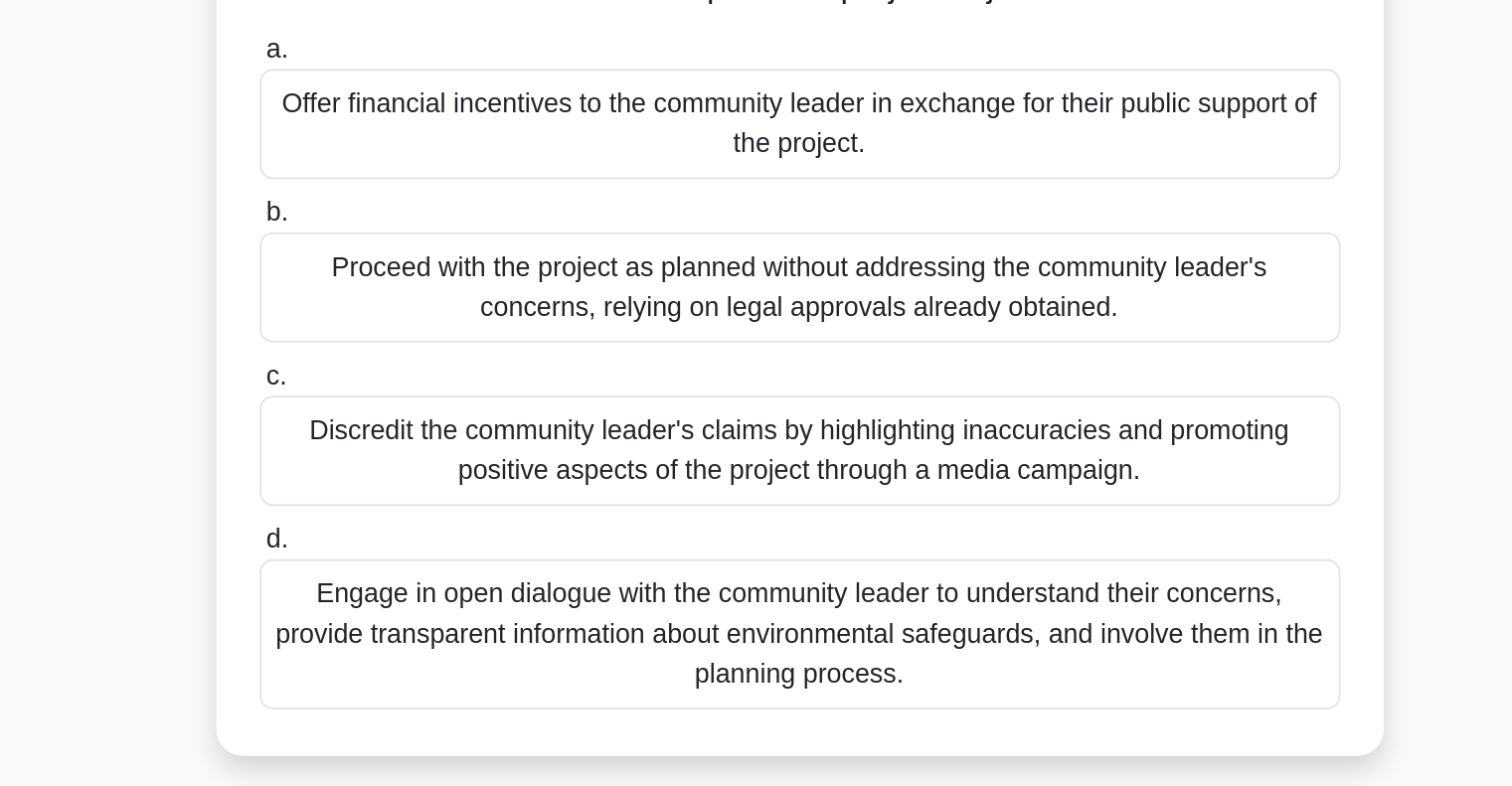 scroll, scrollTop: 97, scrollLeft: 0, axis: vertical 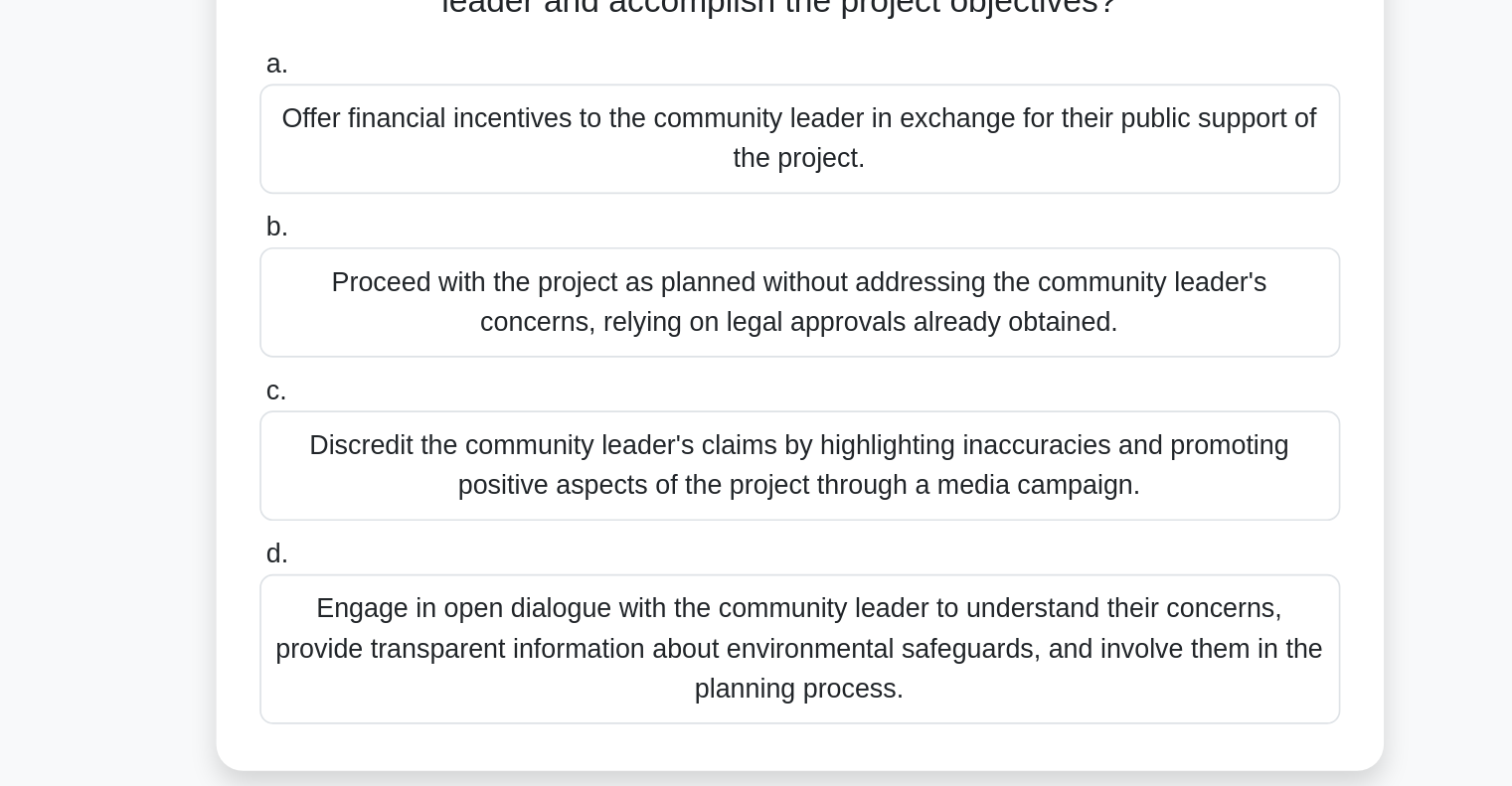 click on "Engage in open dialogue with the community leader to understand their concerns, provide transparent information about environmental safeguards, and involve them in the planning process." at bounding box center [756, 611] 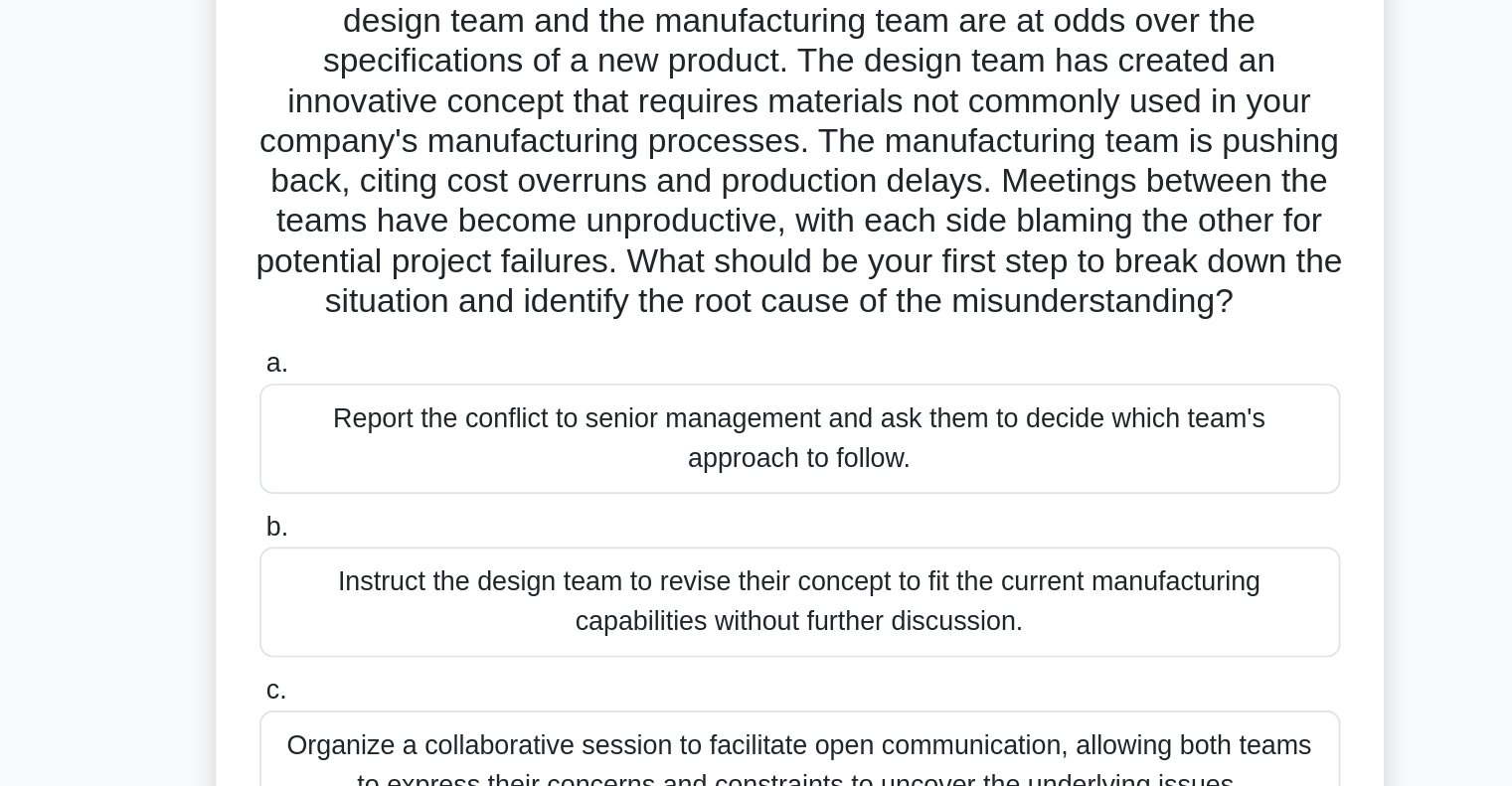 scroll, scrollTop: 0, scrollLeft: 0, axis: both 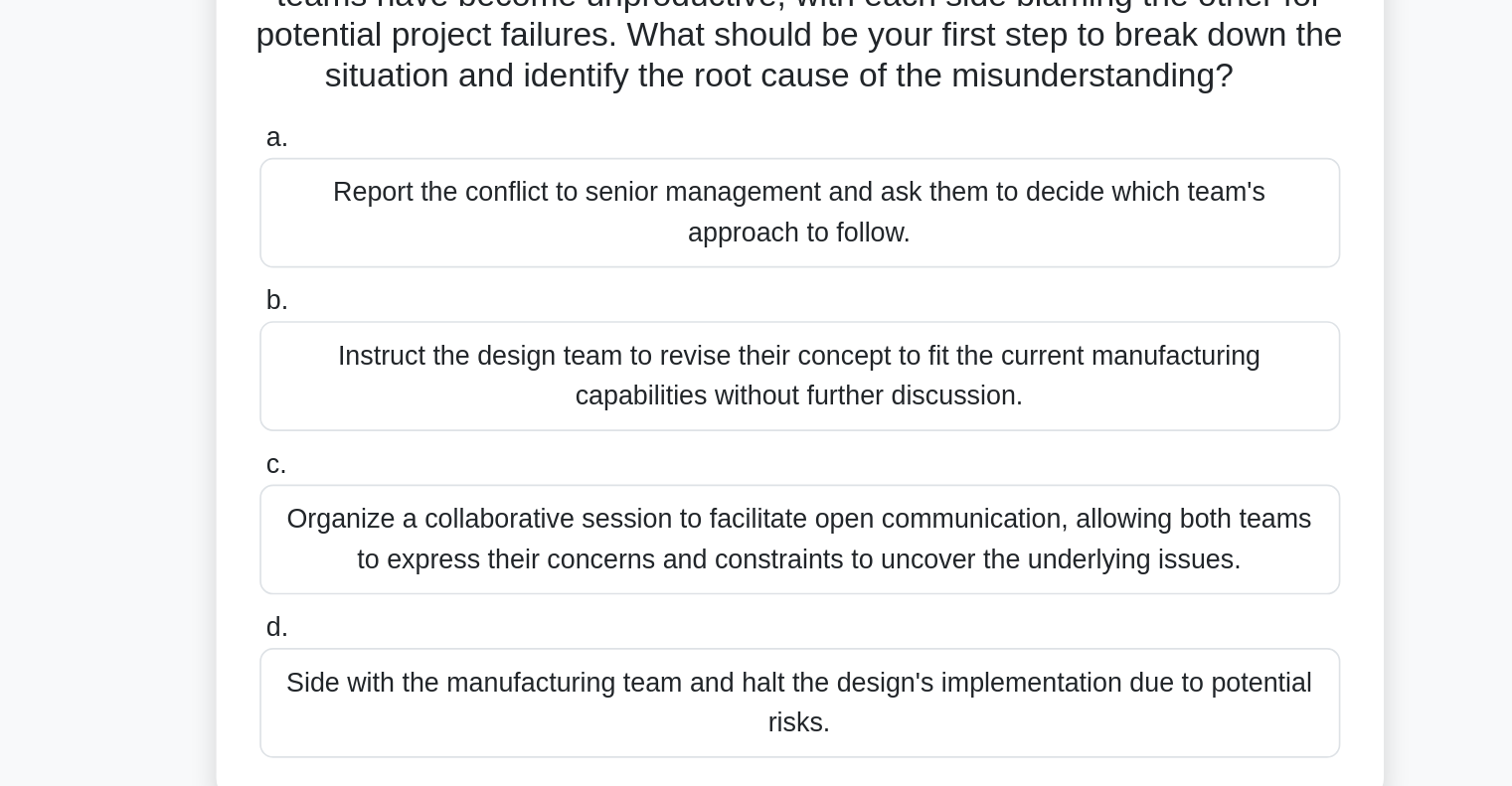 click on "Organize a collaborative session to facilitate open communication, allowing both teams to express their concerns and constraints to uncover the underlying issues." at bounding box center (756, 623) 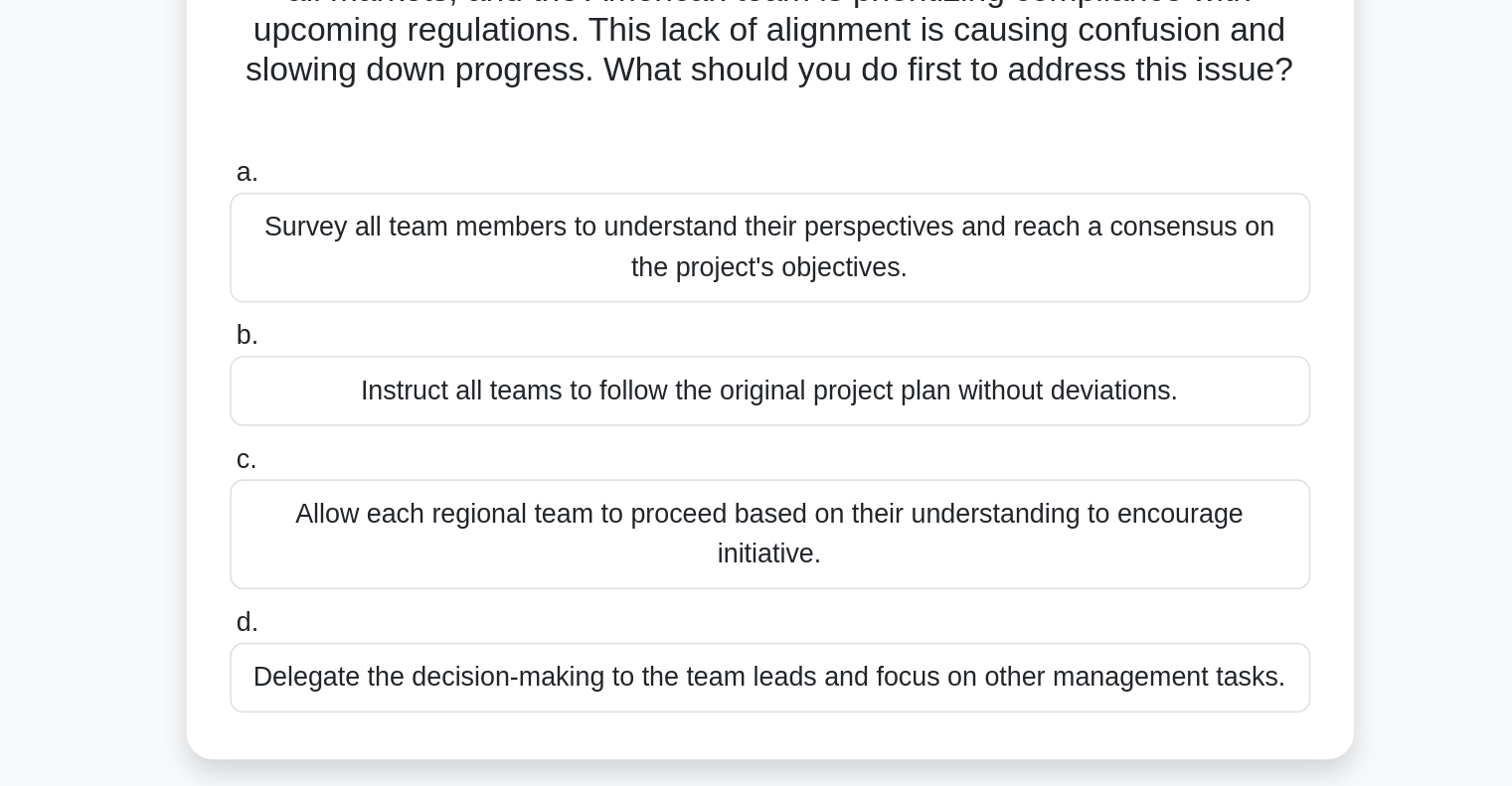 click on "Survey all team members to understand their perspectives and reach a consensus on the project's objectives." at bounding box center (756, 428) 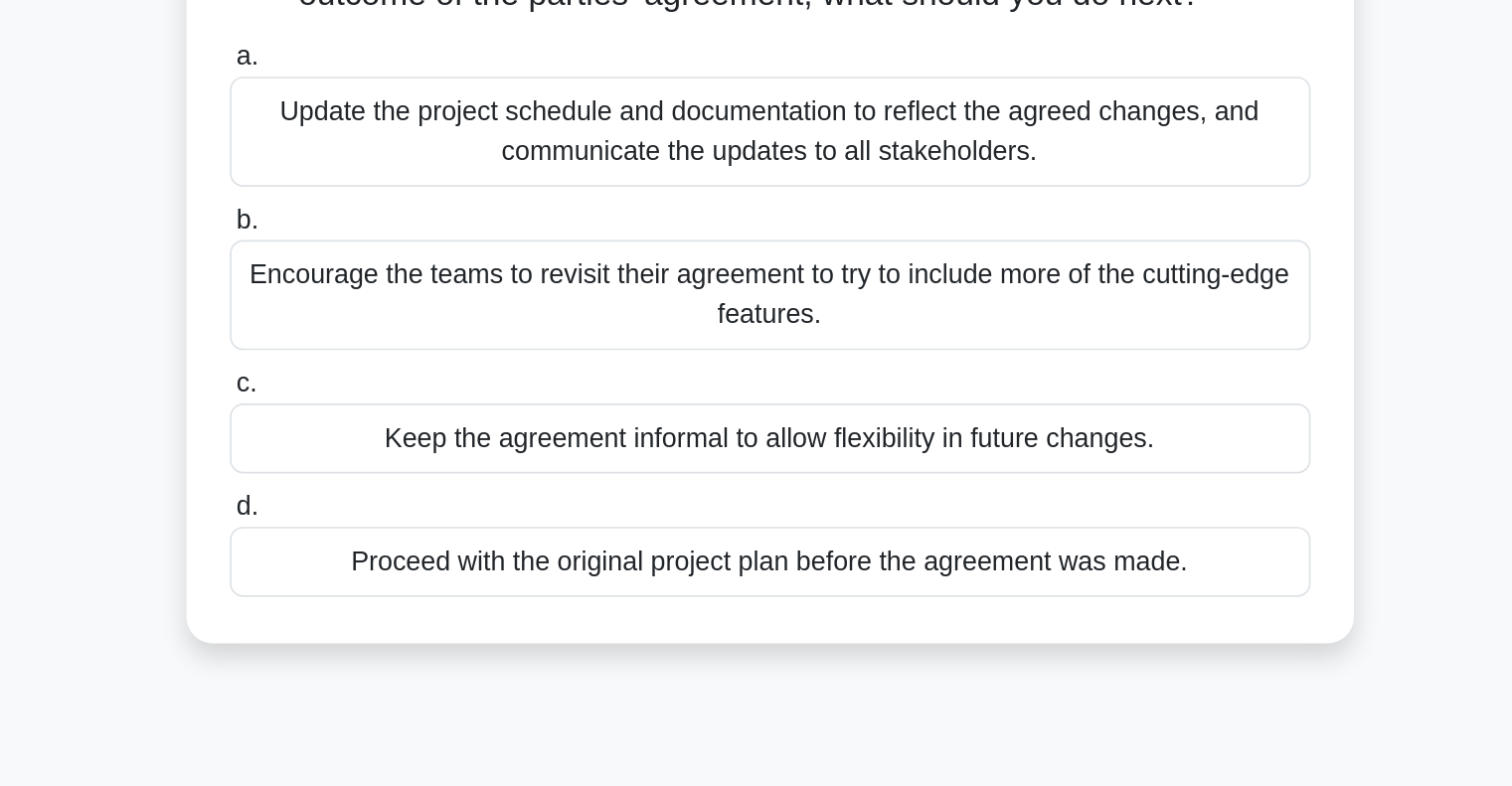 scroll, scrollTop: 40, scrollLeft: 0, axis: vertical 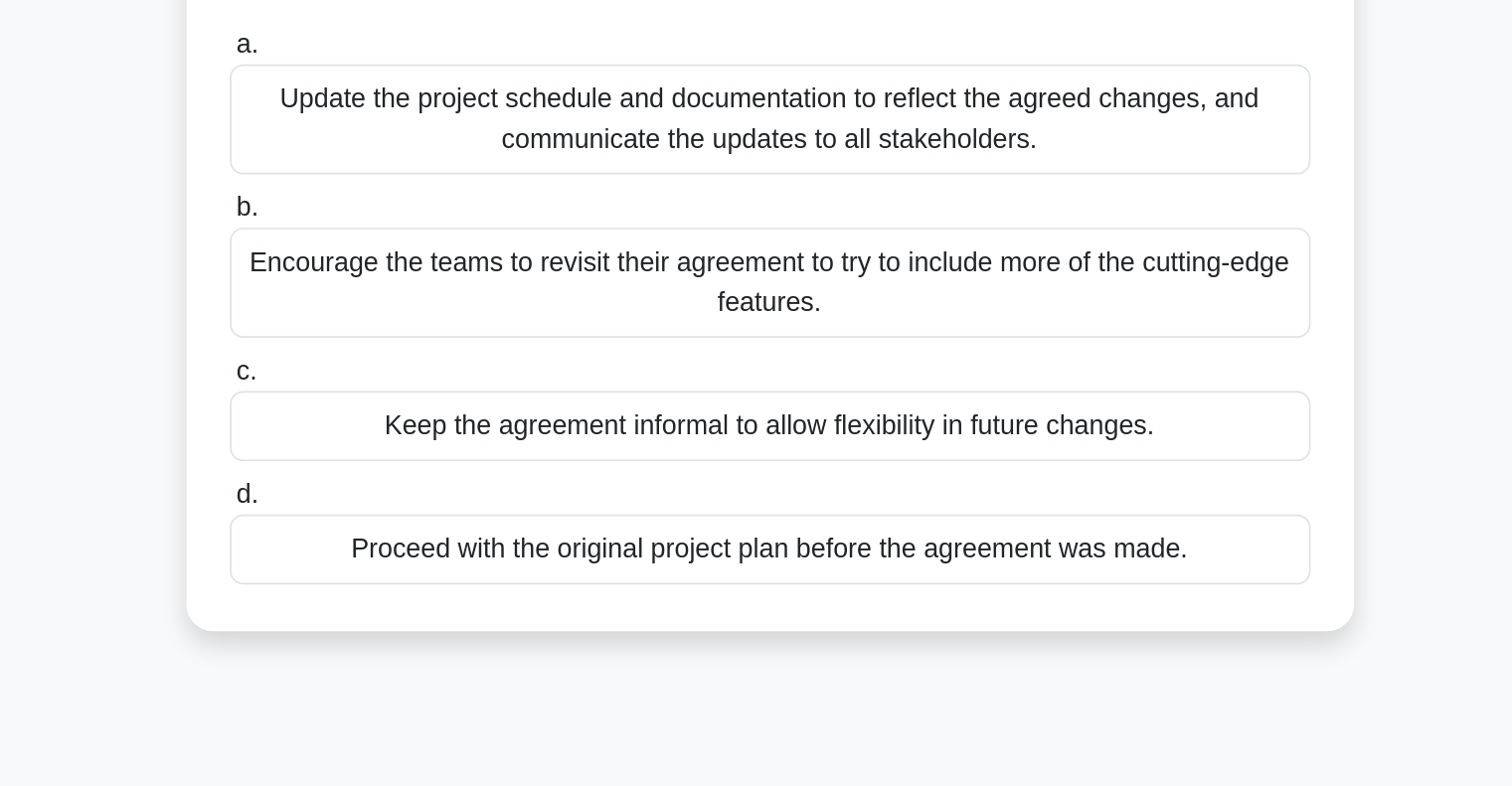 click on "Update the project schedule and documentation to reflect the agreed changes, and communicate the updates to all stakeholders." at bounding box center [756, 389] 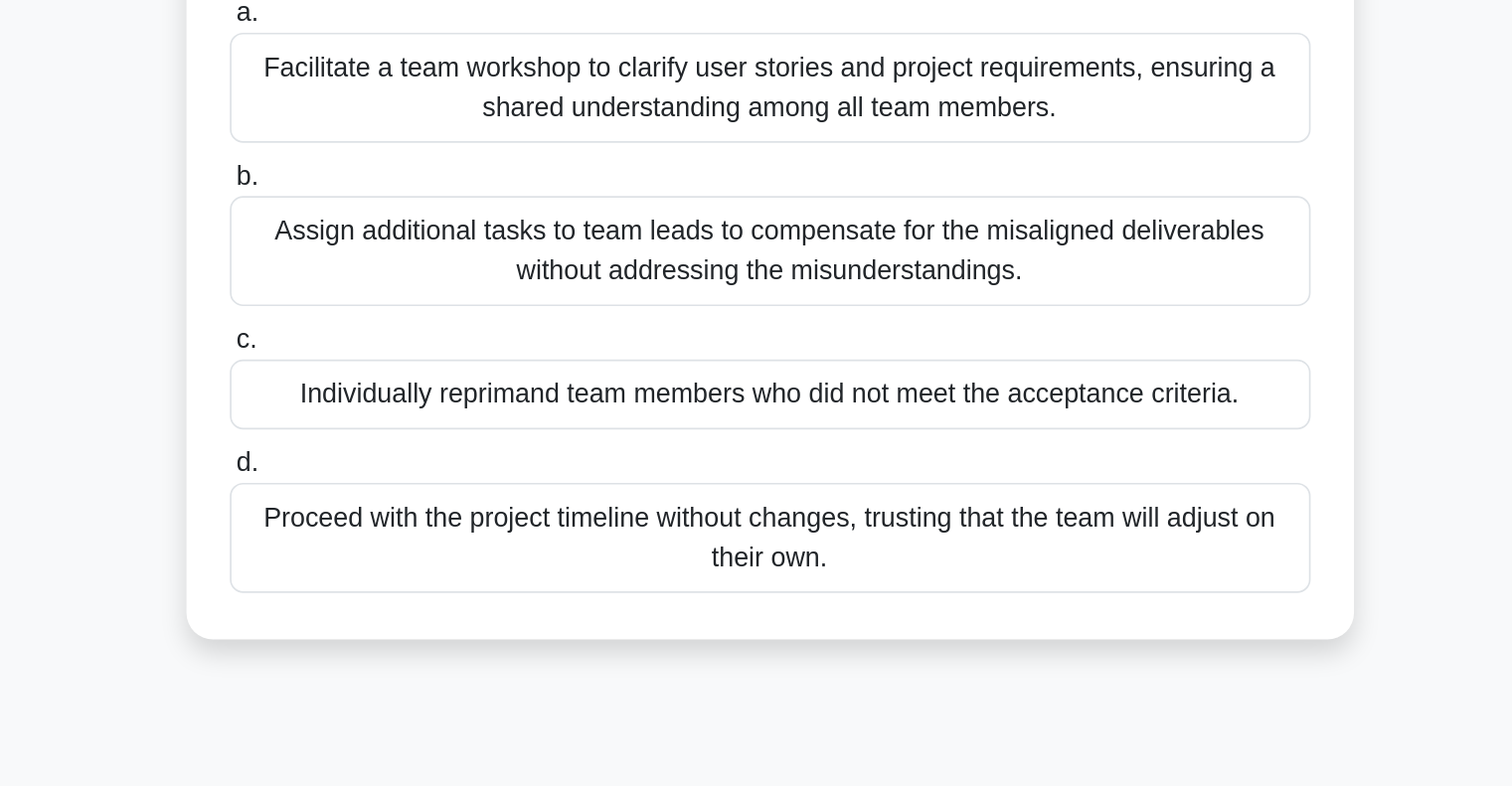 scroll, scrollTop: 0, scrollLeft: 0, axis: both 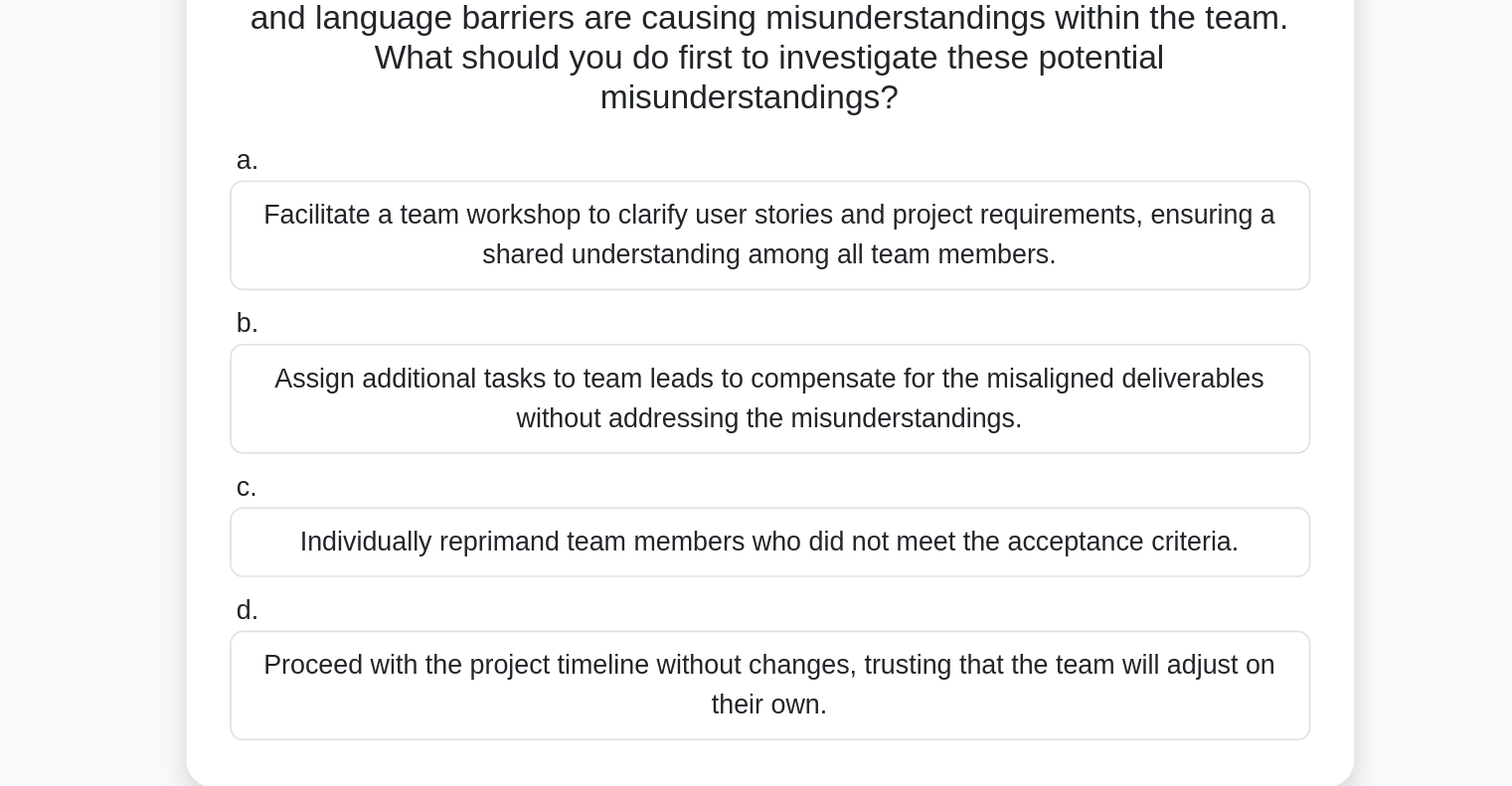 click on "Facilitate a team workshop to clarify user stories and project requirements, ensuring a shared understanding among all team members." at bounding box center (756, 404) 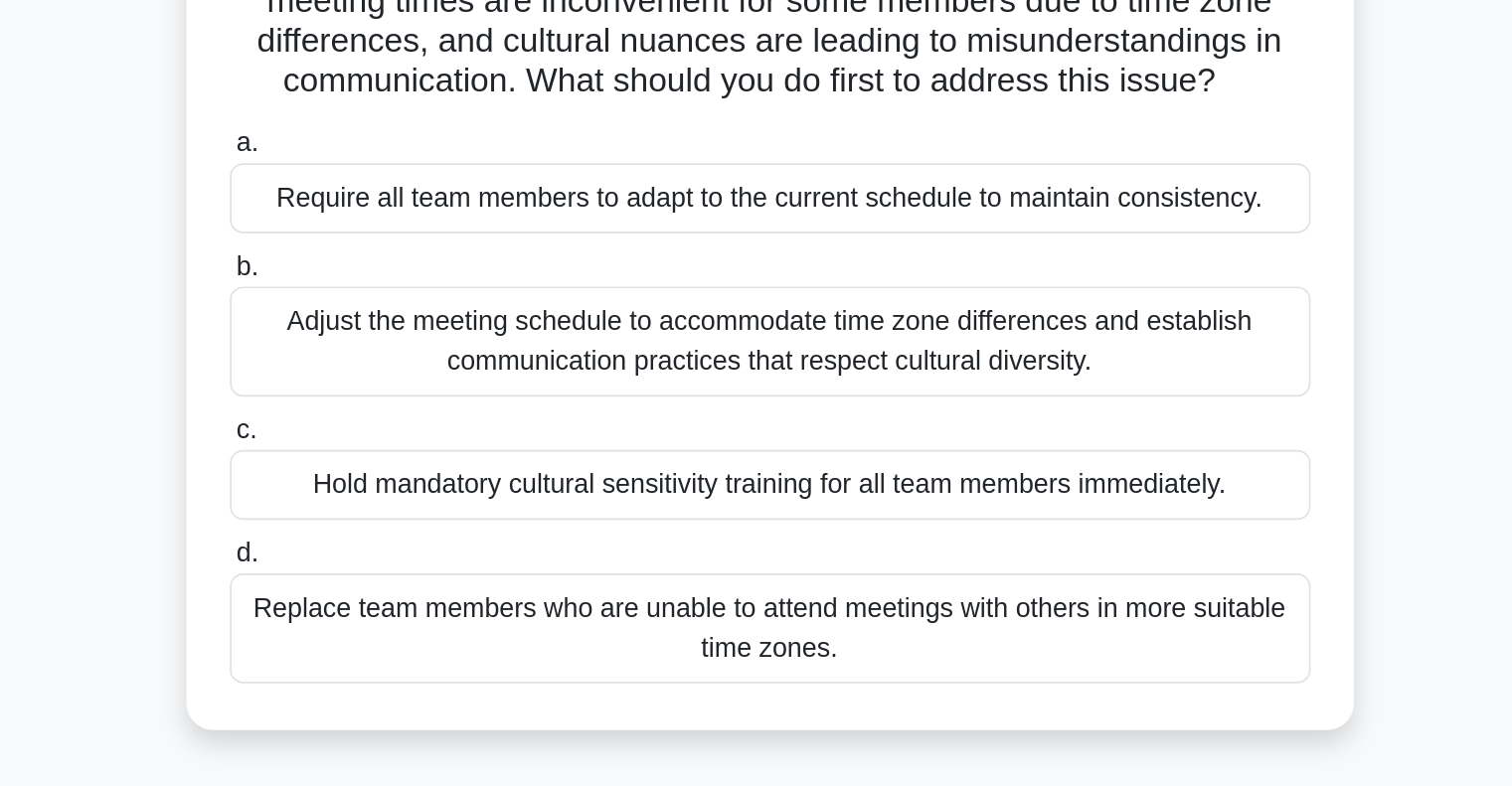 click on "Adjust the meeting schedule to accommodate time zone differences and establish communication practices that respect cultural diversity." at bounding box center (756, 454) 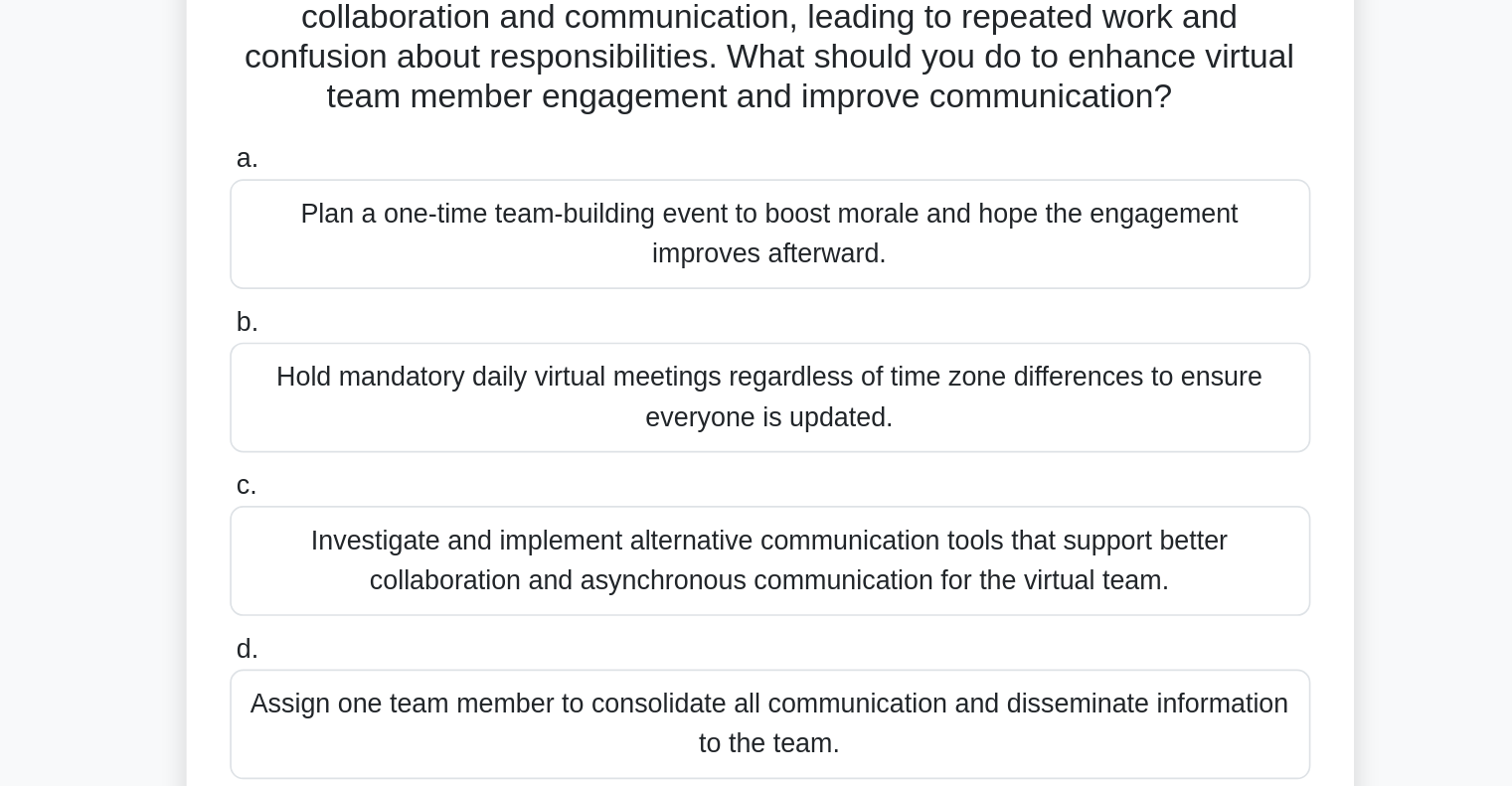 click on "Plan a one-time team-building event to boost morale and hope the engagement improves afterward." at bounding box center [756, 381] 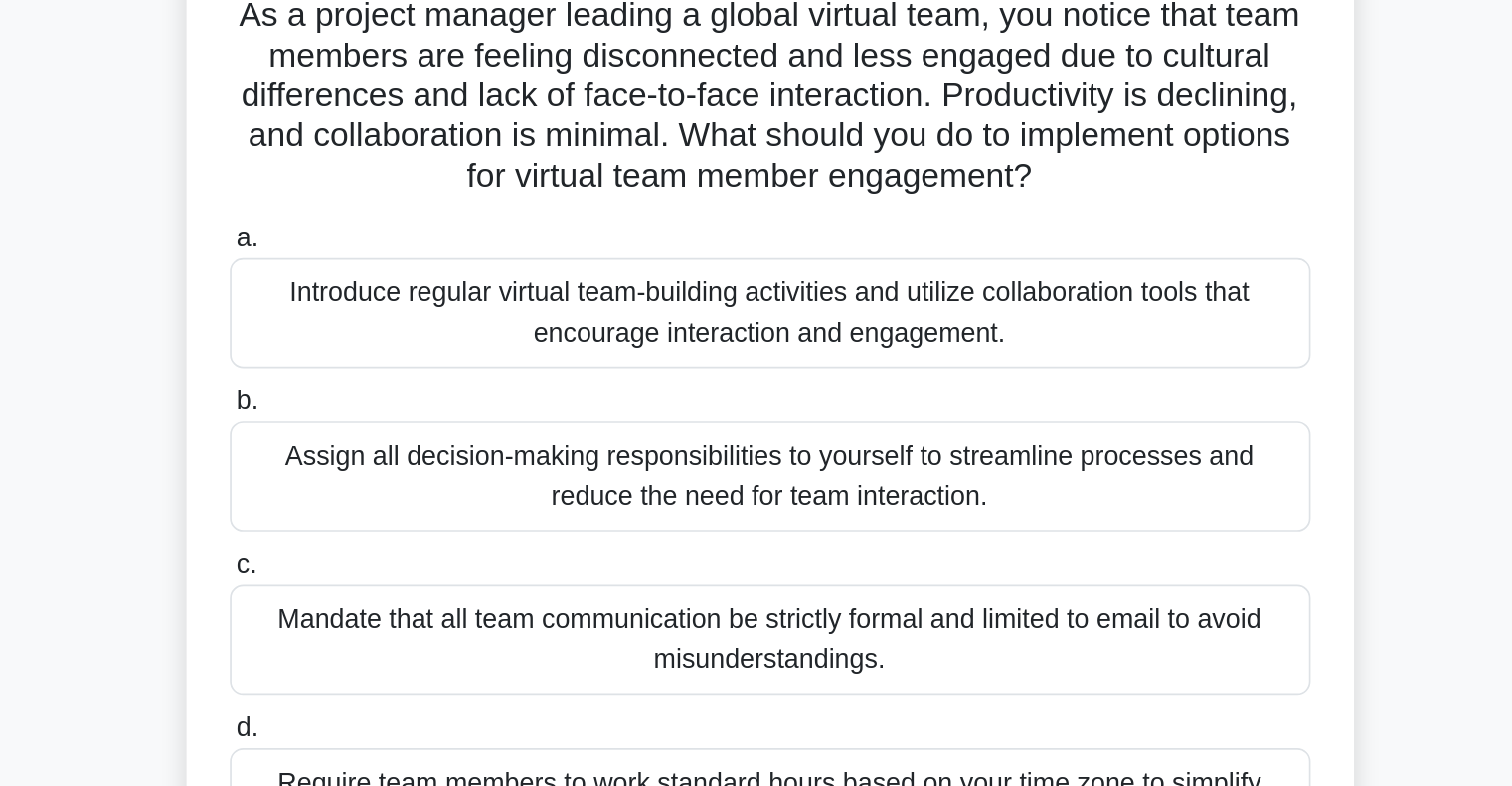 click on "Introduce regular virtual team-building activities and utilize collaboration tools that encourage interaction and engagement." at bounding box center (756, 333) 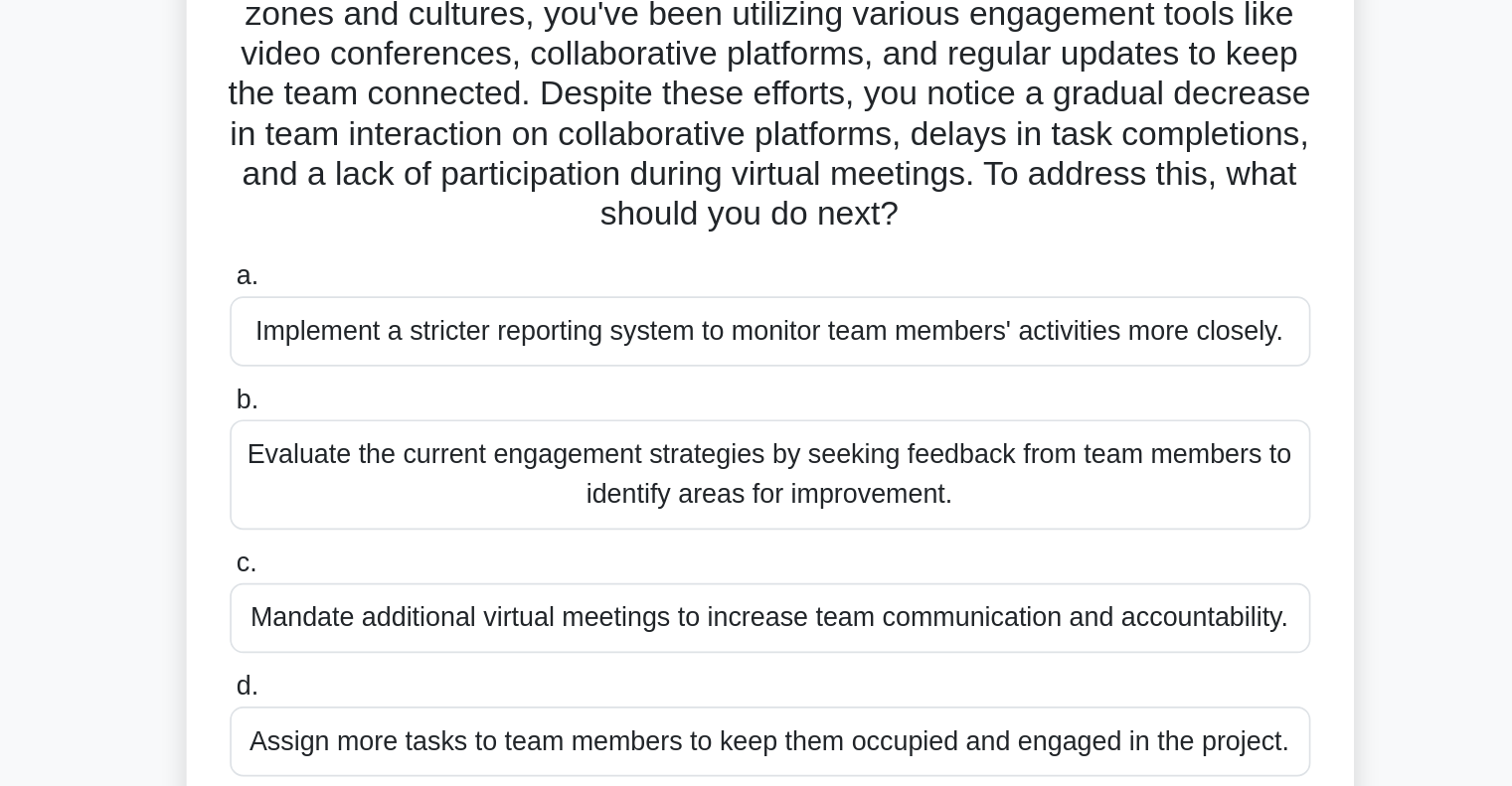 click on "Evaluate the current engagement strategies by seeking feedback from team members to identify areas for improvement." at bounding box center [756, 454] 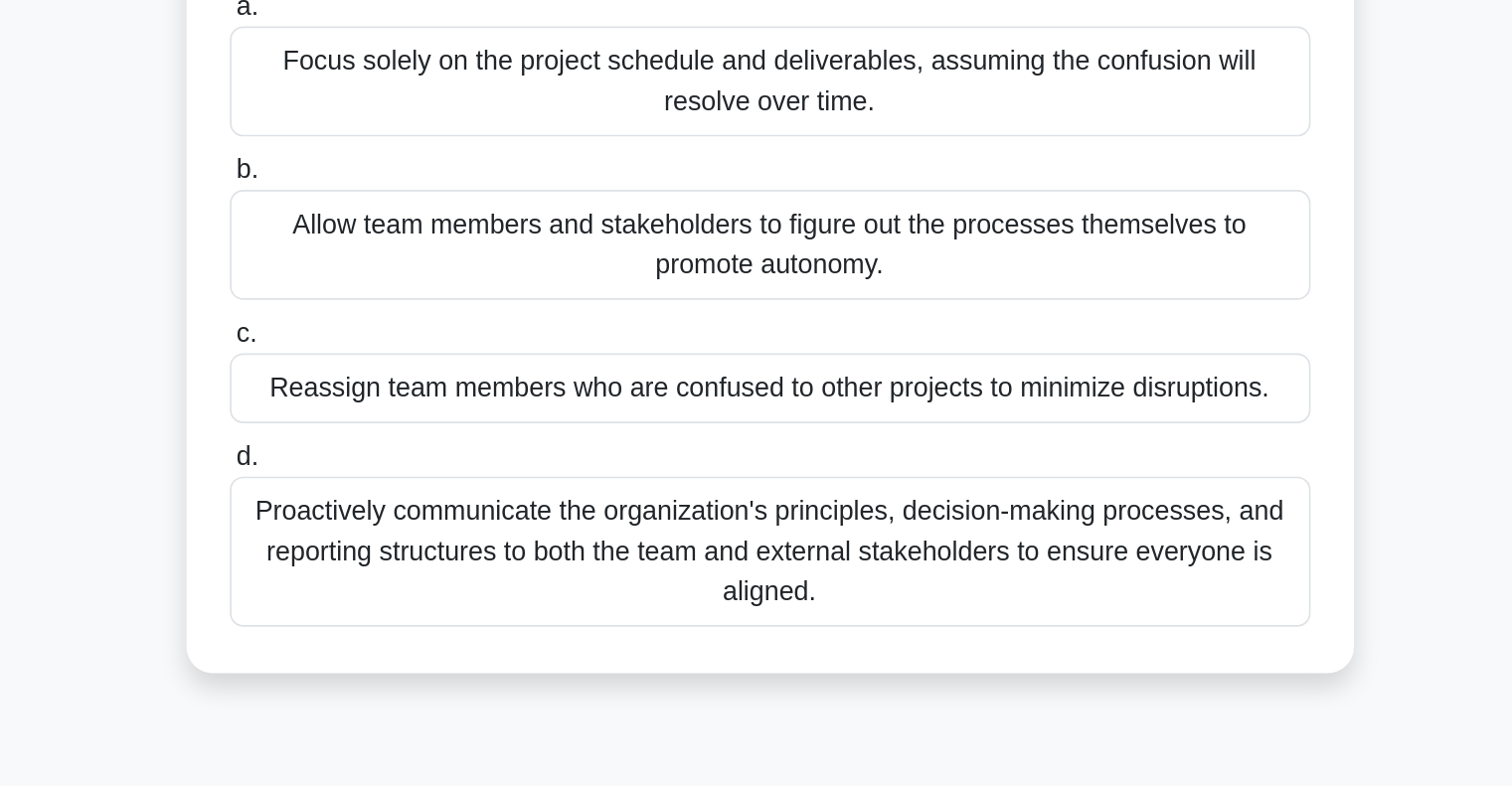 scroll, scrollTop: 24, scrollLeft: 0, axis: vertical 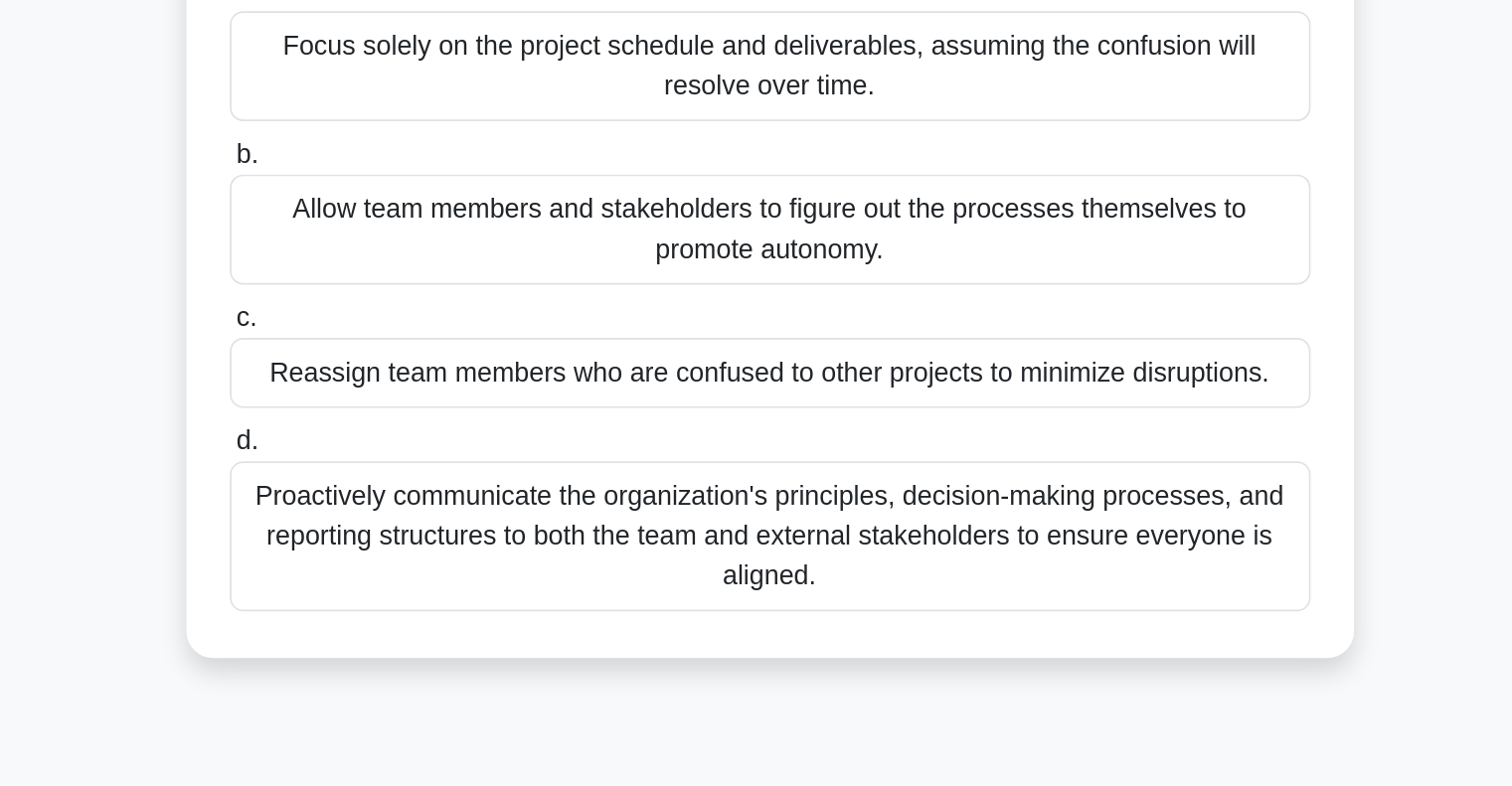 click on "Proactively communicate the organization's principles, decision-making processes, and reporting structures to both the team and external stakeholders to ensure everyone is aligned." at bounding box center (756, 637) 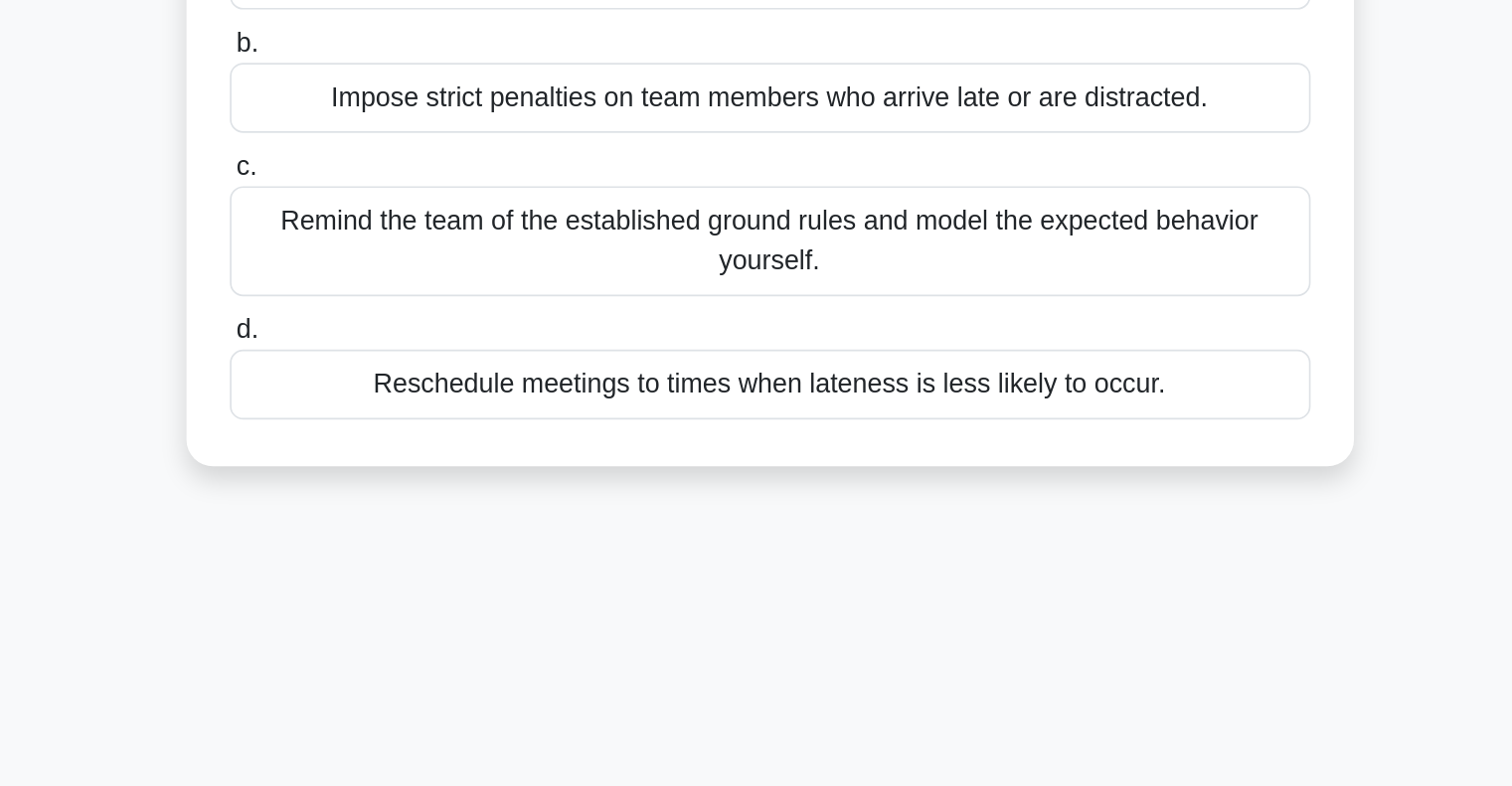scroll, scrollTop: 0, scrollLeft: 0, axis: both 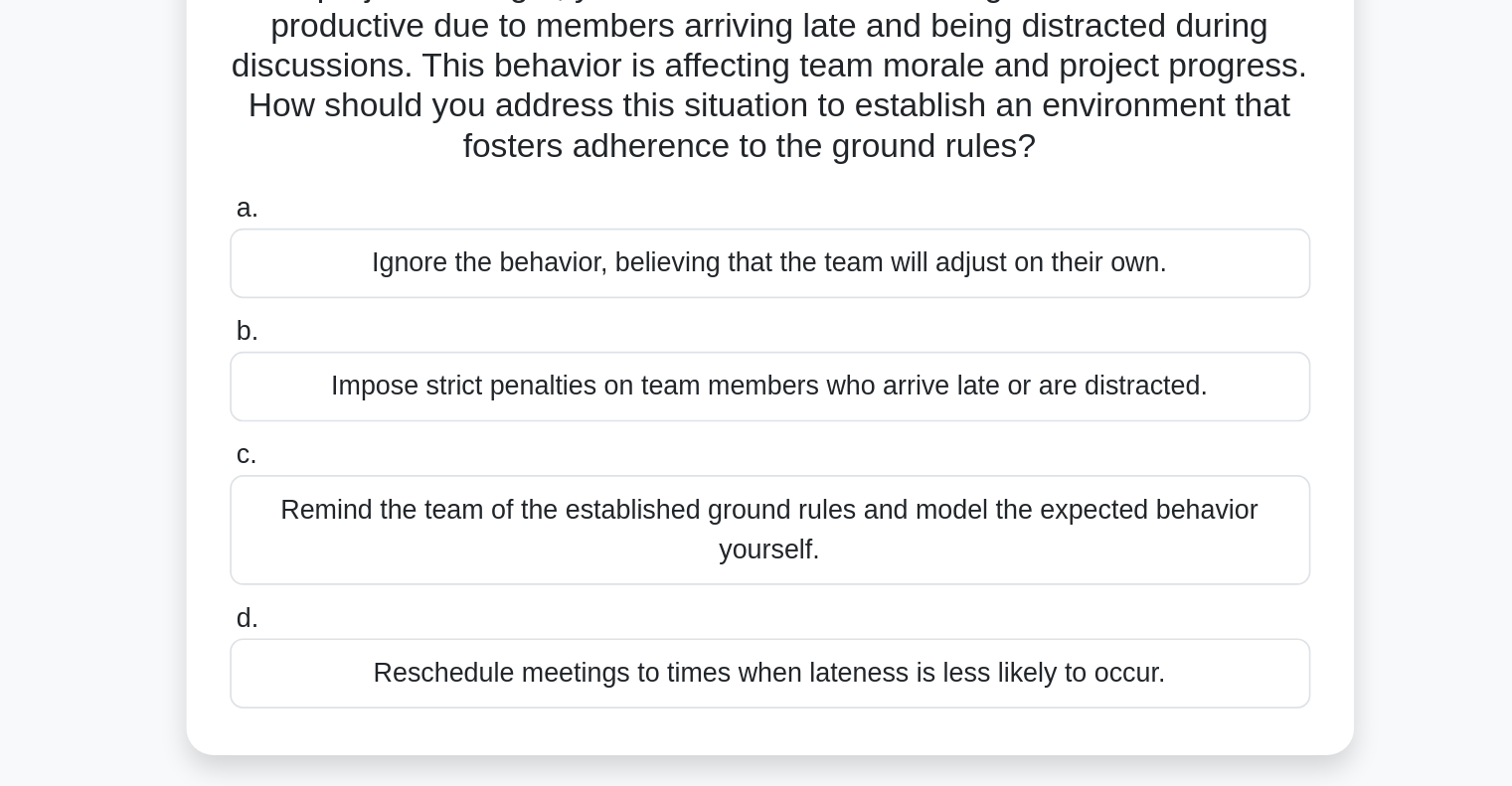 click on "Remind the team of the established ground rules and model the expected behavior yourself." at bounding box center [756, 480] 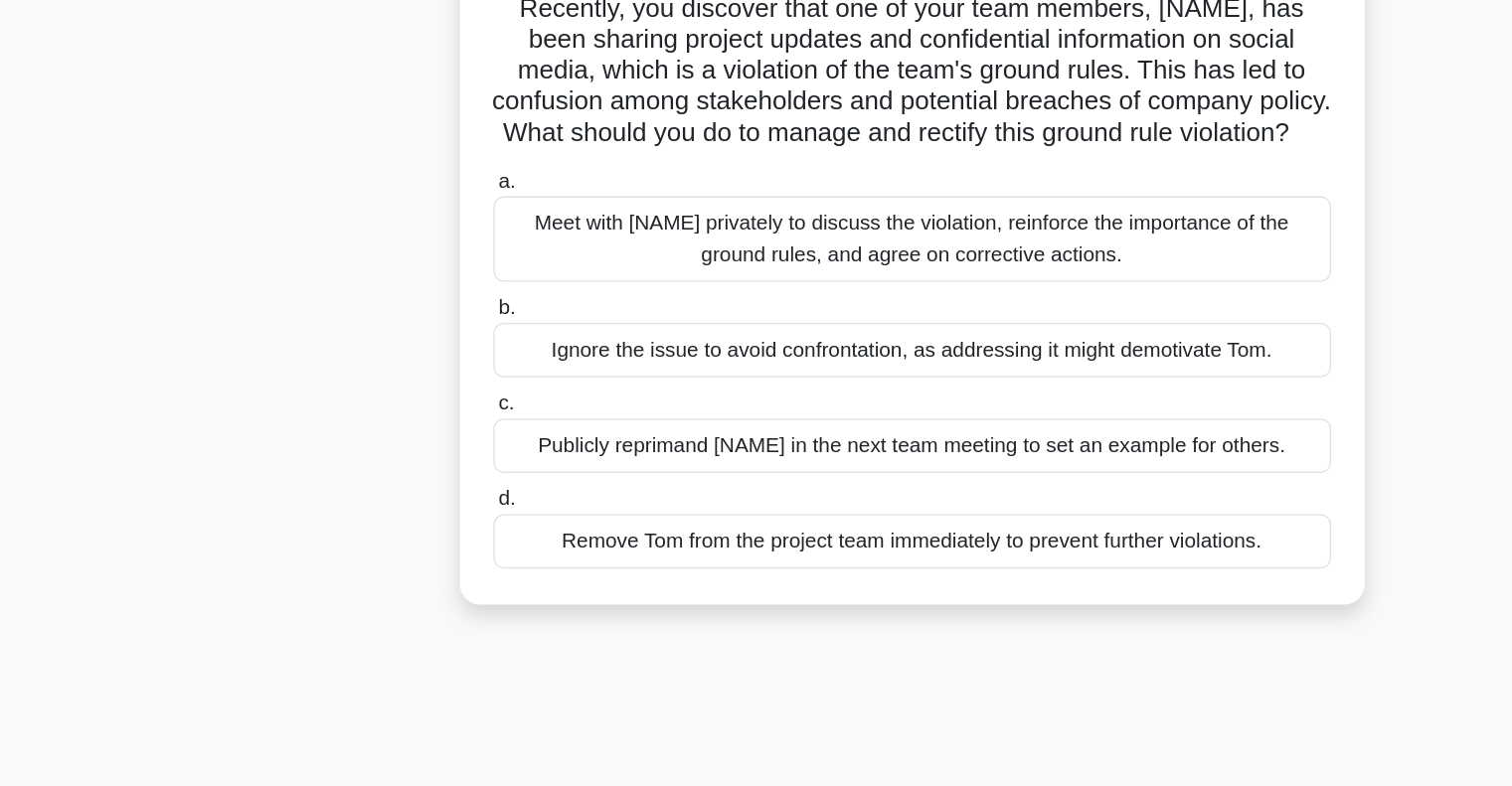 scroll, scrollTop: 70, scrollLeft: 0, axis: vertical 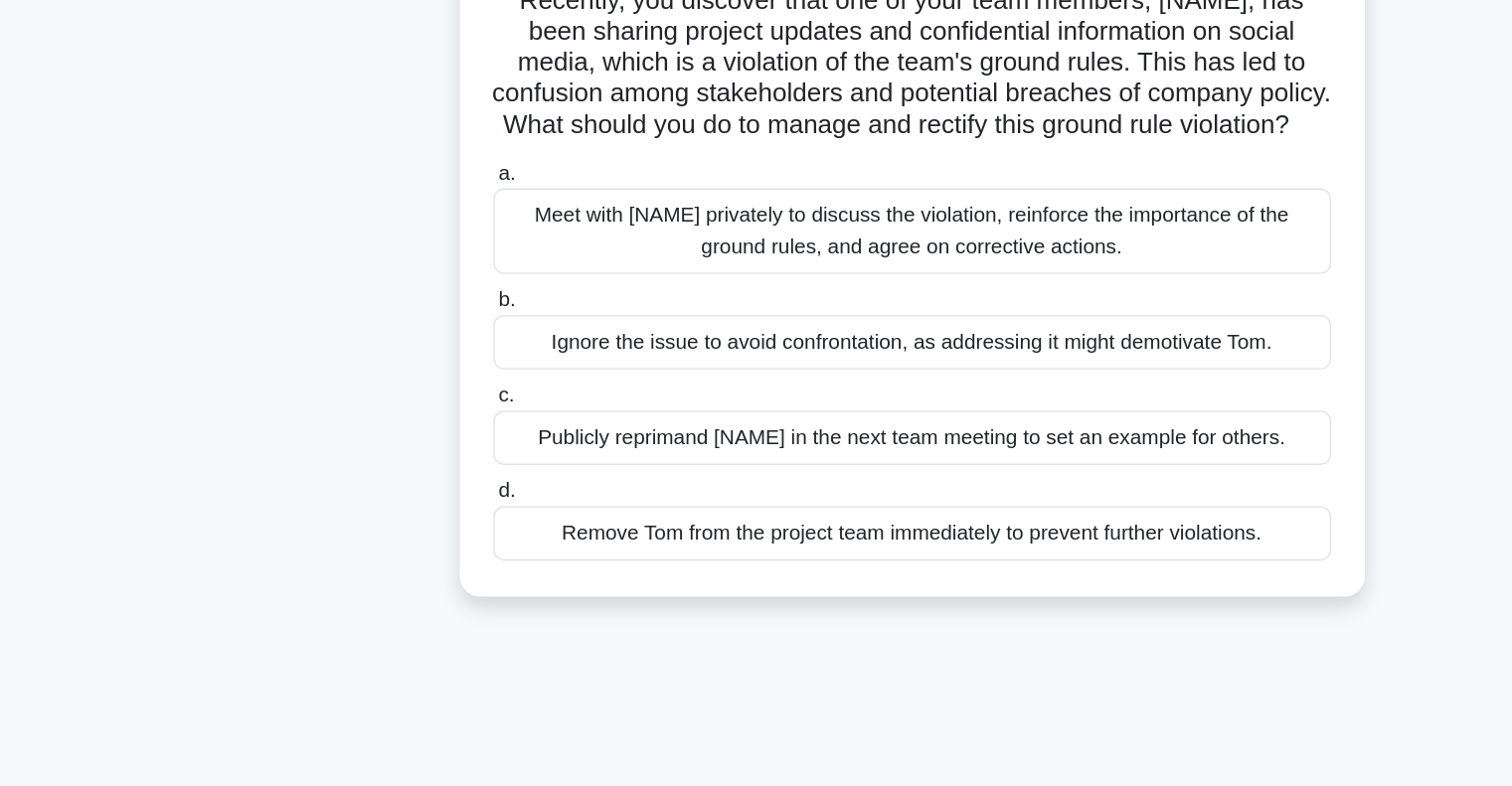 click on "Meet with [NAME] privately to discuss the violation, reinforce the importance of the ground rules, and agree on corrective actions." at bounding box center [756, 359] 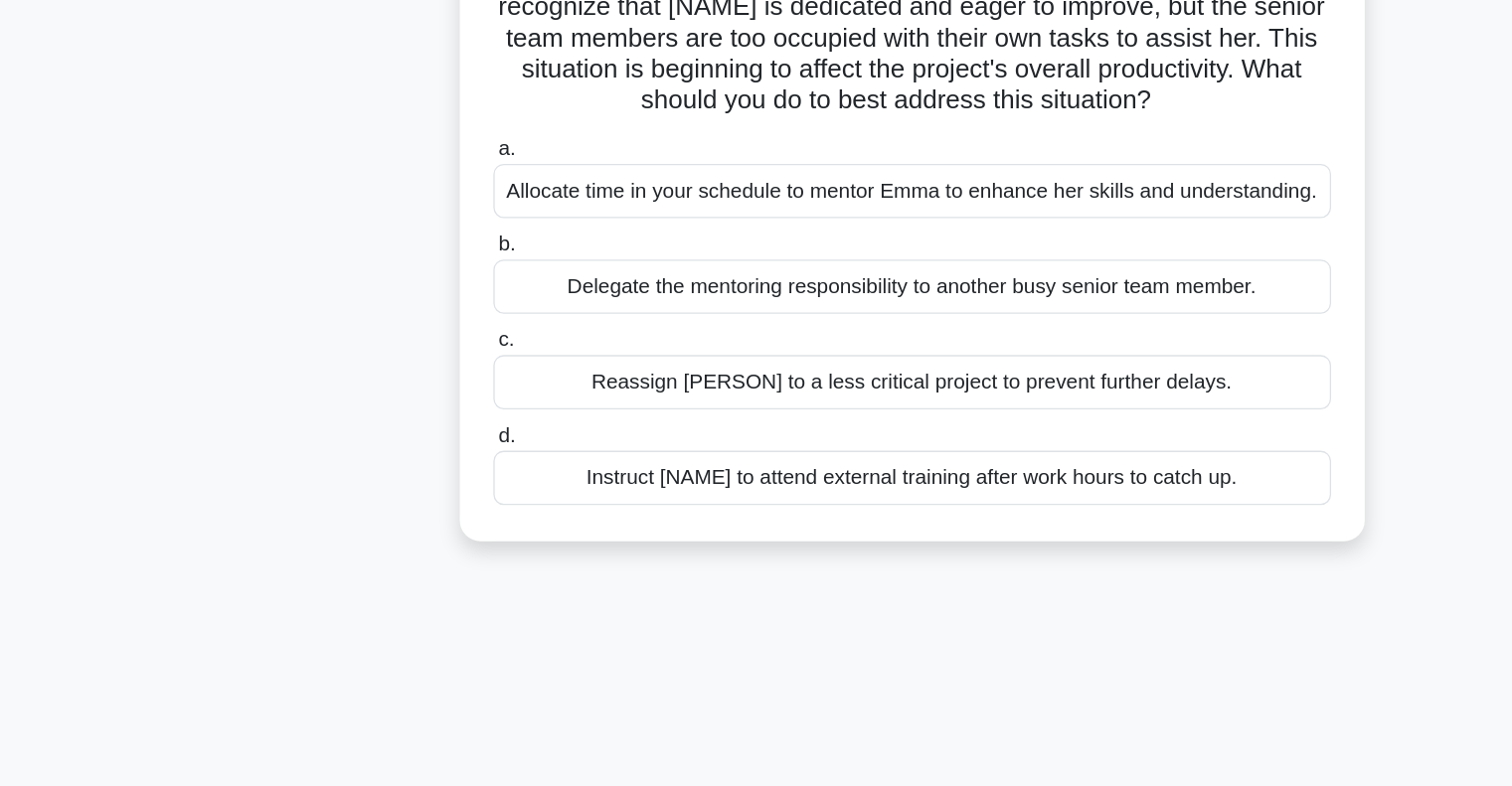scroll, scrollTop: 0, scrollLeft: 0, axis: both 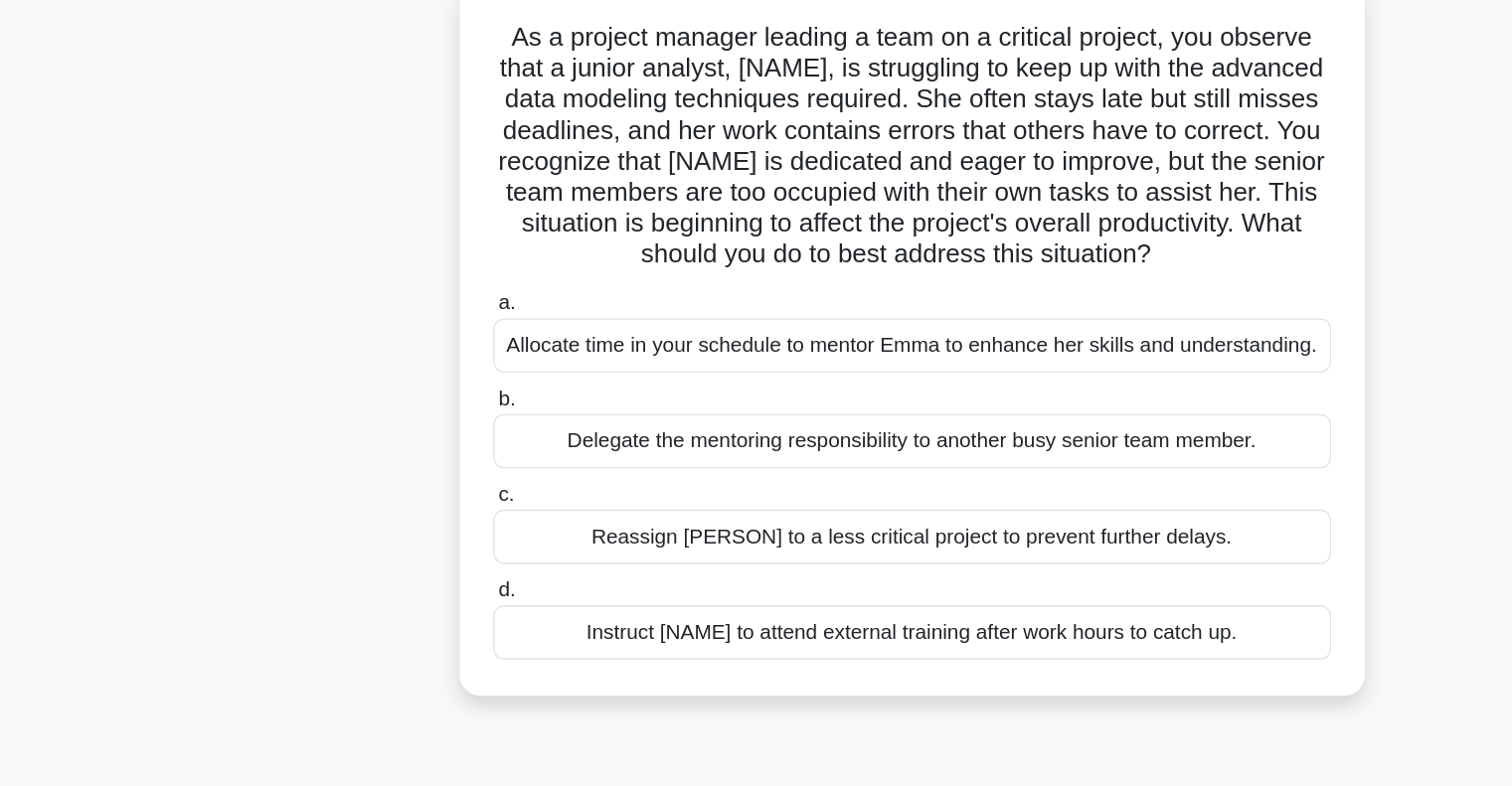 click on "Allocate time in your schedule to mentor Emma to enhance her skills and understanding." at bounding box center (756, 393) 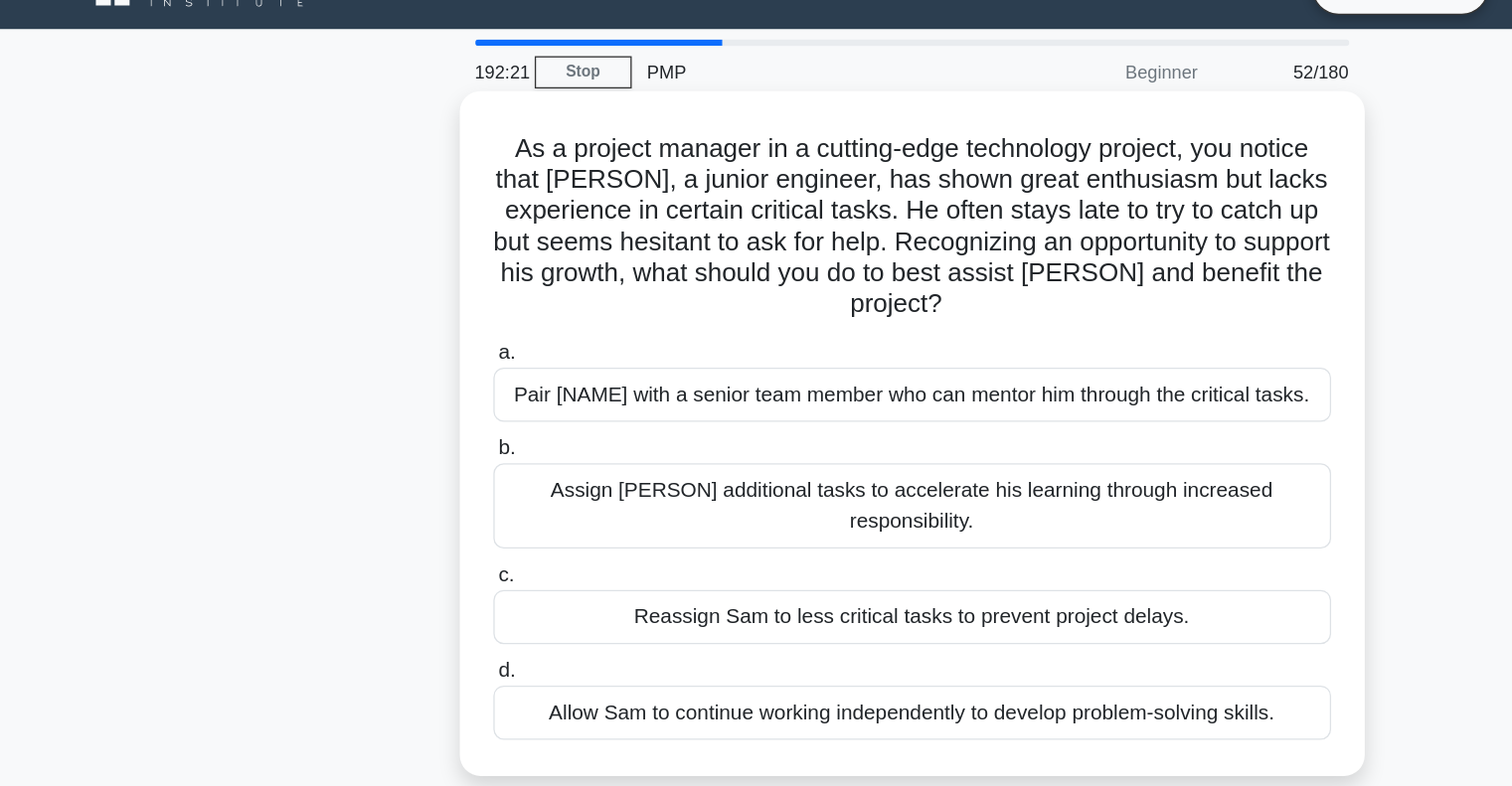 click on "Pair [NAME] with a senior team member who can mentor him through the critical tasks." at bounding box center [756, 345] 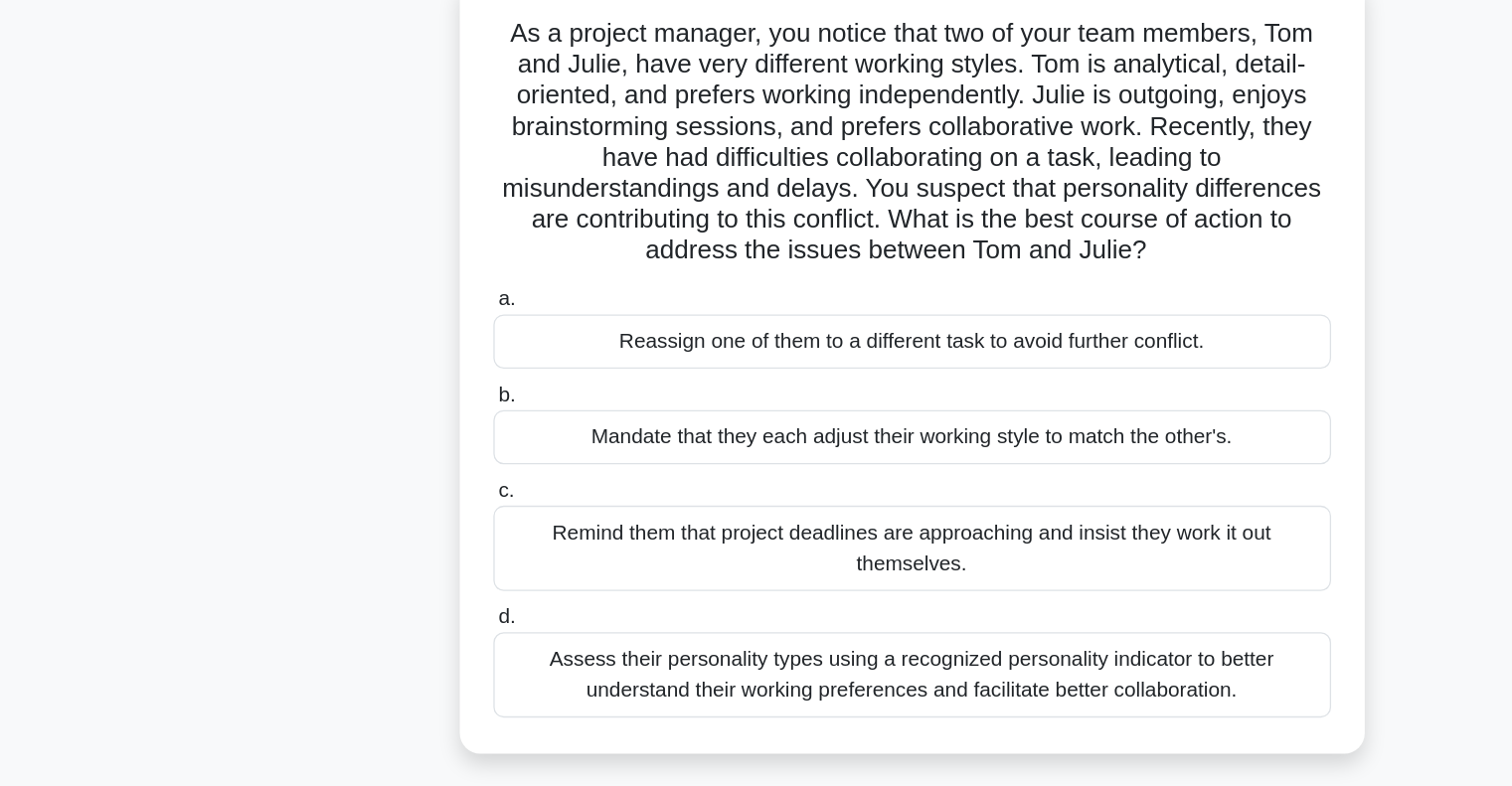 click on "Assess their personality types using a recognized personality indicator to better understand their working preferences and facilitate better collaboration." at bounding box center (756, 649) 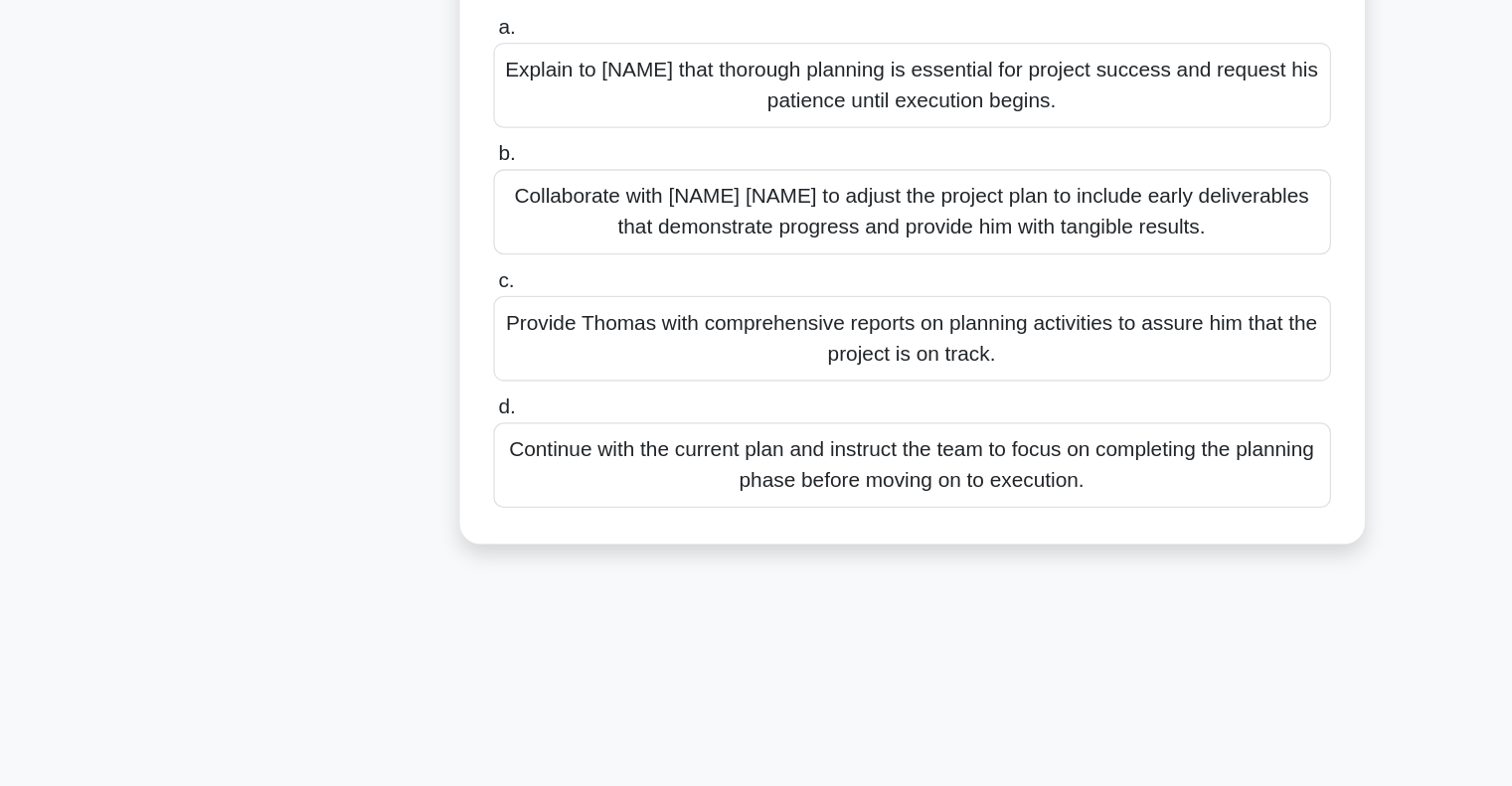 scroll, scrollTop: 164, scrollLeft: 0, axis: vertical 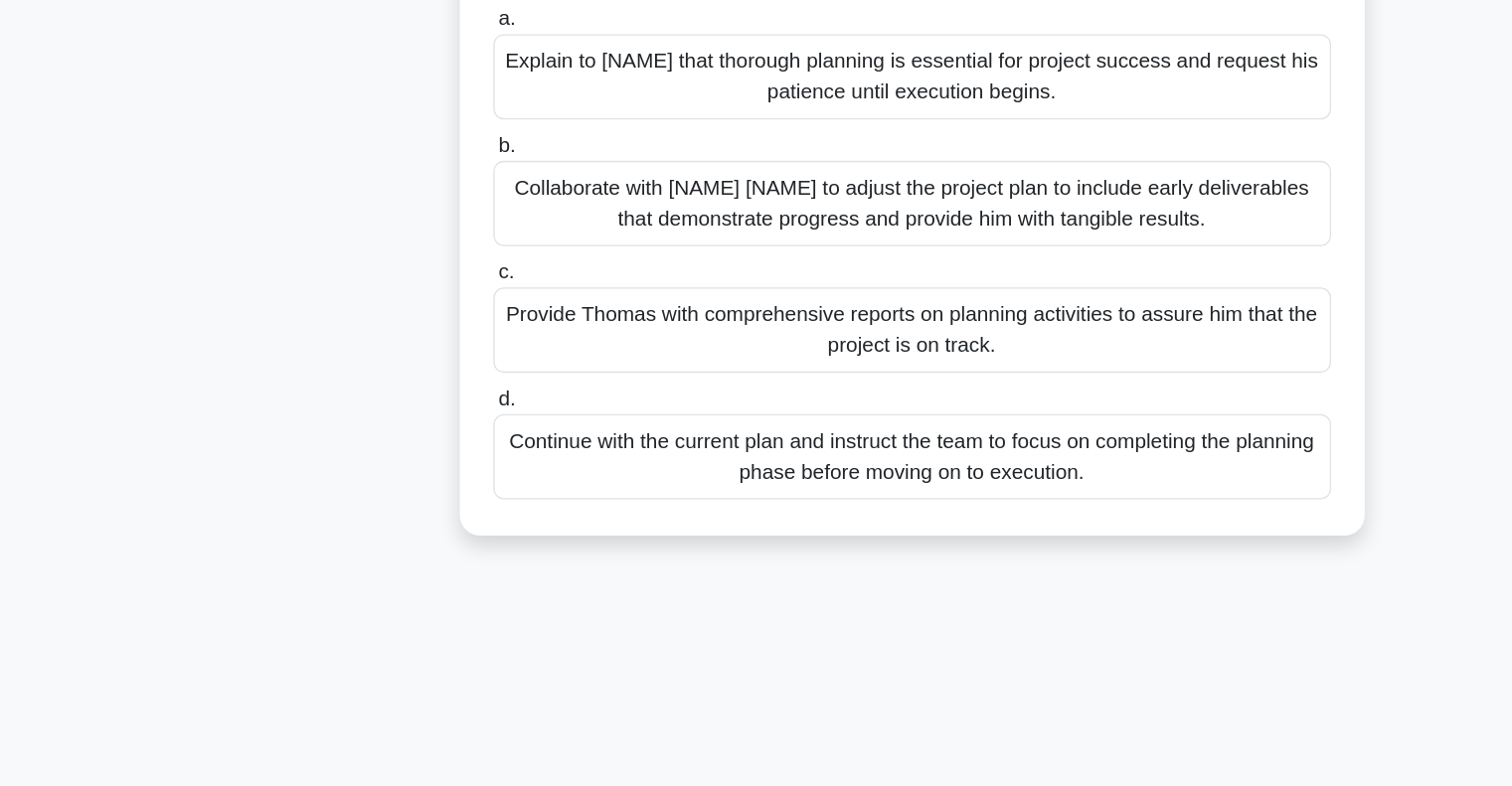 click on "Provide Thomas with comprehensive reports on planning activities to assure him that the project is on track." at bounding box center (756, 435) 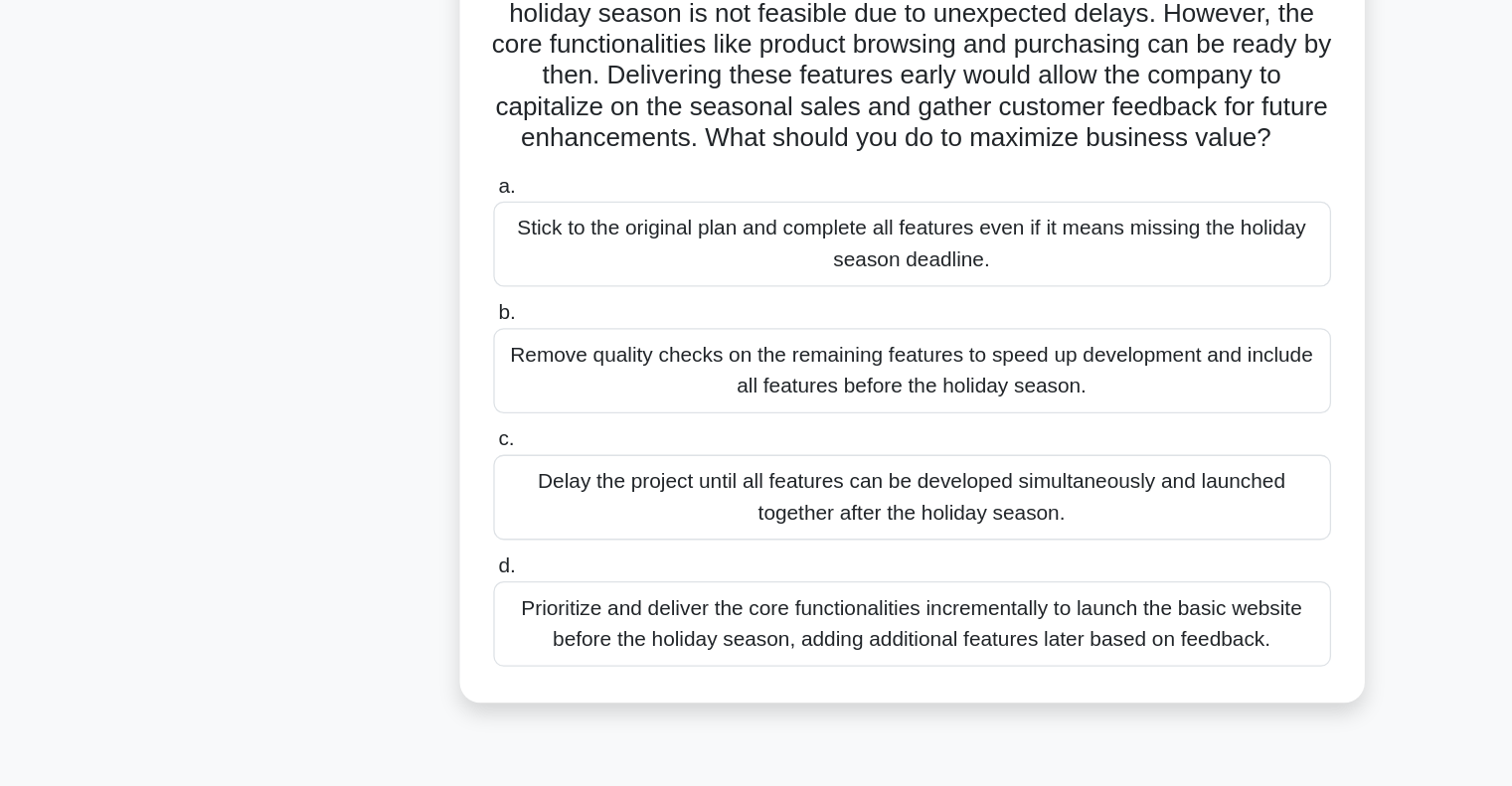 scroll, scrollTop: 52, scrollLeft: 0, axis: vertical 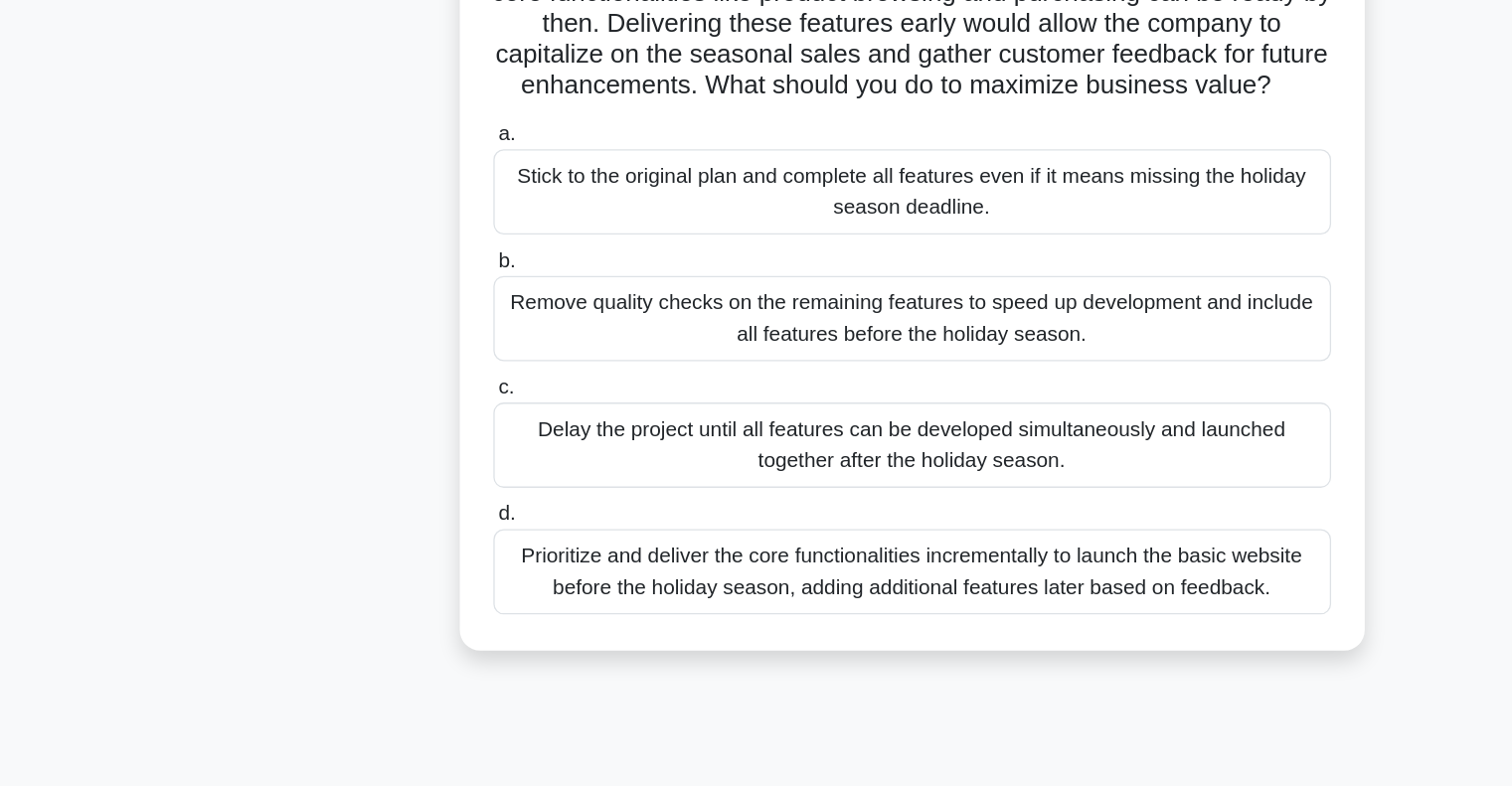 click on "Prioritize and deliver the core functionalities incrementally to launch the basic website before the holiday season, adding additional features later based on feedback." at bounding box center (756, 621) 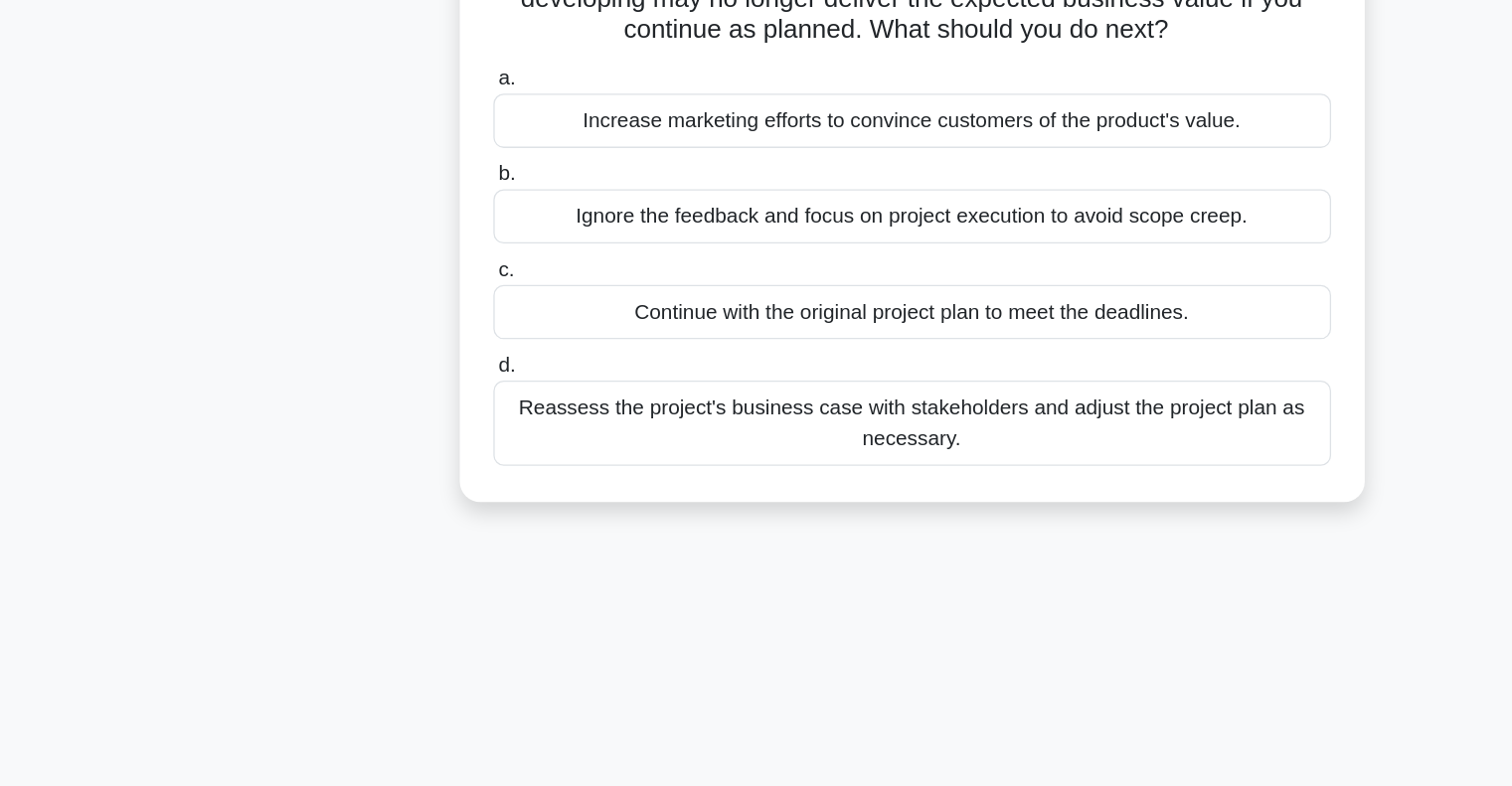 scroll, scrollTop: 0, scrollLeft: 0, axis: both 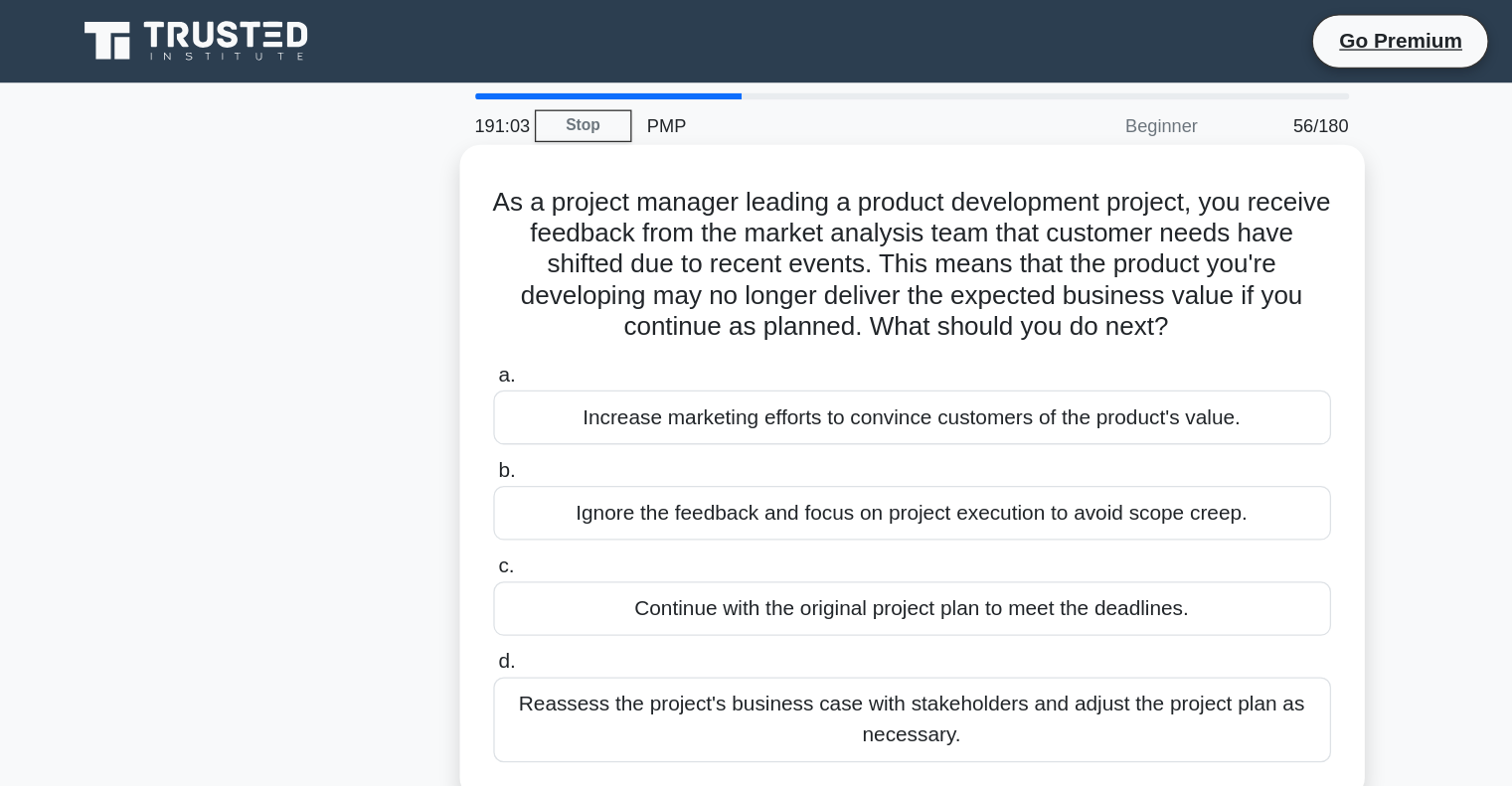 click on "Reassess the project's business case with stakeholders and adjust the project plan as necessary." at bounding box center (756, 553) 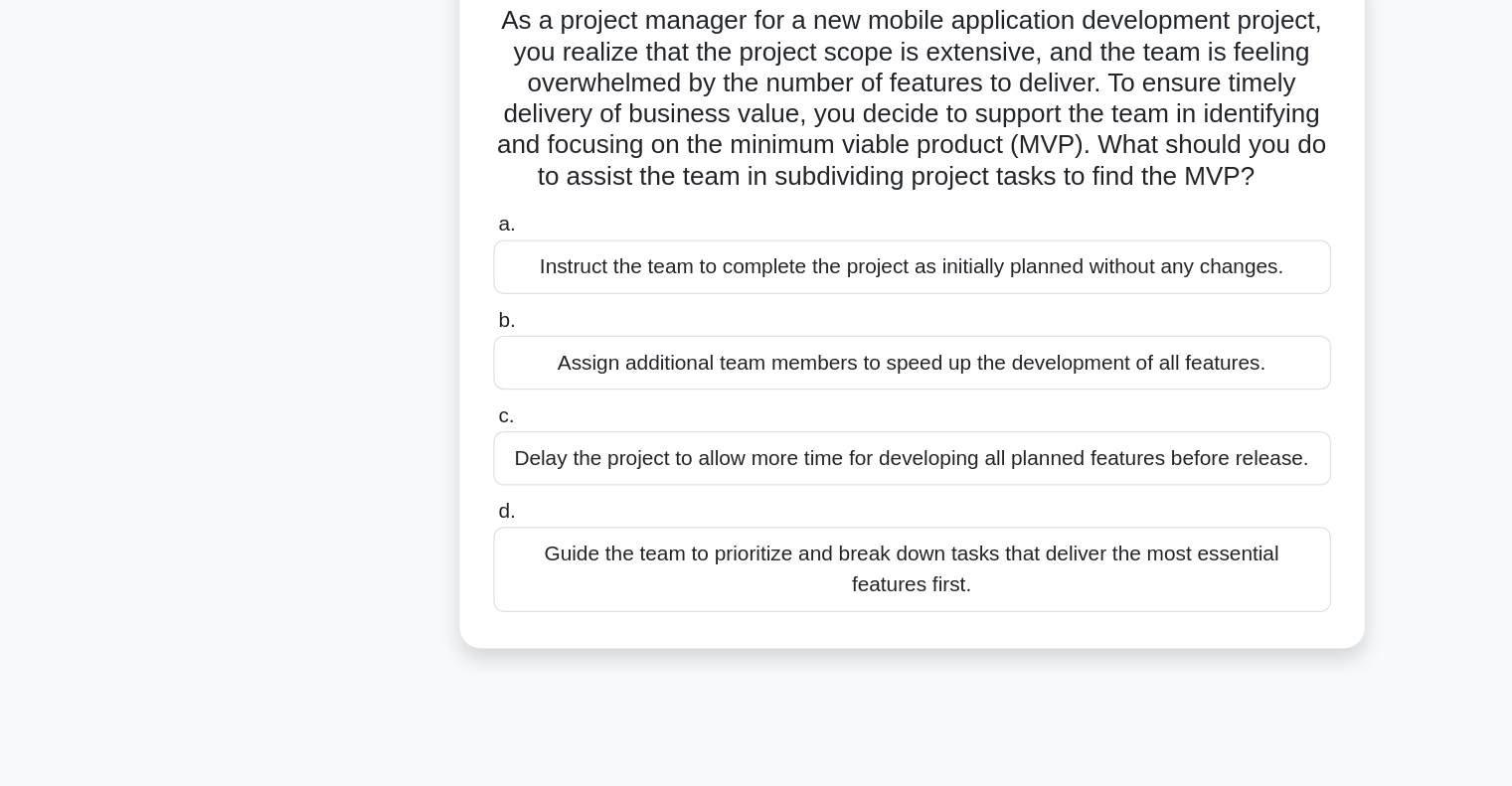 click on "Guide the team to prioritize and break down tasks that deliver the most essential features first." at bounding box center [756, 582] 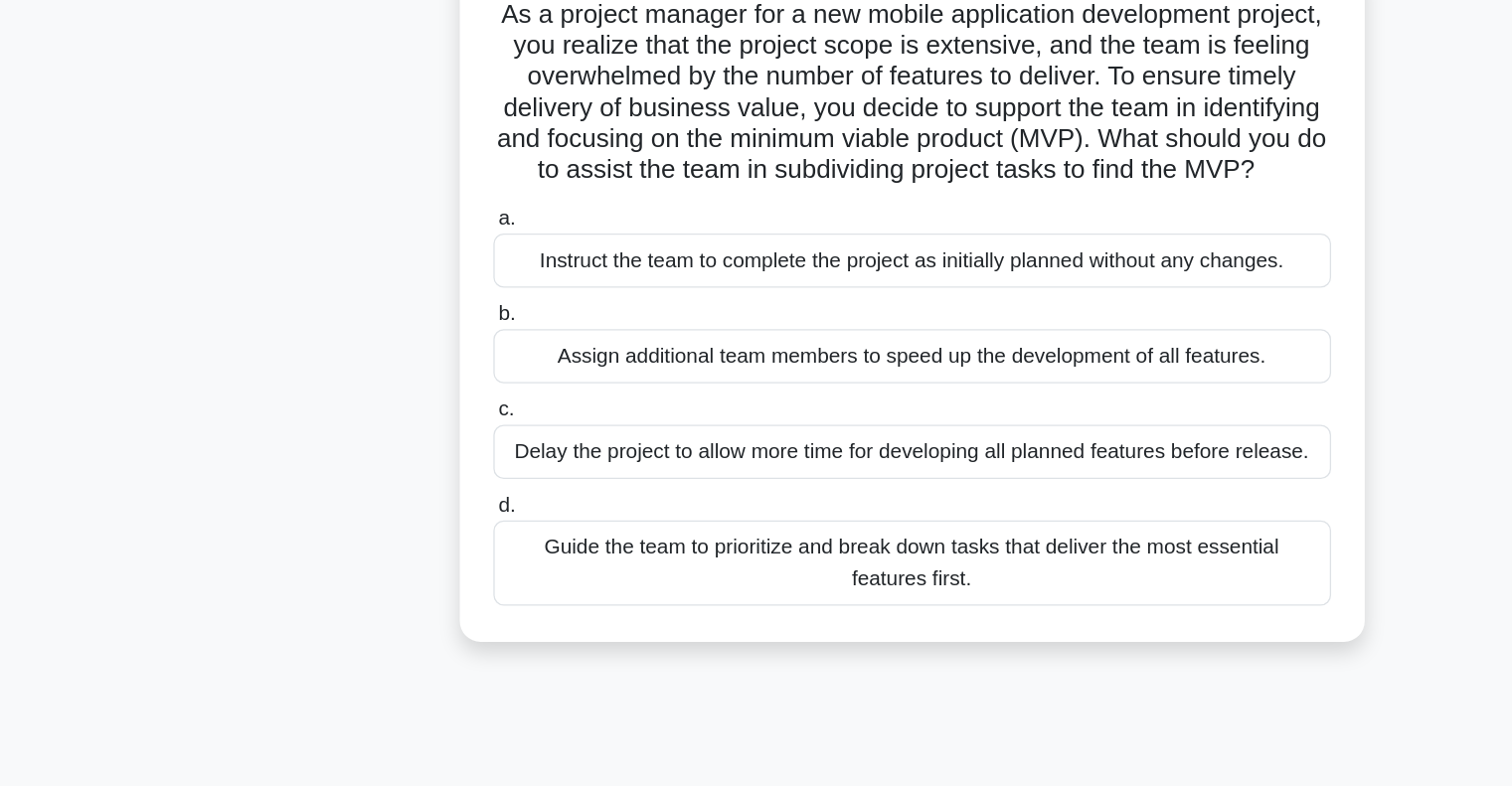 click on "d.
Guide the team to prioritize and break down tasks that deliver the most essential features first." at bounding box center (434, 533) 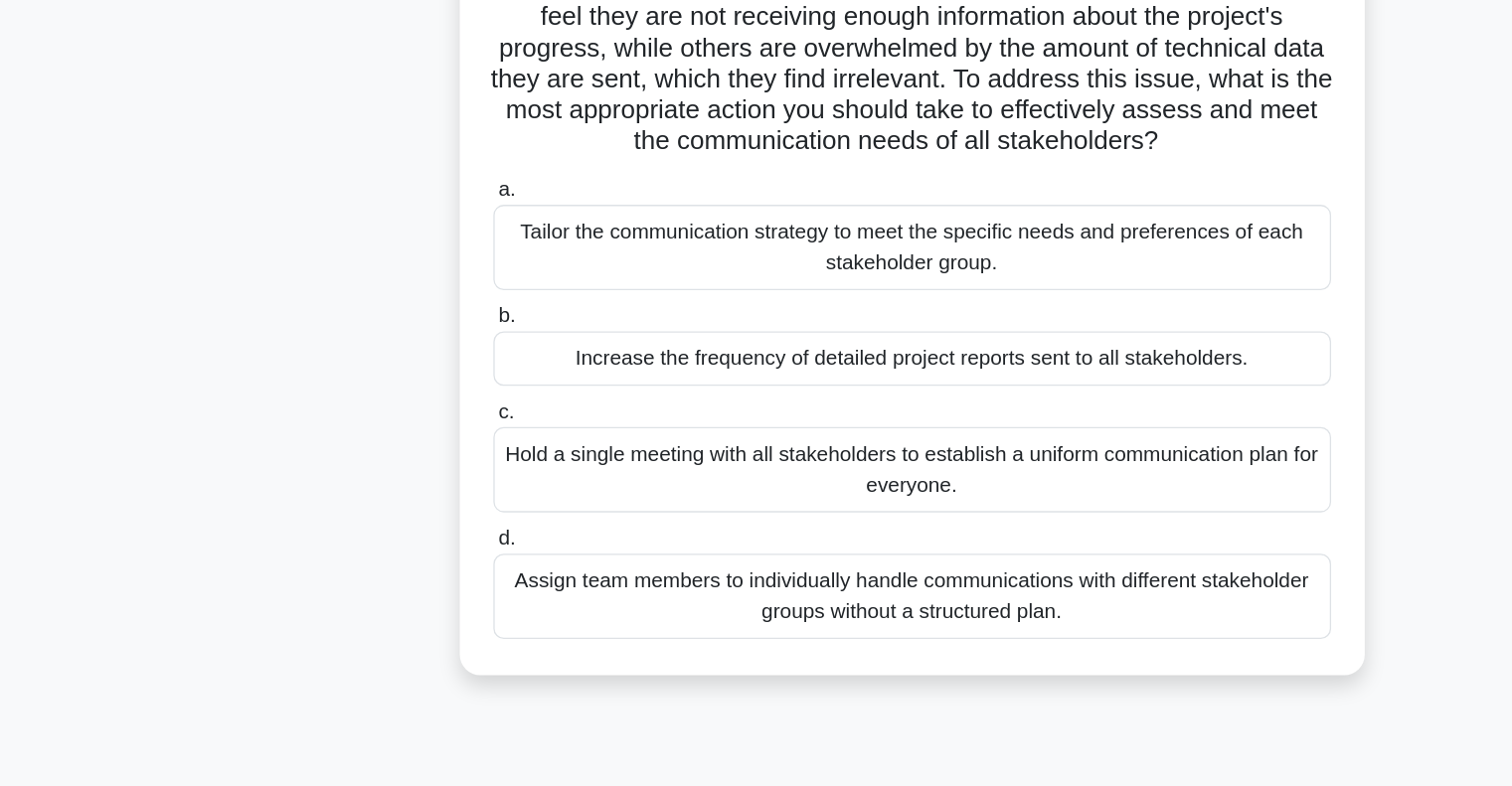 scroll, scrollTop: 66, scrollLeft: 0, axis: vertical 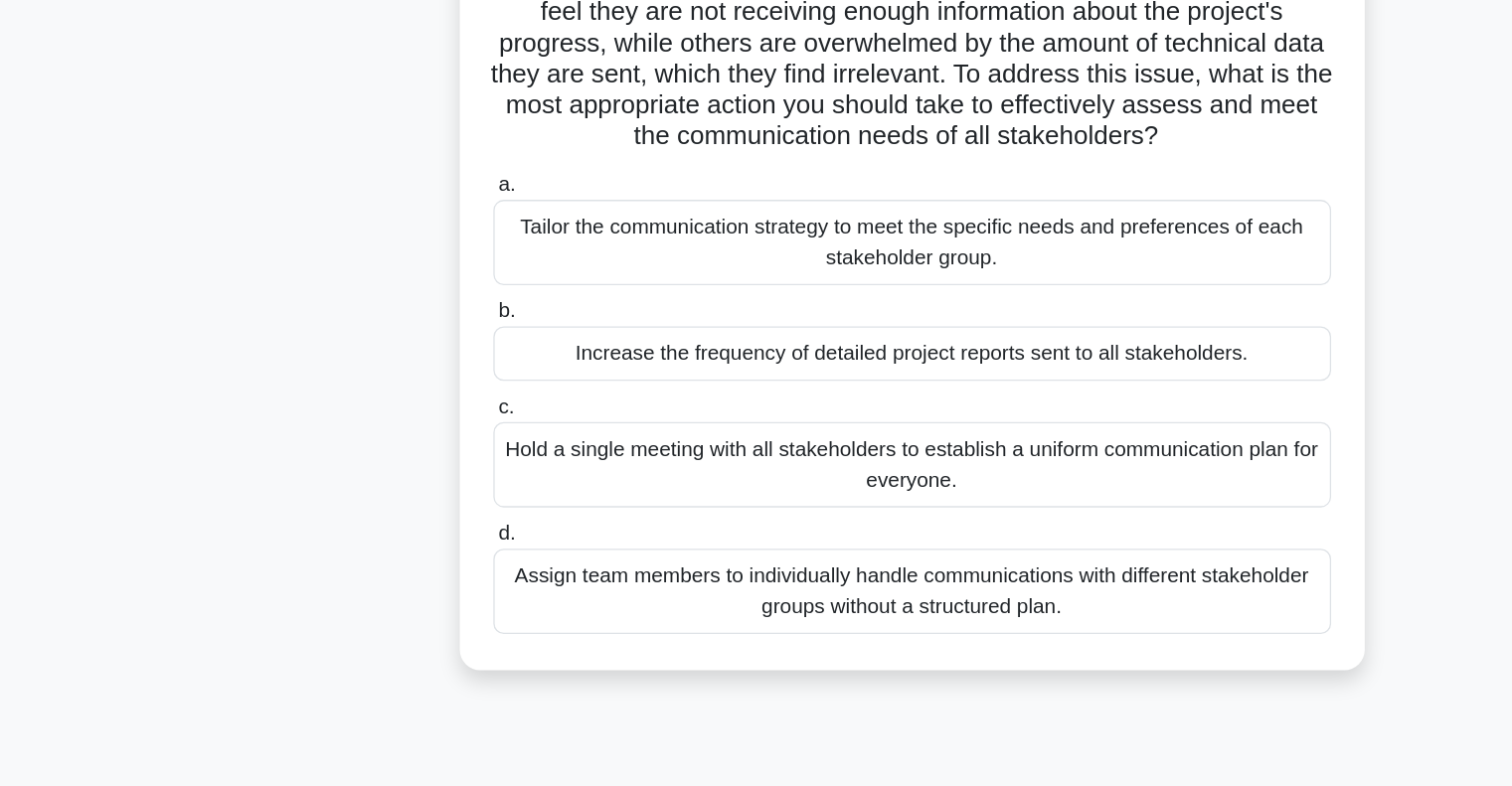click on "Tailor the communication strategy to meet the specific needs and preferences of each stakeholder group." at bounding box center (756, 368) 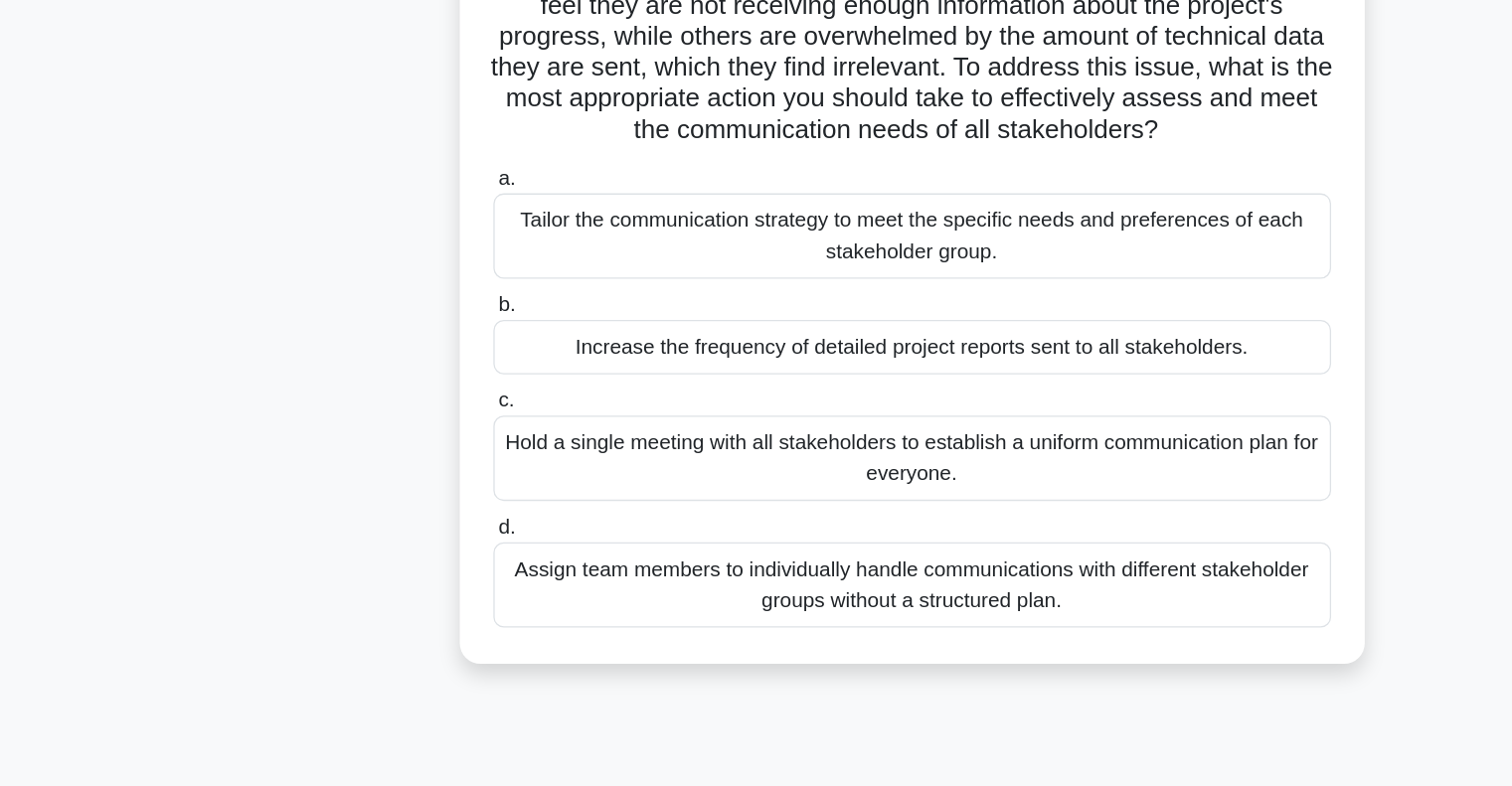 click on "a.
Tailor the communication strategy to meet the specific needs and preferences of each stakeholder group." at bounding box center (434, 318) 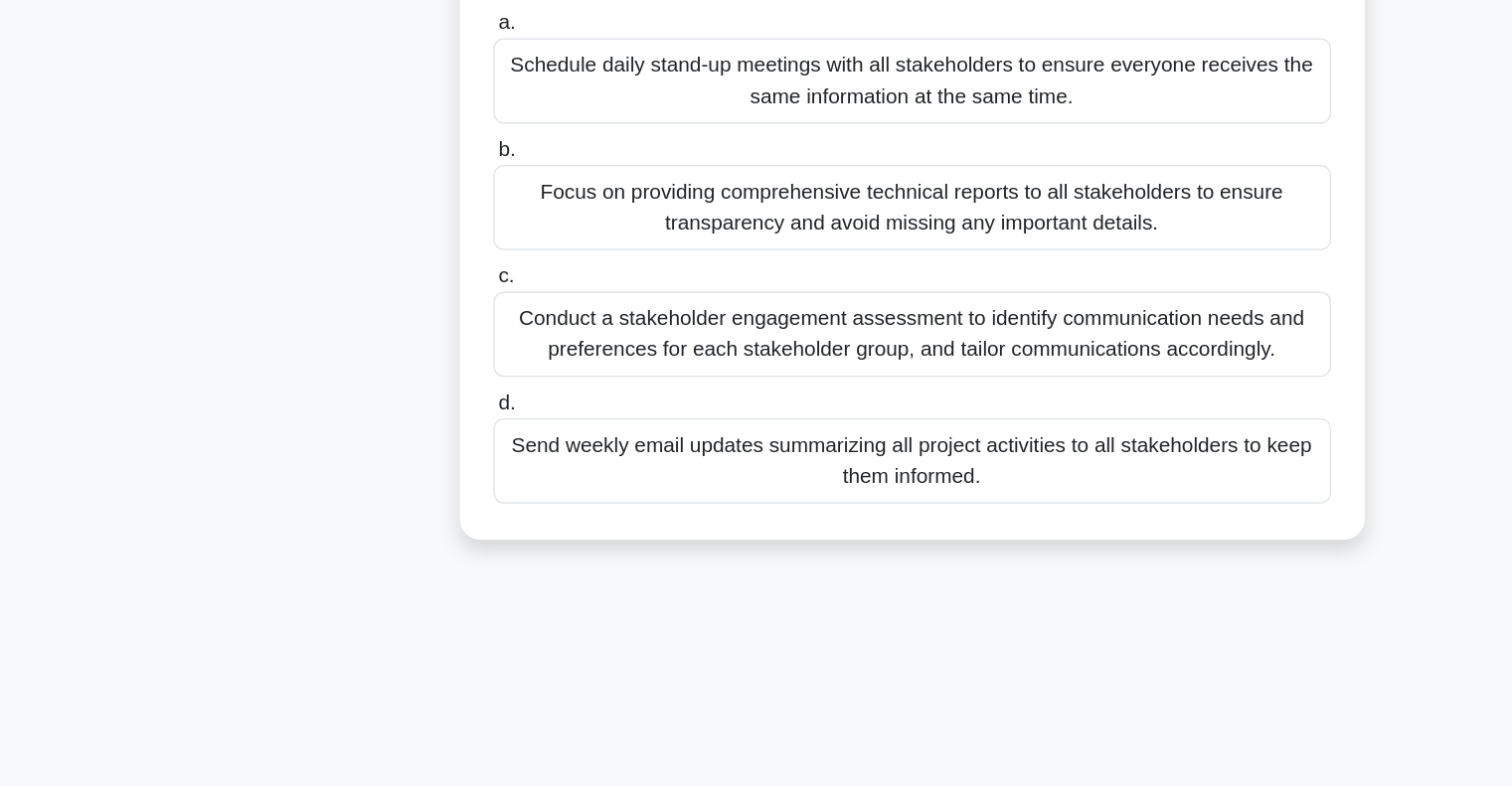 click on "c.
Conduct a stakeholder engagement assessment to identify communication needs and preferences for each stakeholder group, and tailor communications accordingly." at bounding box center (756, 426) 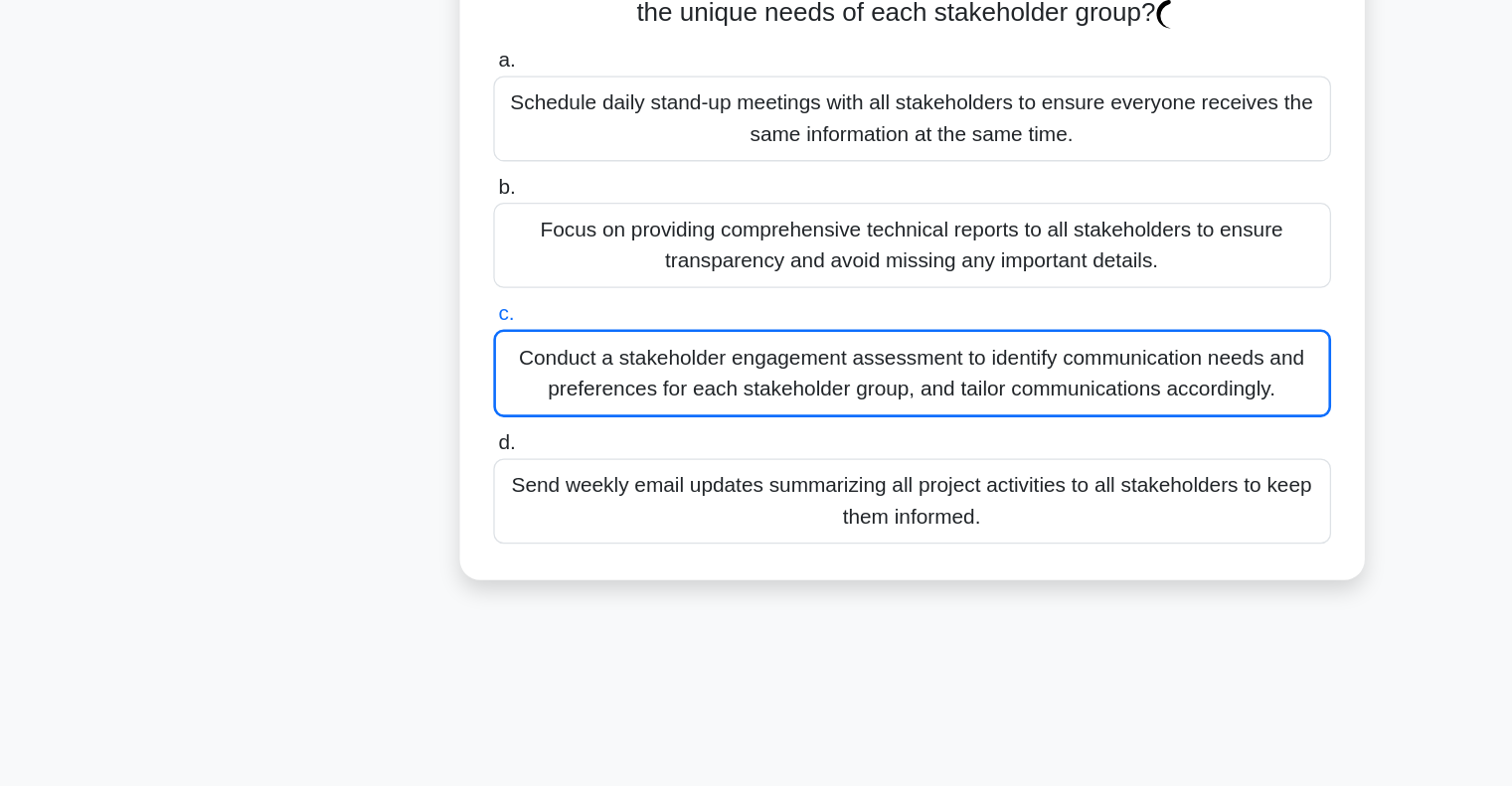 scroll, scrollTop: 0, scrollLeft: 0, axis: both 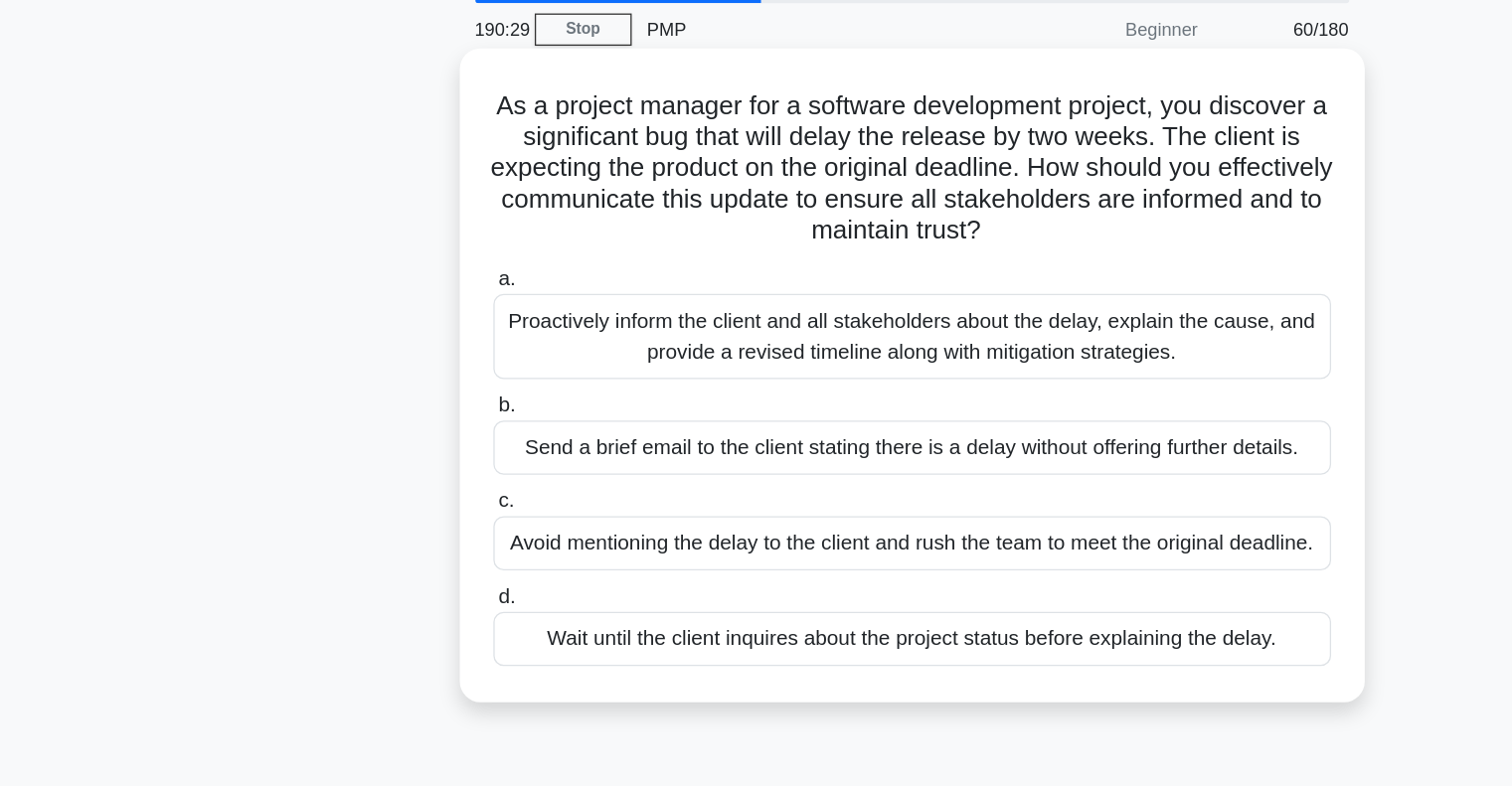 click on "Proactively inform the client and all stakeholders about the delay, explain the cause, and provide a revised timeline along with mitigation strategies." at bounding box center [756, 333] 